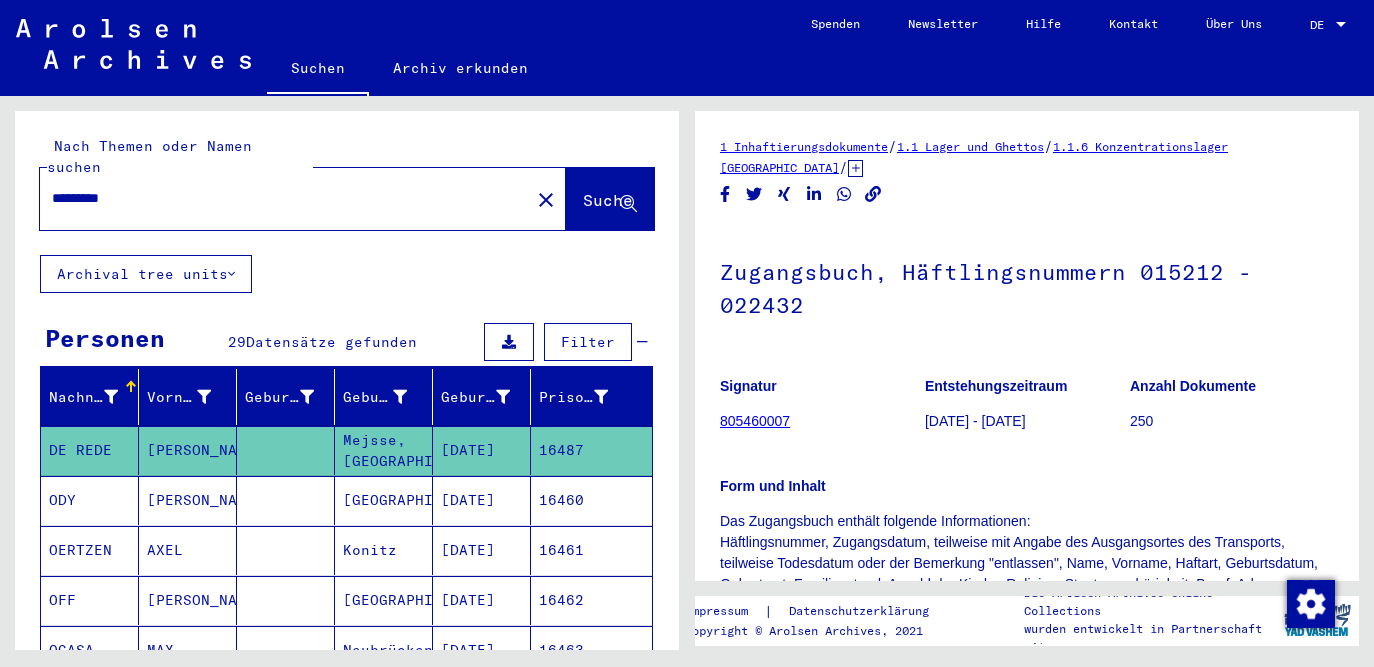 scroll, scrollTop: 0, scrollLeft: 0, axis: both 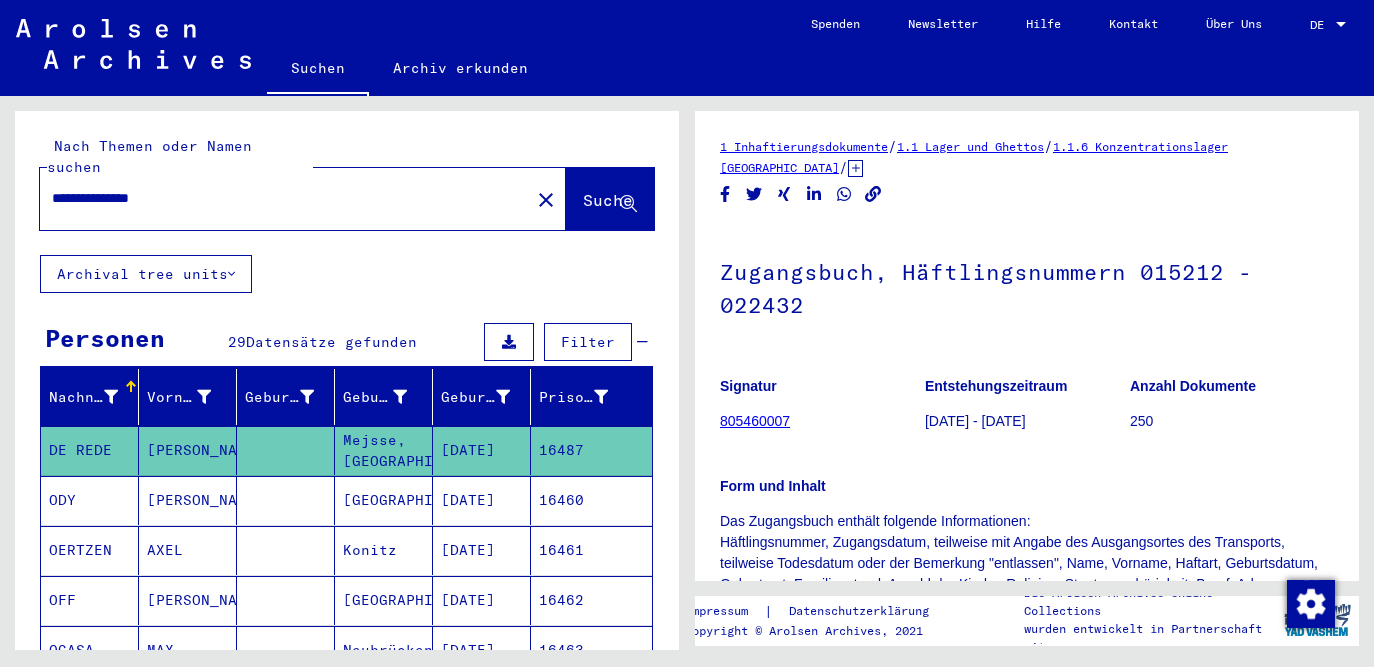 type on "**********" 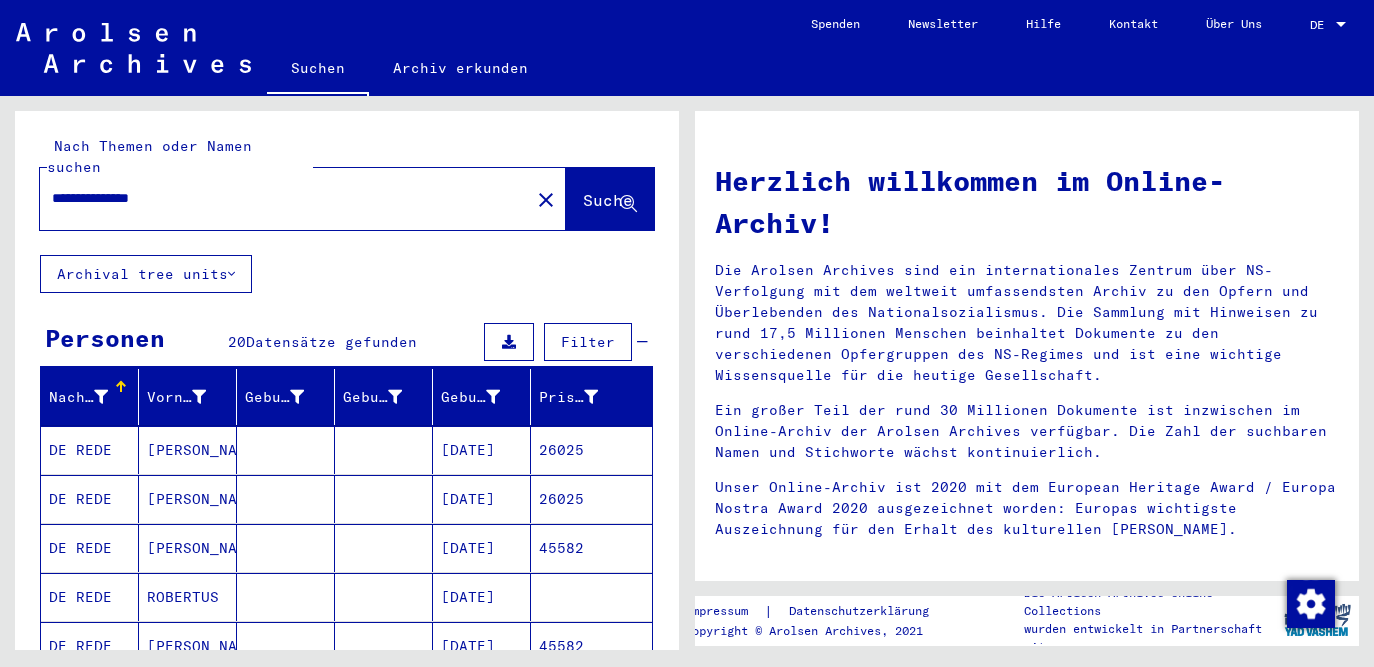 click on "[DATE]" at bounding box center (482, 646) 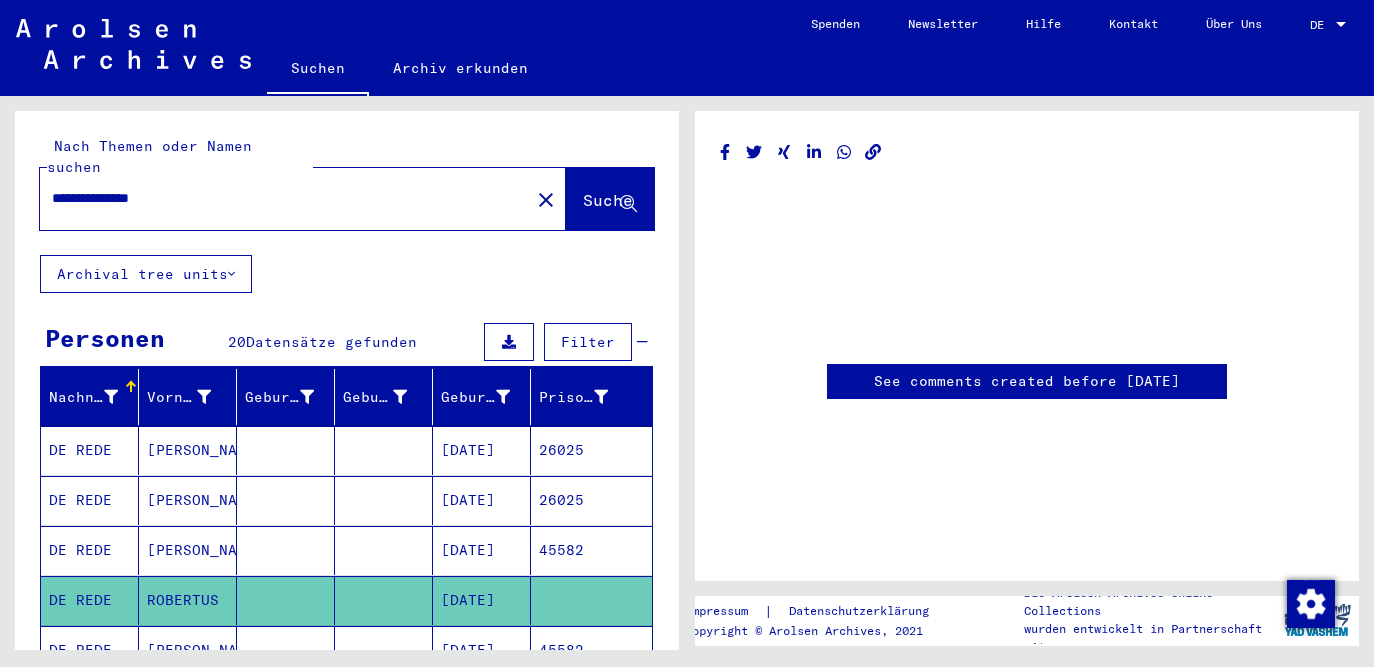 scroll, scrollTop: 0, scrollLeft: 0, axis: both 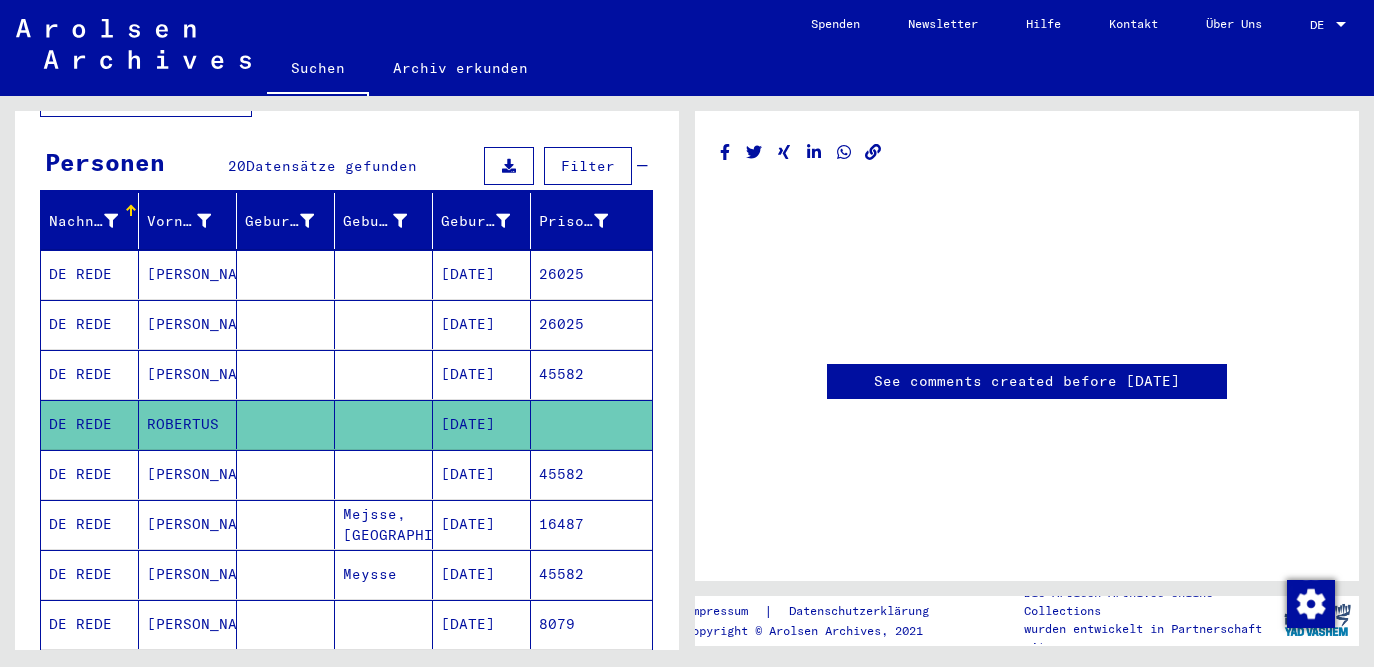 click on "[DATE]" at bounding box center [482, 574] 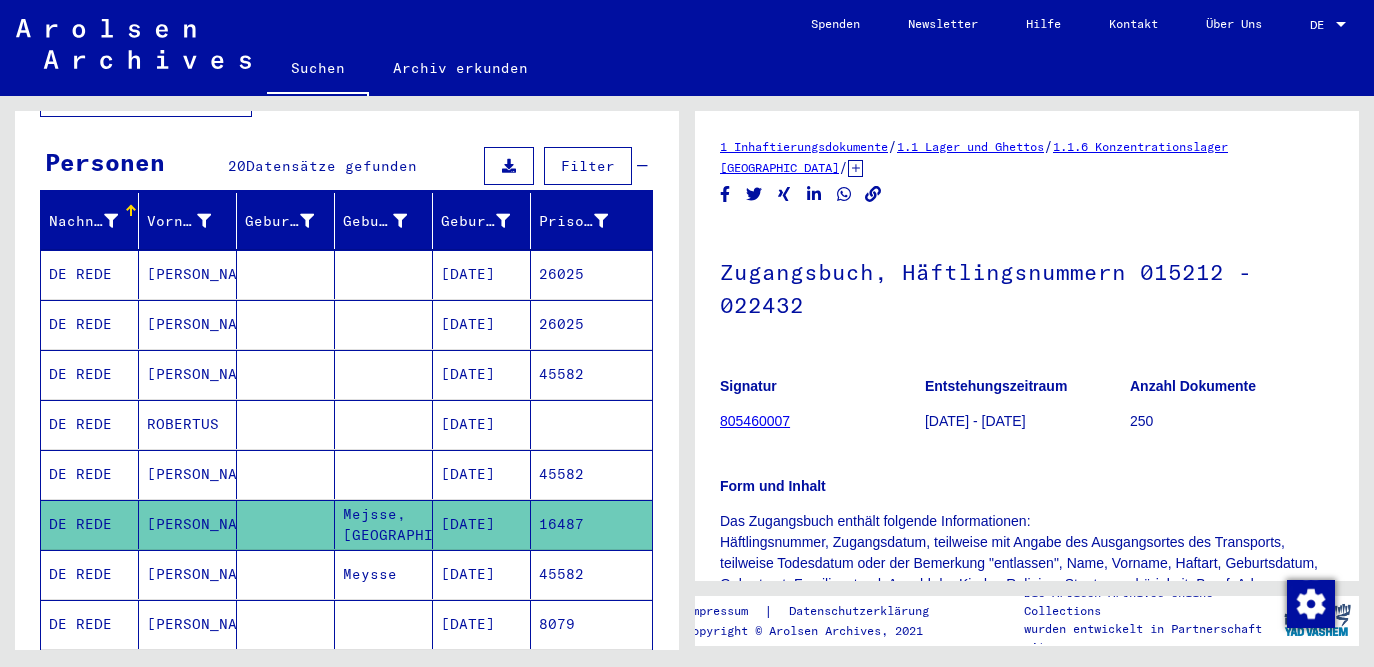 scroll, scrollTop: 0, scrollLeft: 0, axis: both 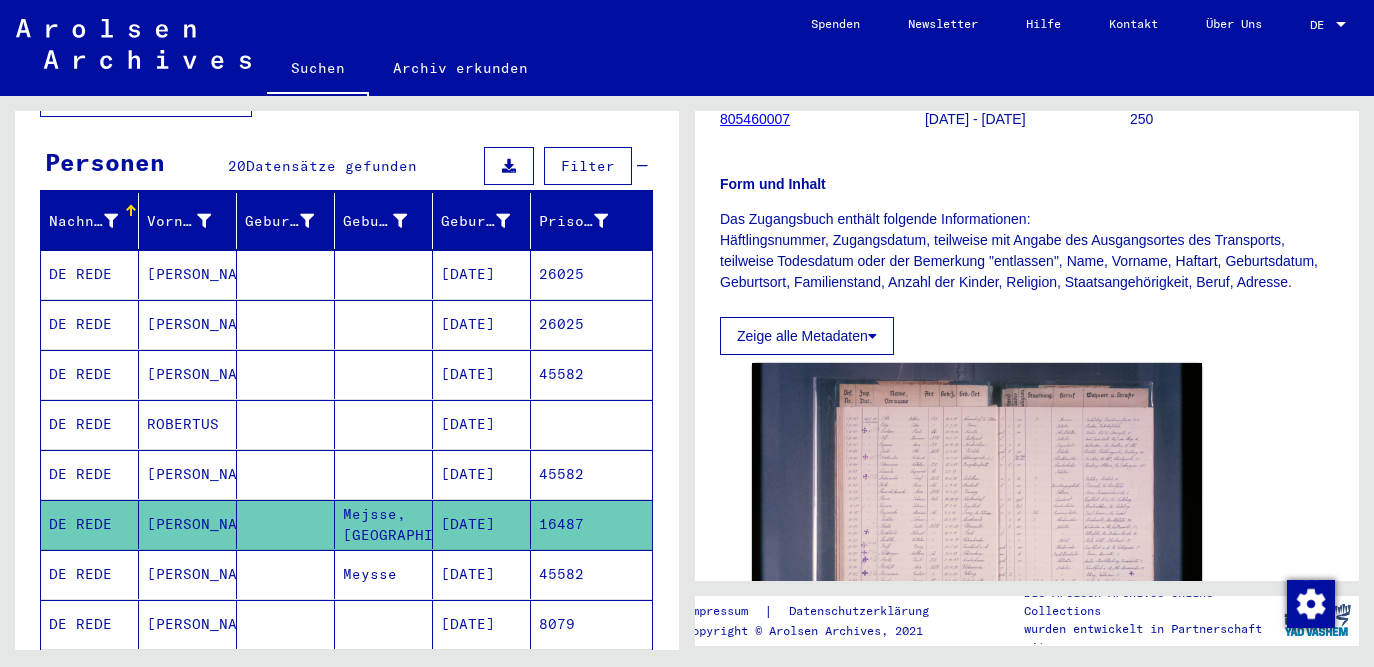 click on "[DATE]" at bounding box center (482, 524) 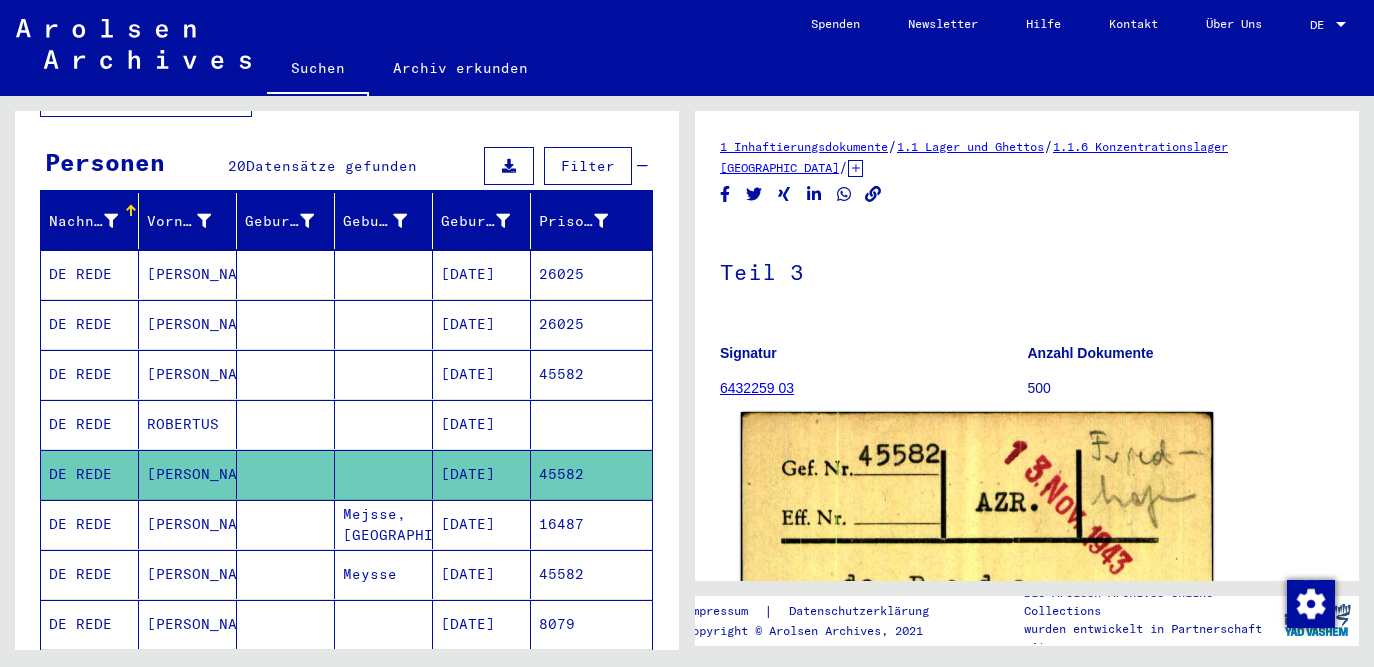 scroll, scrollTop: 313, scrollLeft: 0, axis: vertical 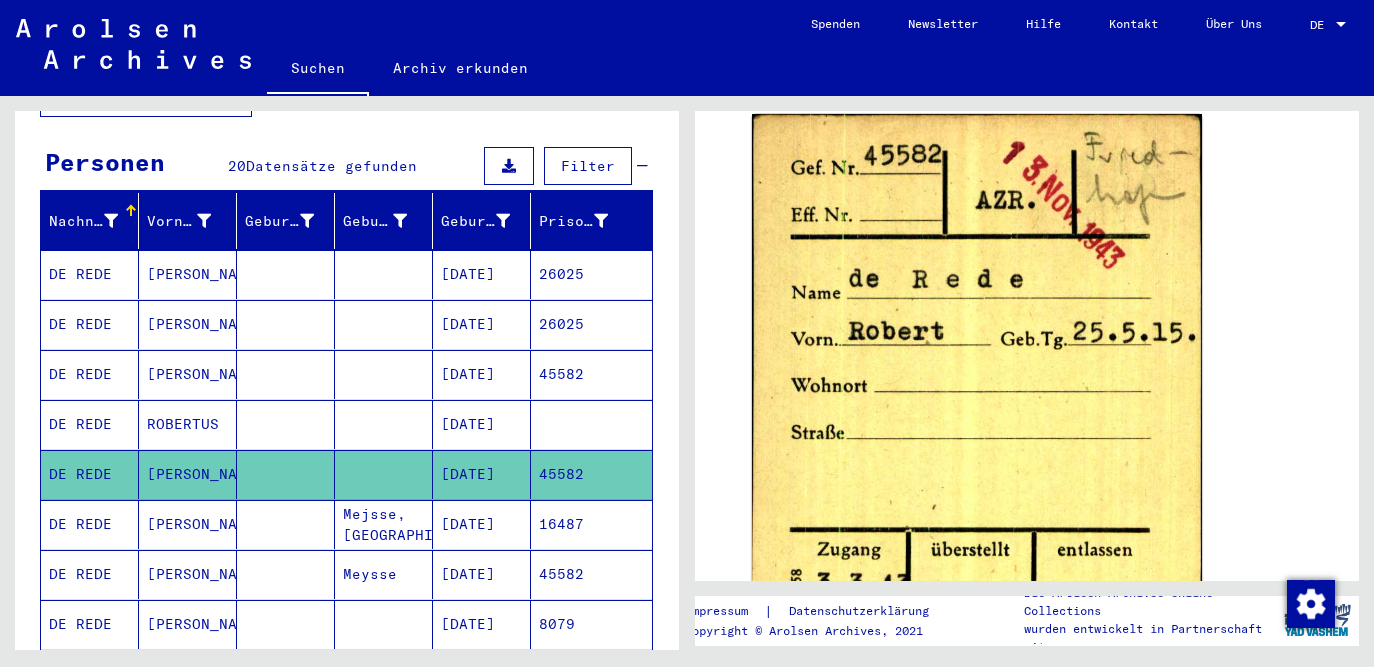 click on "Meysse" at bounding box center [384, 624] 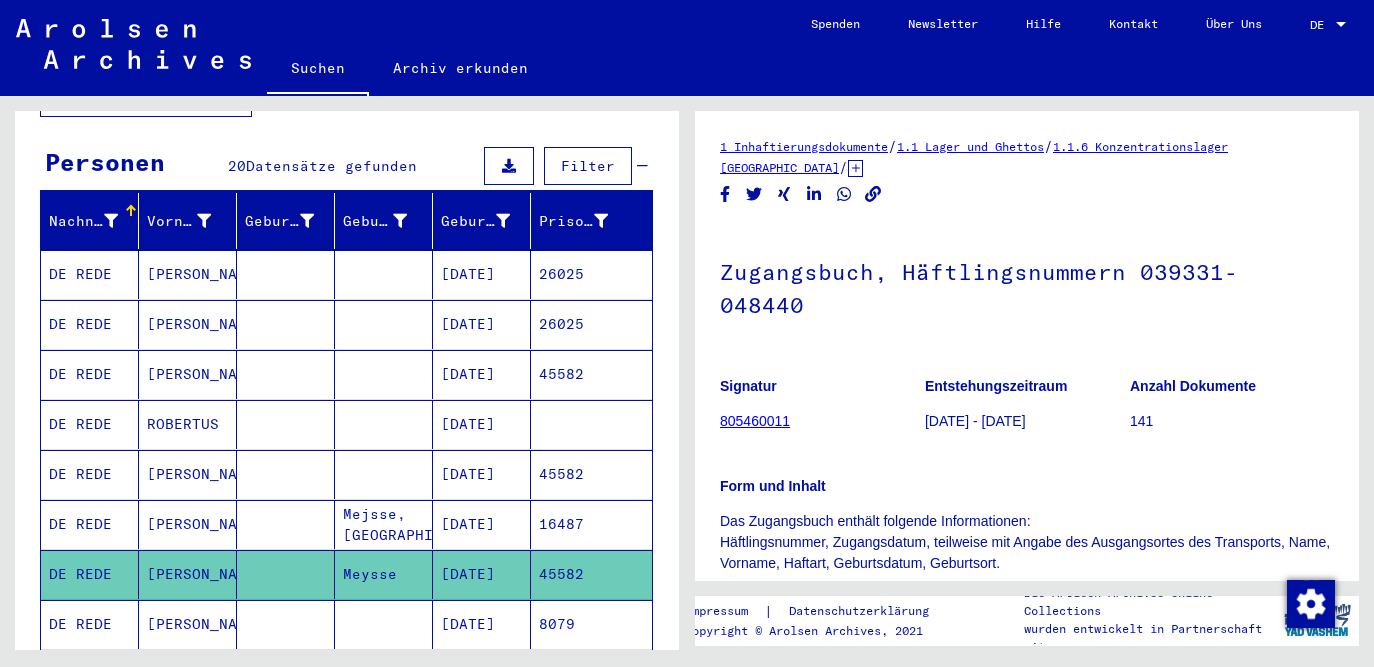 scroll, scrollTop: 0, scrollLeft: 0, axis: both 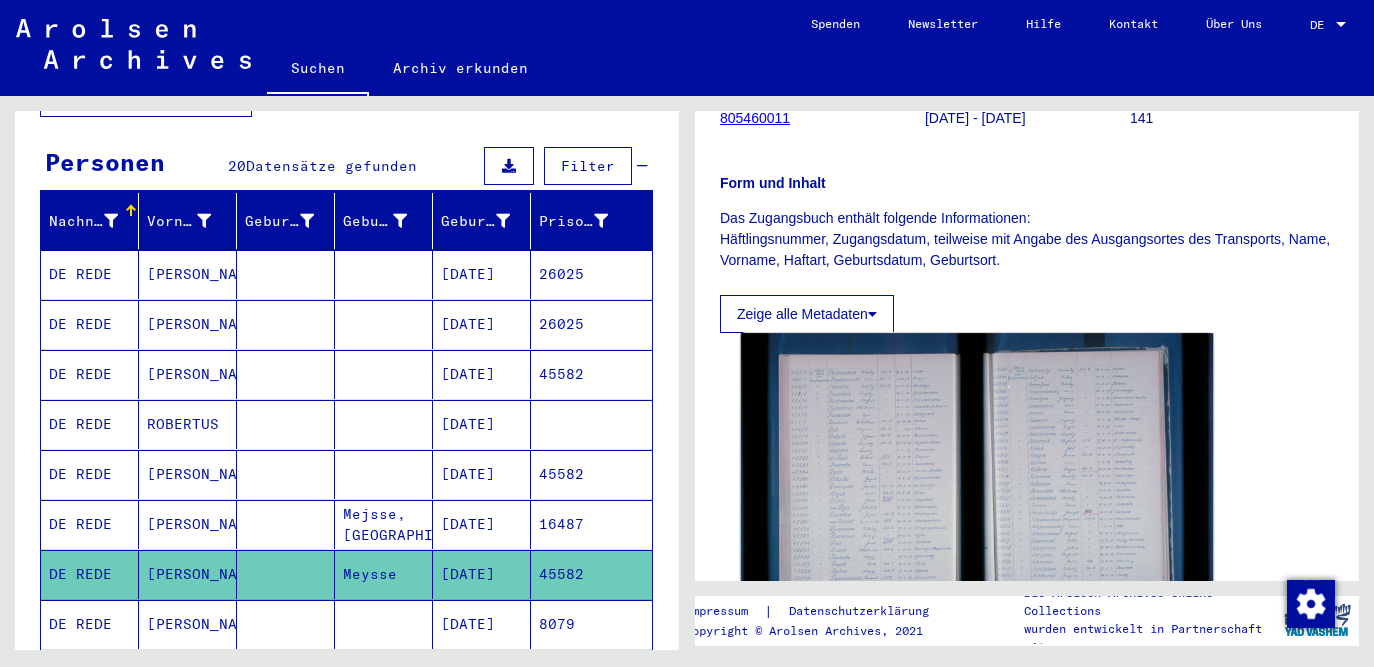 click 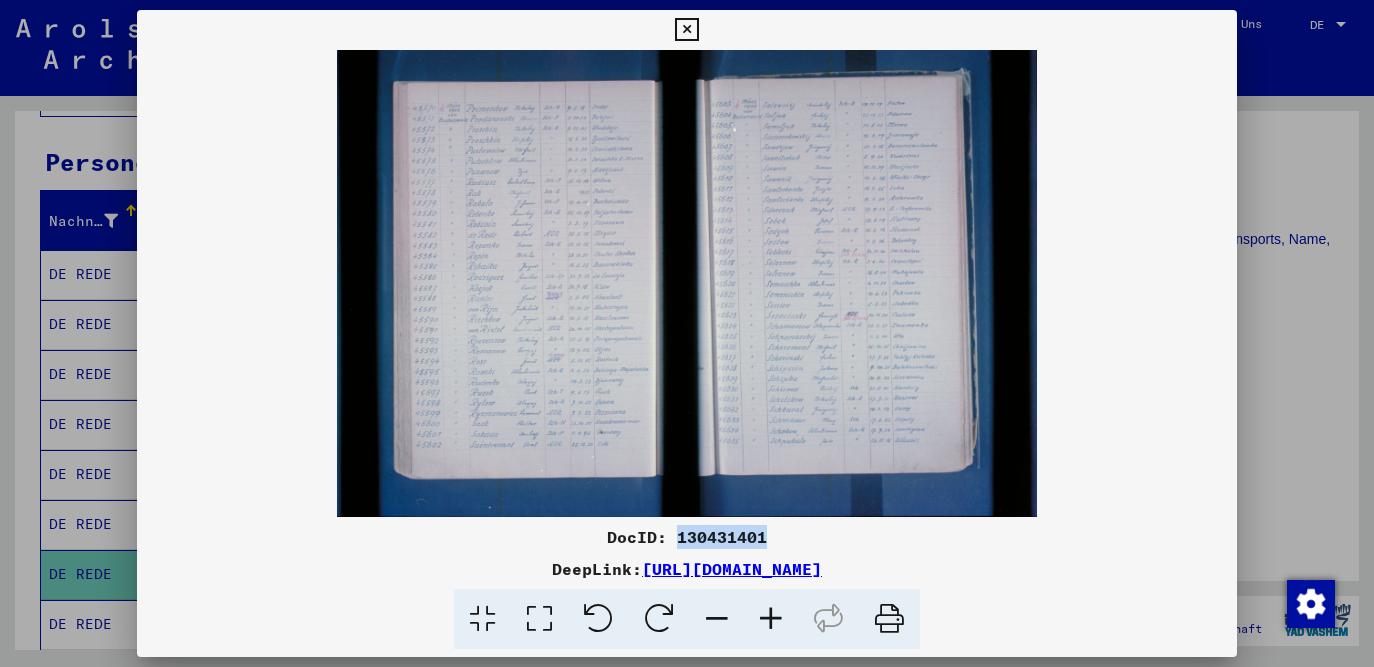 drag, startPoint x: 677, startPoint y: 538, endPoint x: 768, endPoint y: 539, distance: 91.00549 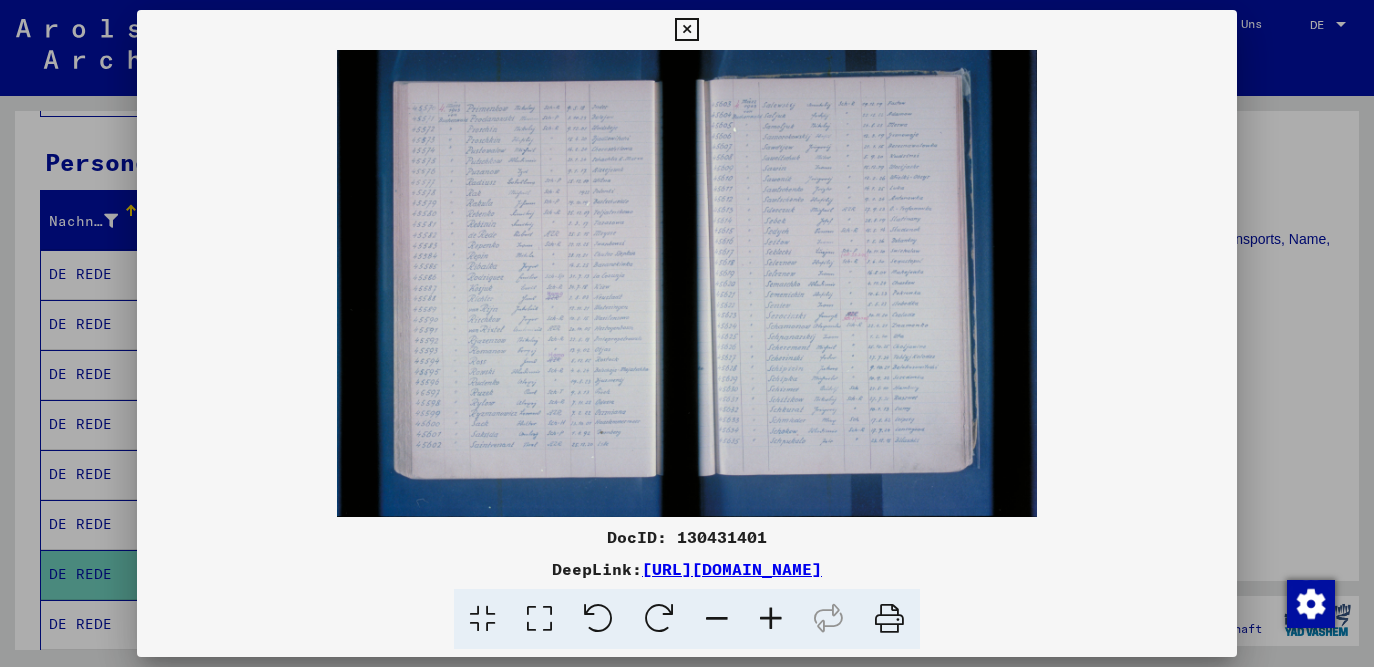click at bounding box center [687, 333] 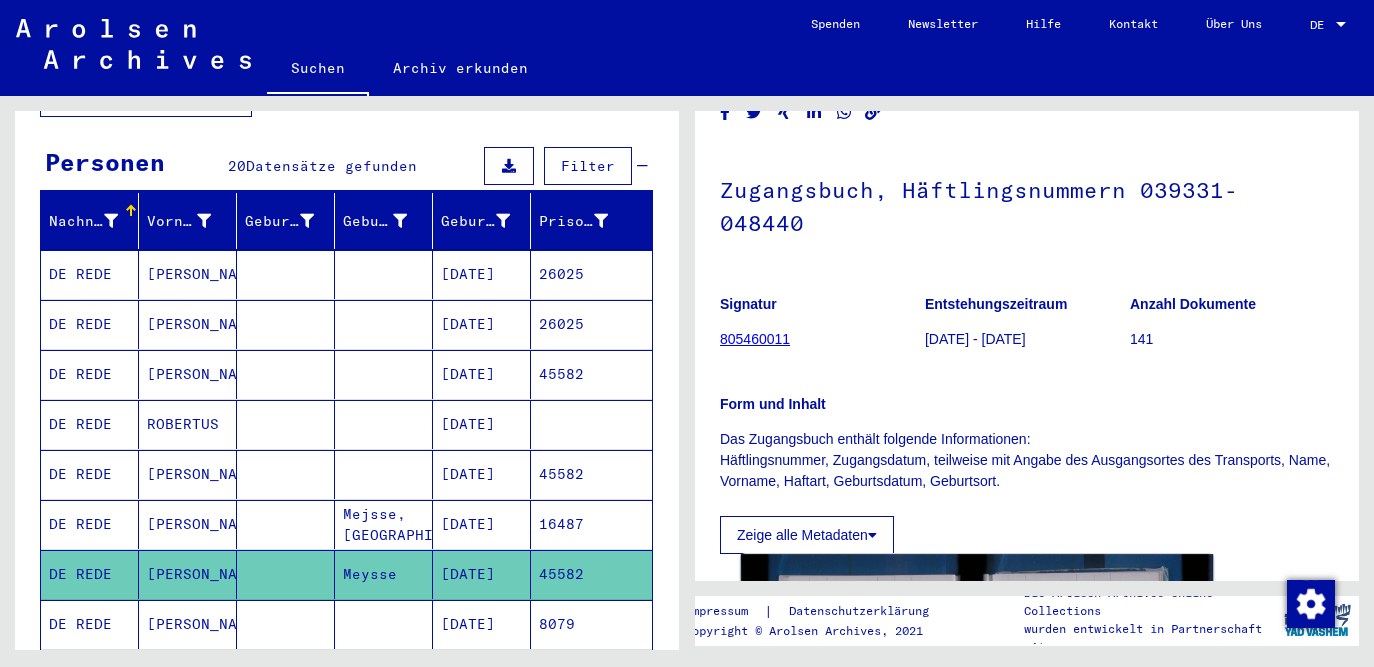 scroll, scrollTop: 80, scrollLeft: 0, axis: vertical 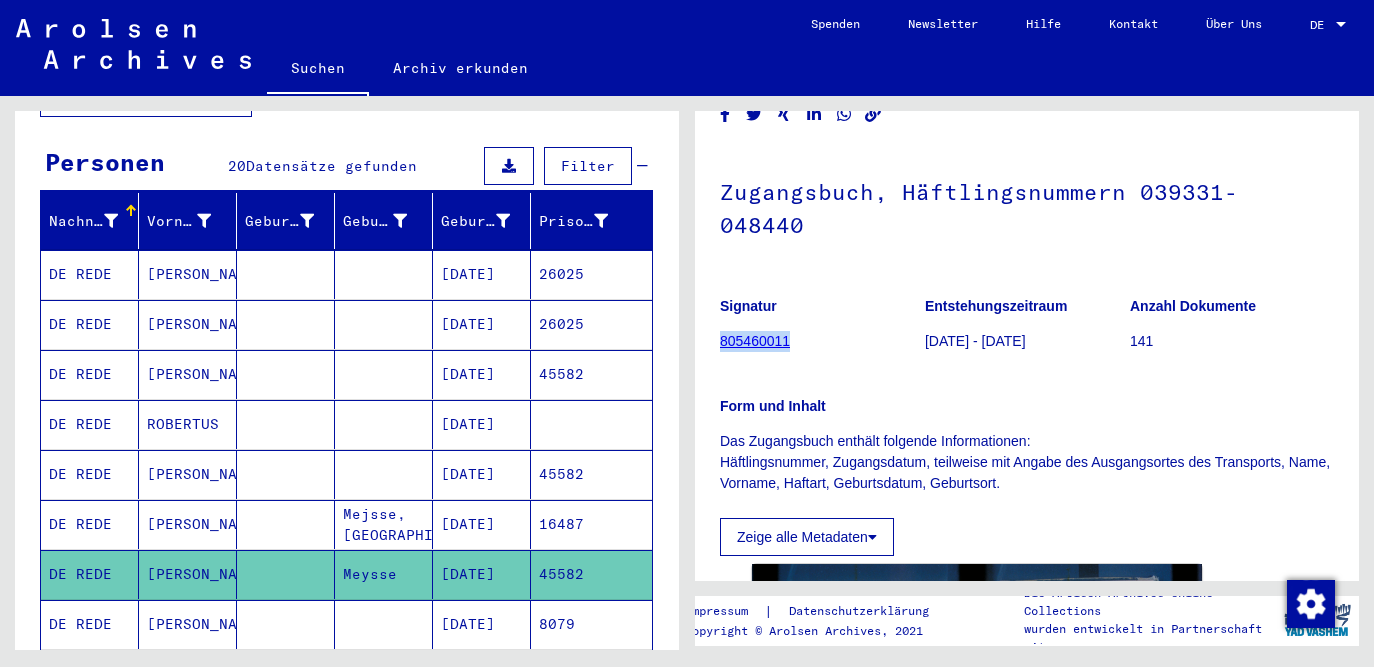 drag, startPoint x: 814, startPoint y: 311, endPoint x: 720, endPoint y: 310, distance: 94.00532 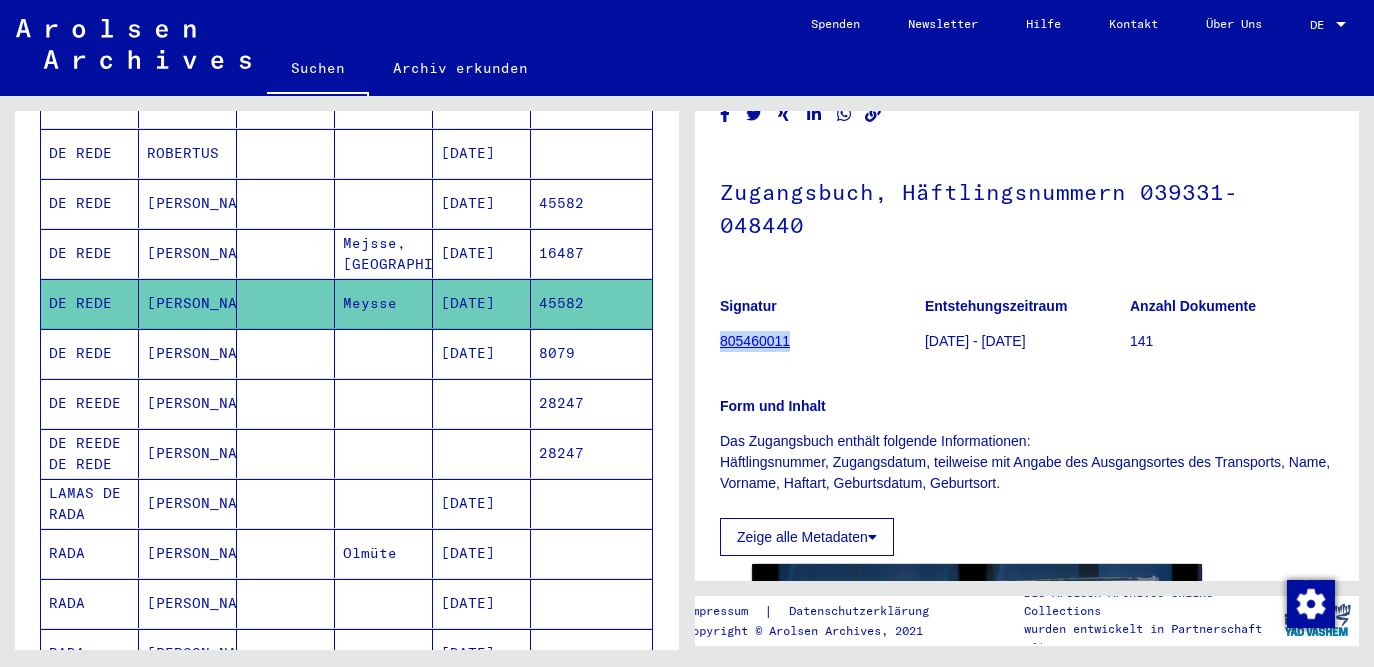 scroll, scrollTop: 446, scrollLeft: 0, axis: vertical 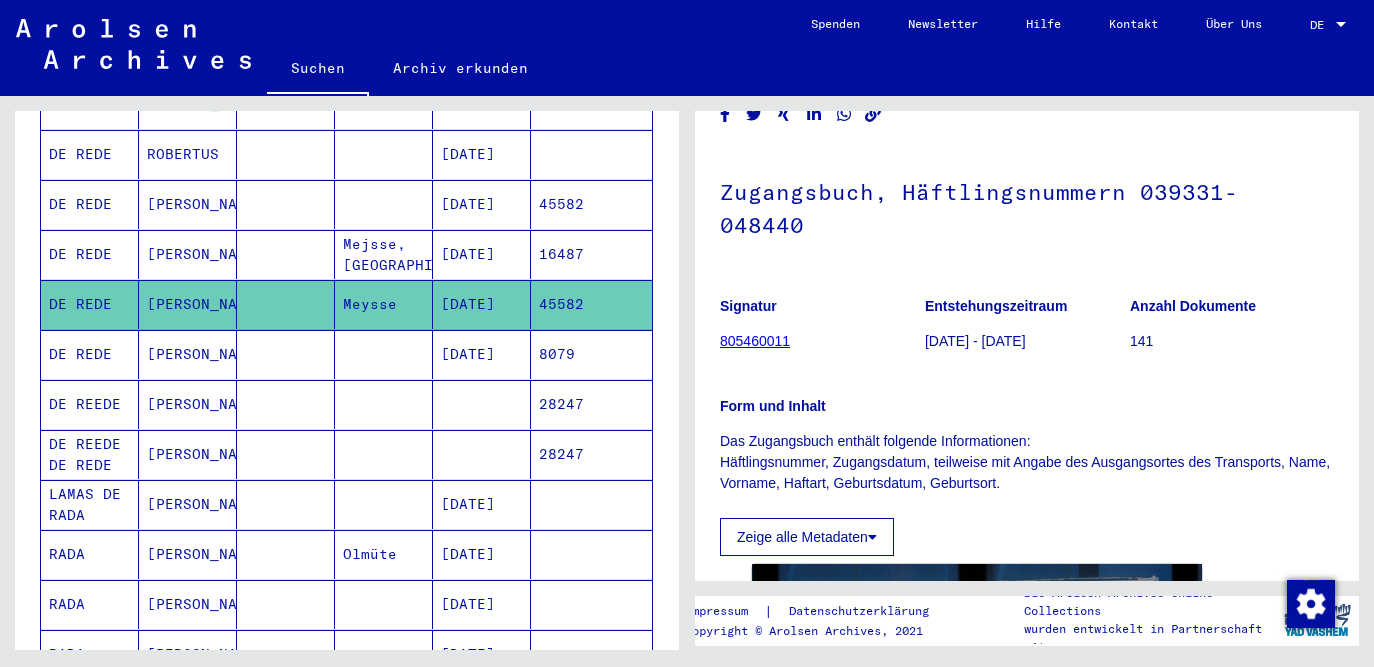 click at bounding box center [384, 404] 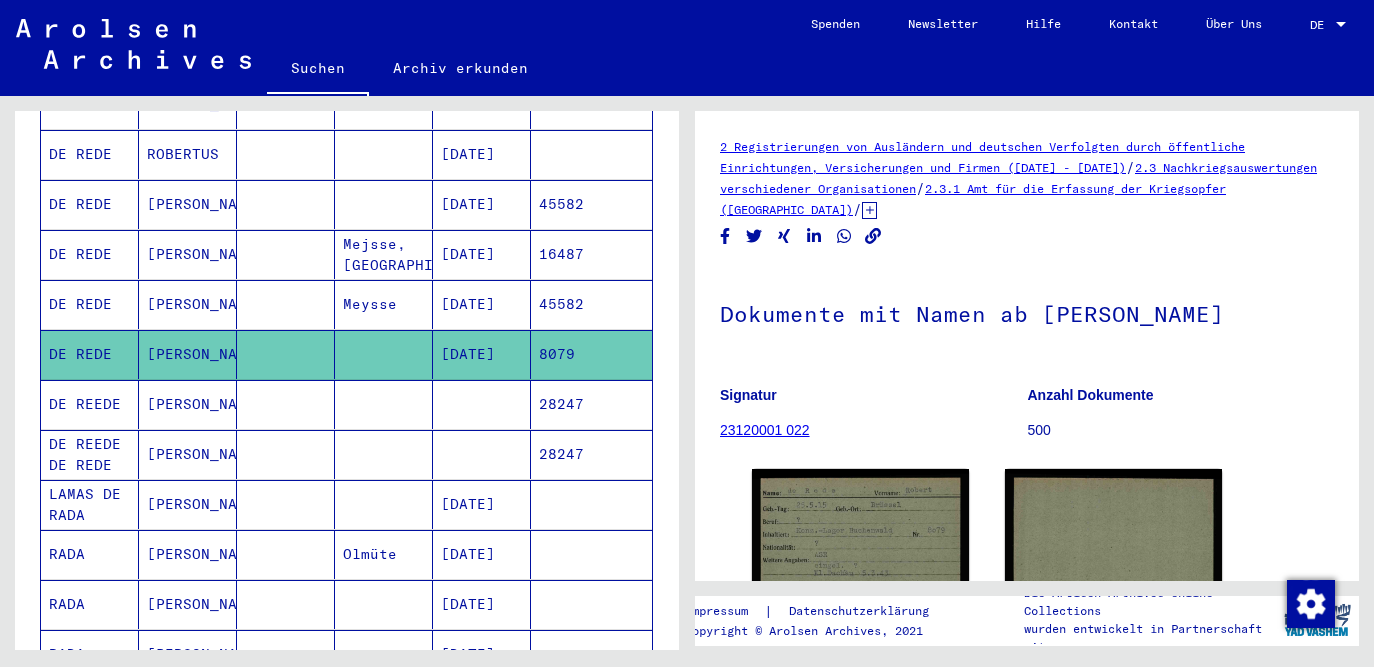 scroll, scrollTop: 0, scrollLeft: 0, axis: both 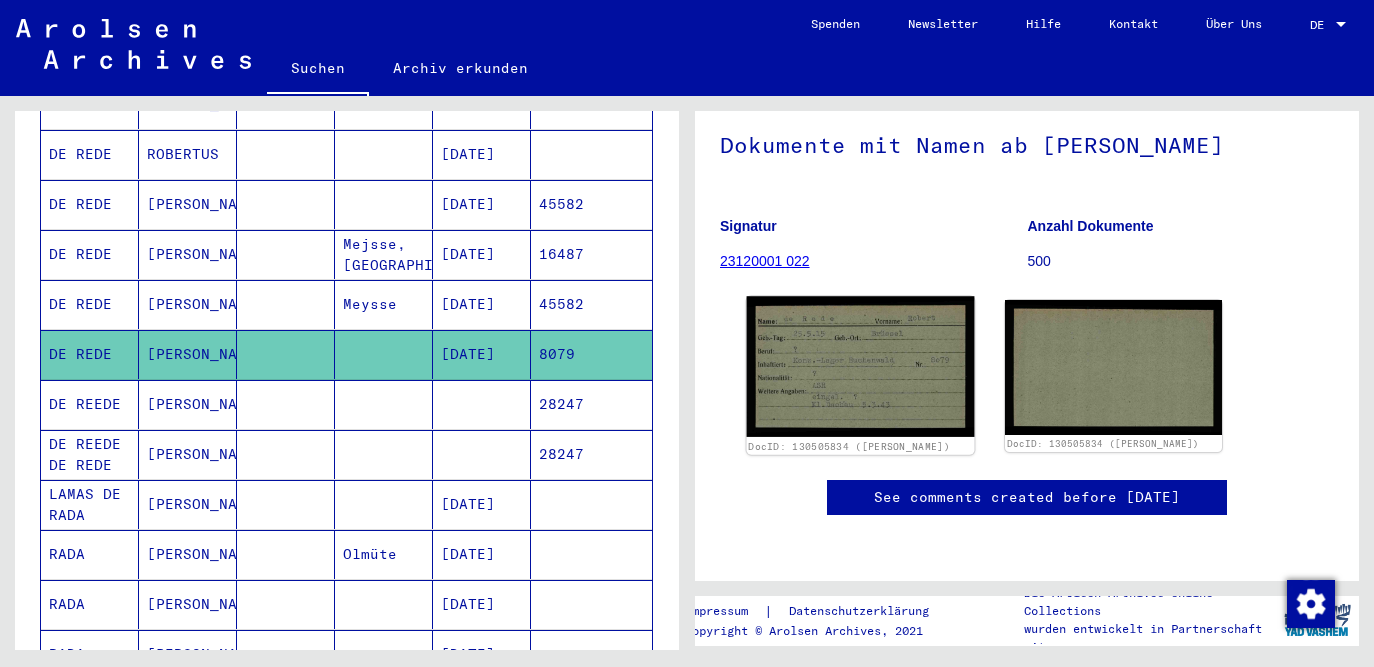 click 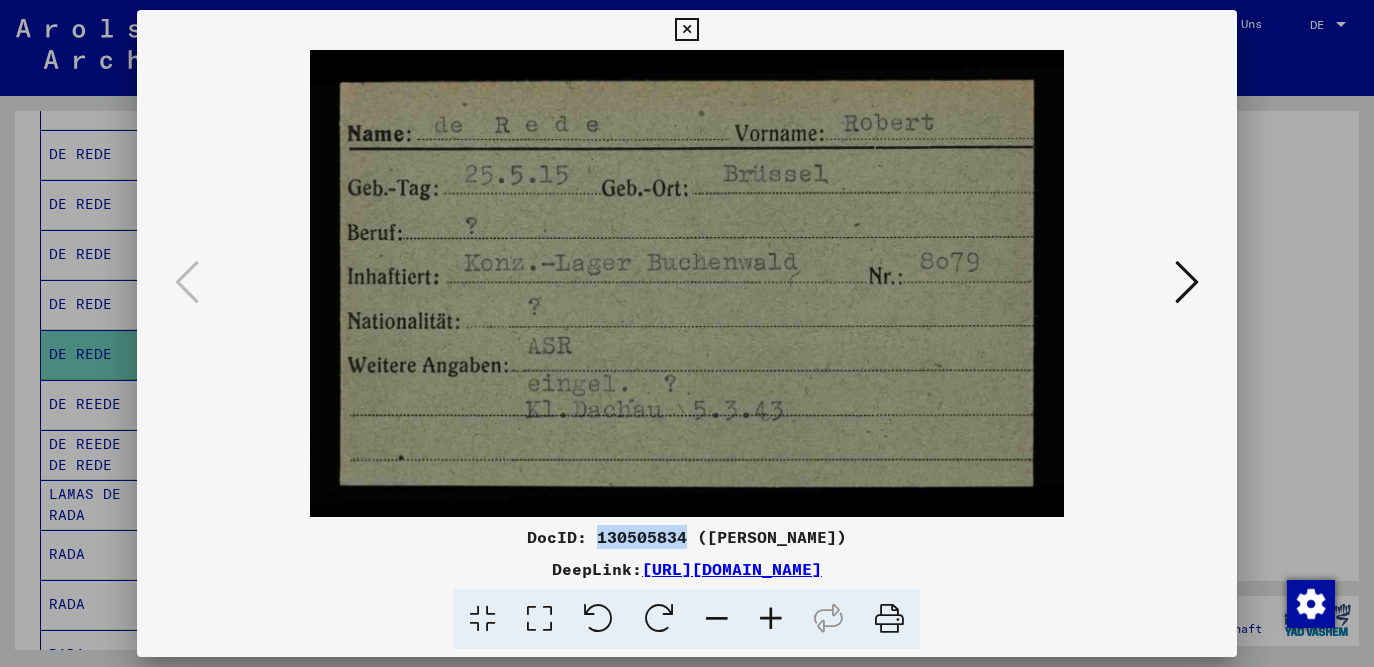 drag, startPoint x: 593, startPoint y: 539, endPoint x: 683, endPoint y: 540, distance: 90.005554 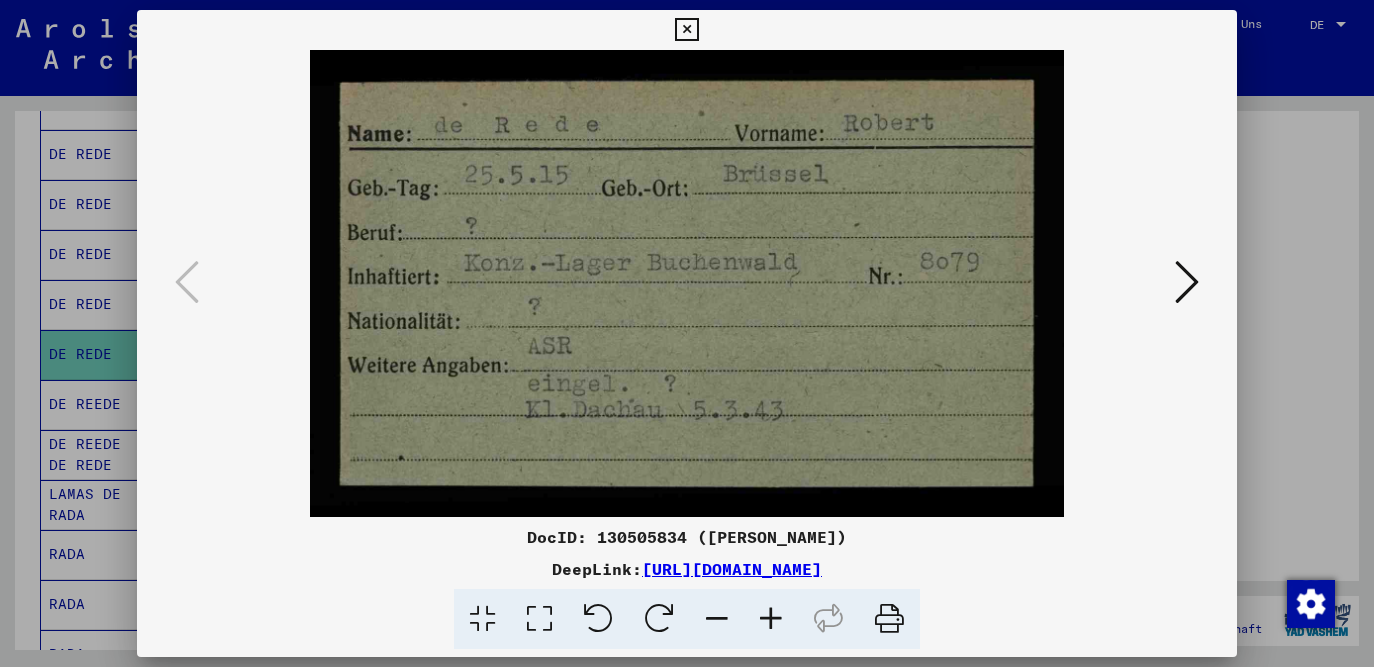 click at bounding box center [687, 333] 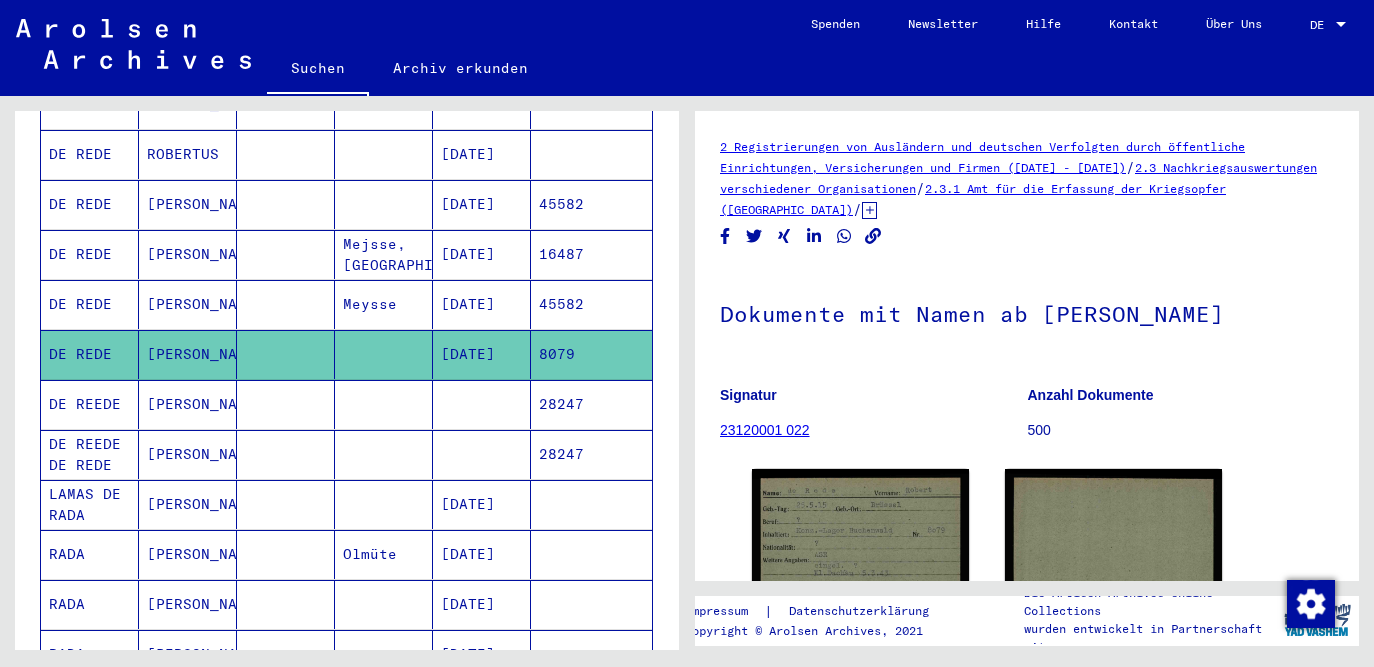 scroll, scrollTop: 0, scrollLeft: 0, axis: both 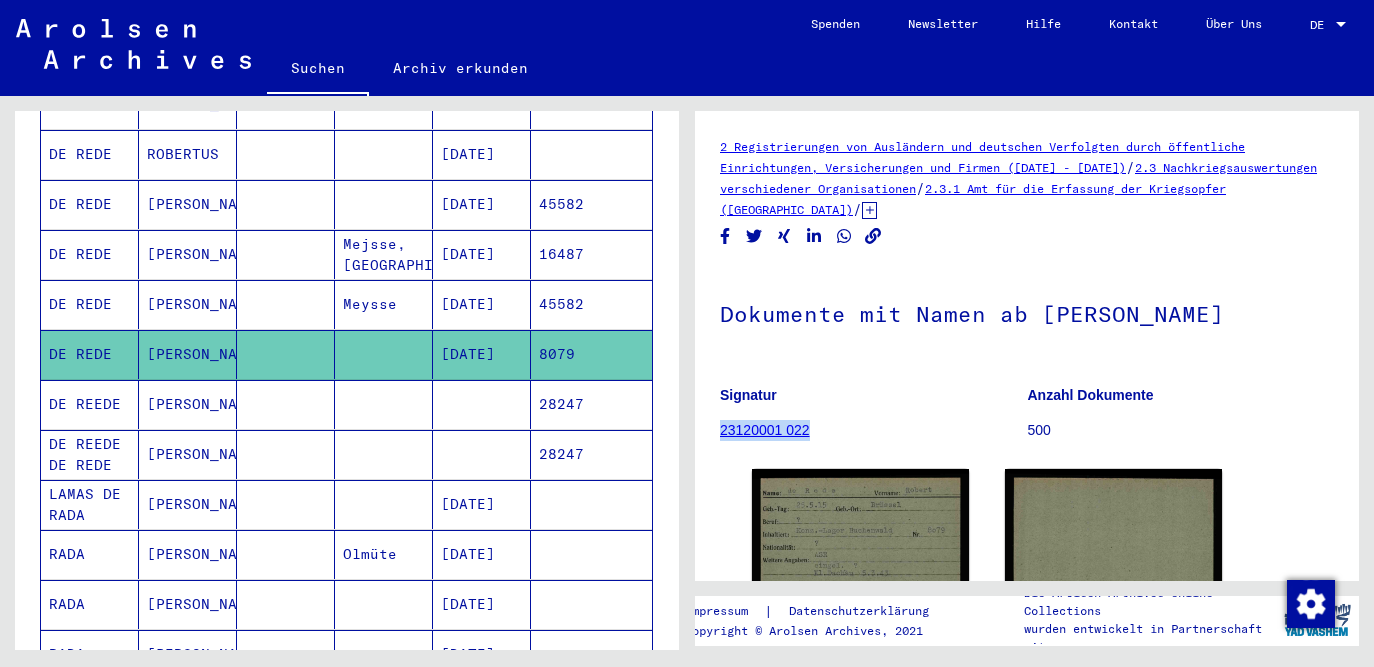 drag, startPoint x: 828, startPoint y: 431, endPoint x: 722, endPoint y: 433, distance: 106.01887 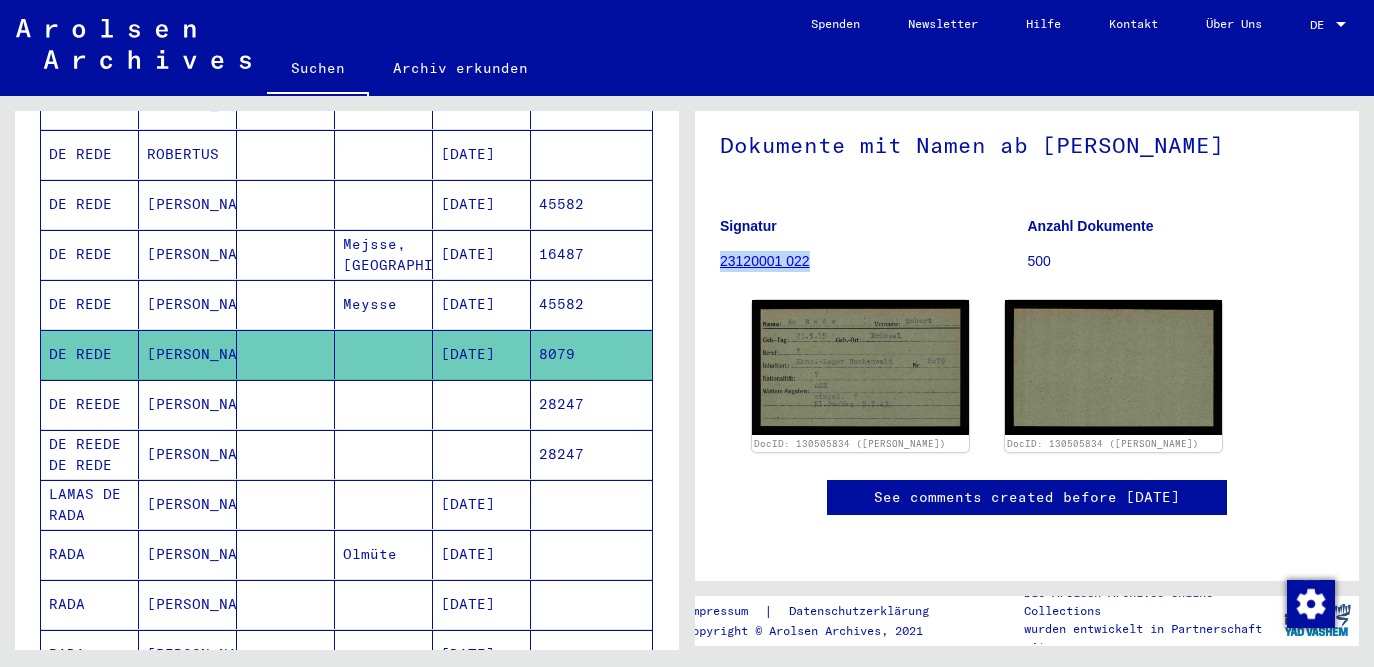 scroll, scrollTop: 221, scrollLeft: 0, axis: vertical 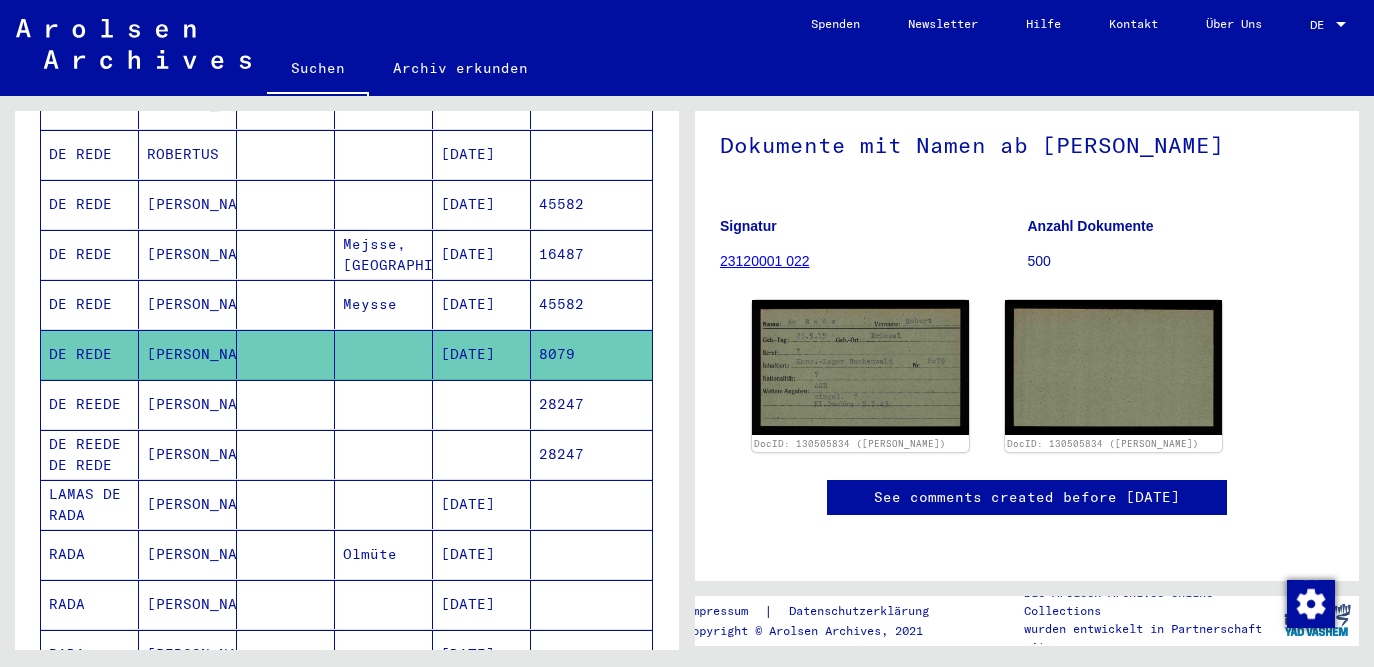 click at bounding box center [384, 454] 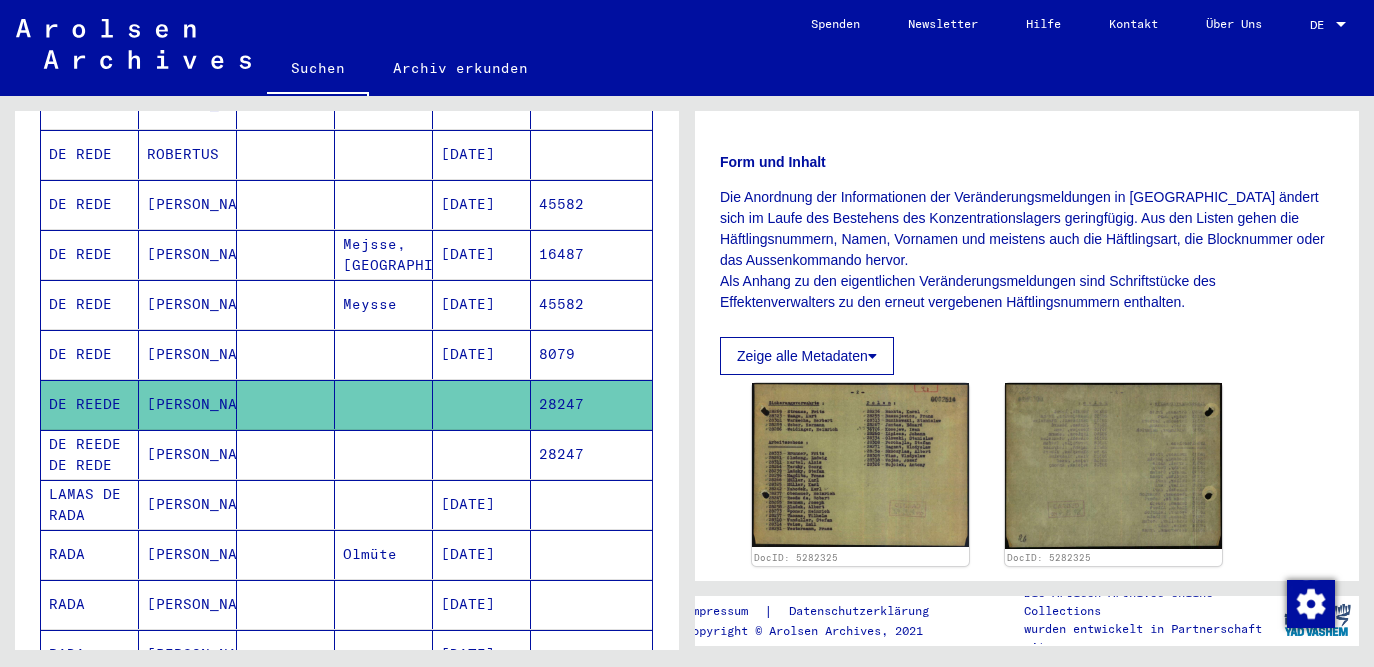 scroll, scrollTop: 408, scrollLeft: 0, axis: vertical 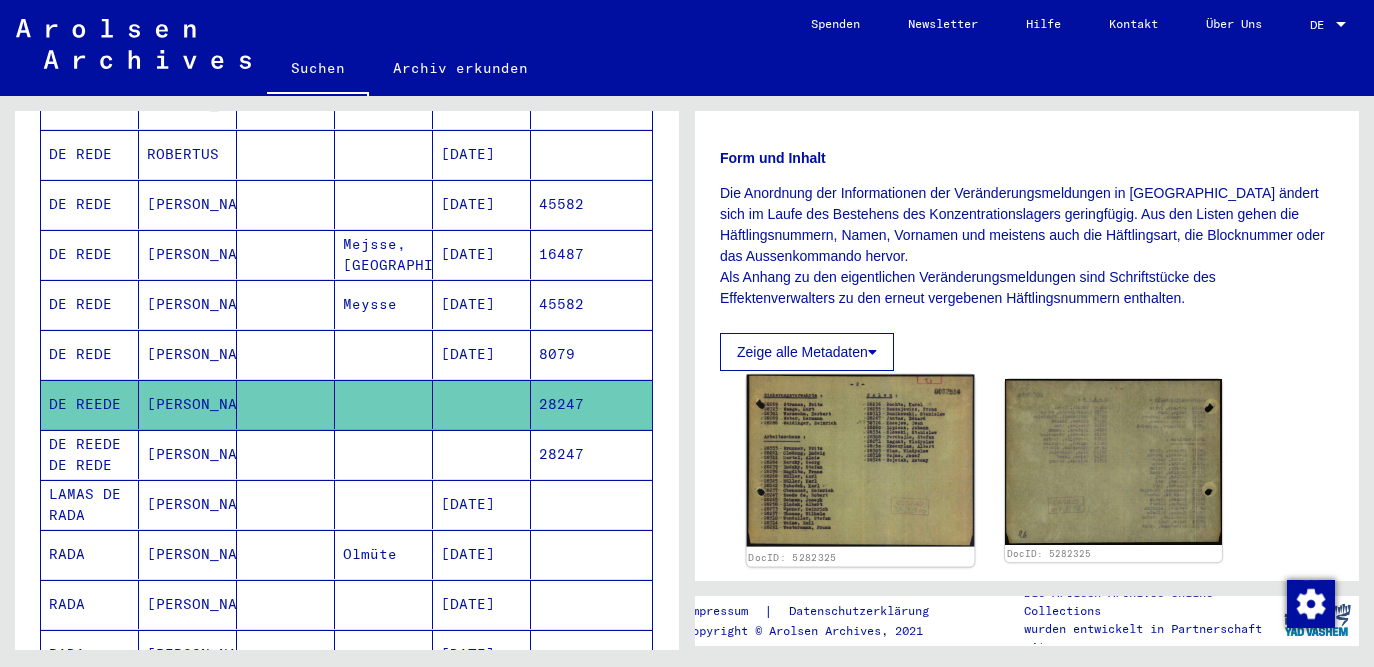 click 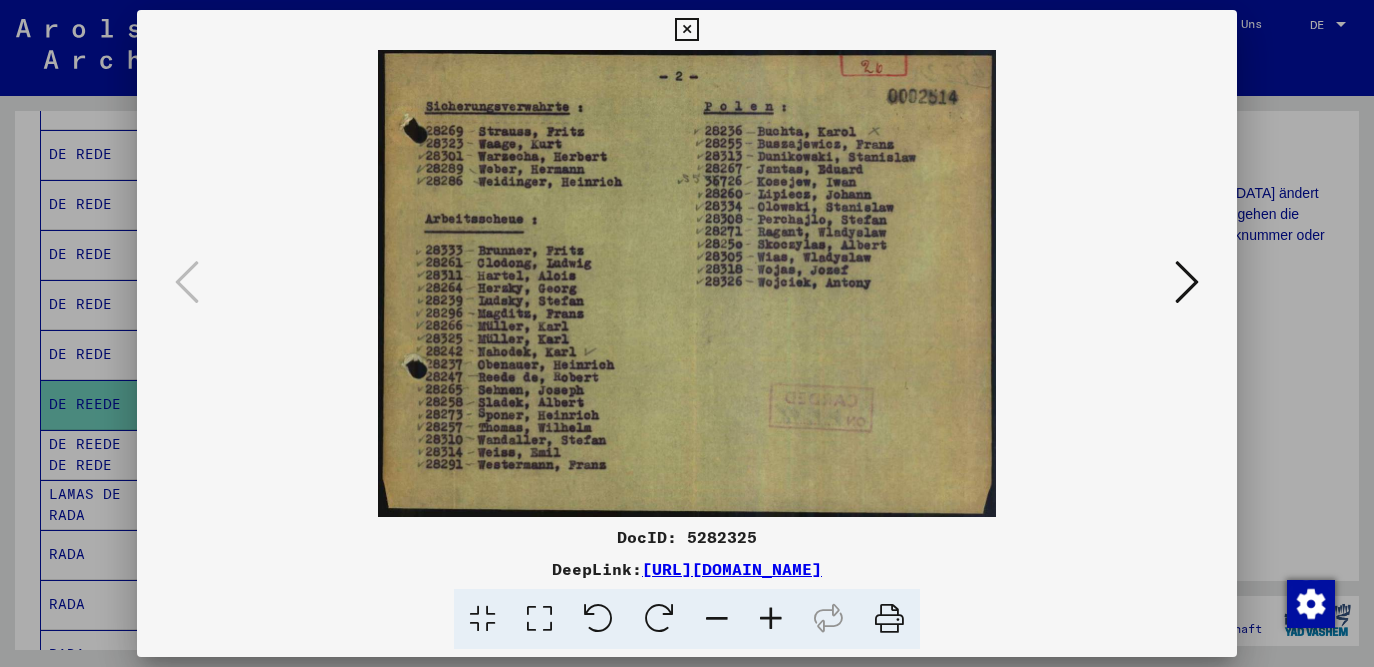 click at bounding box center (686, 30) 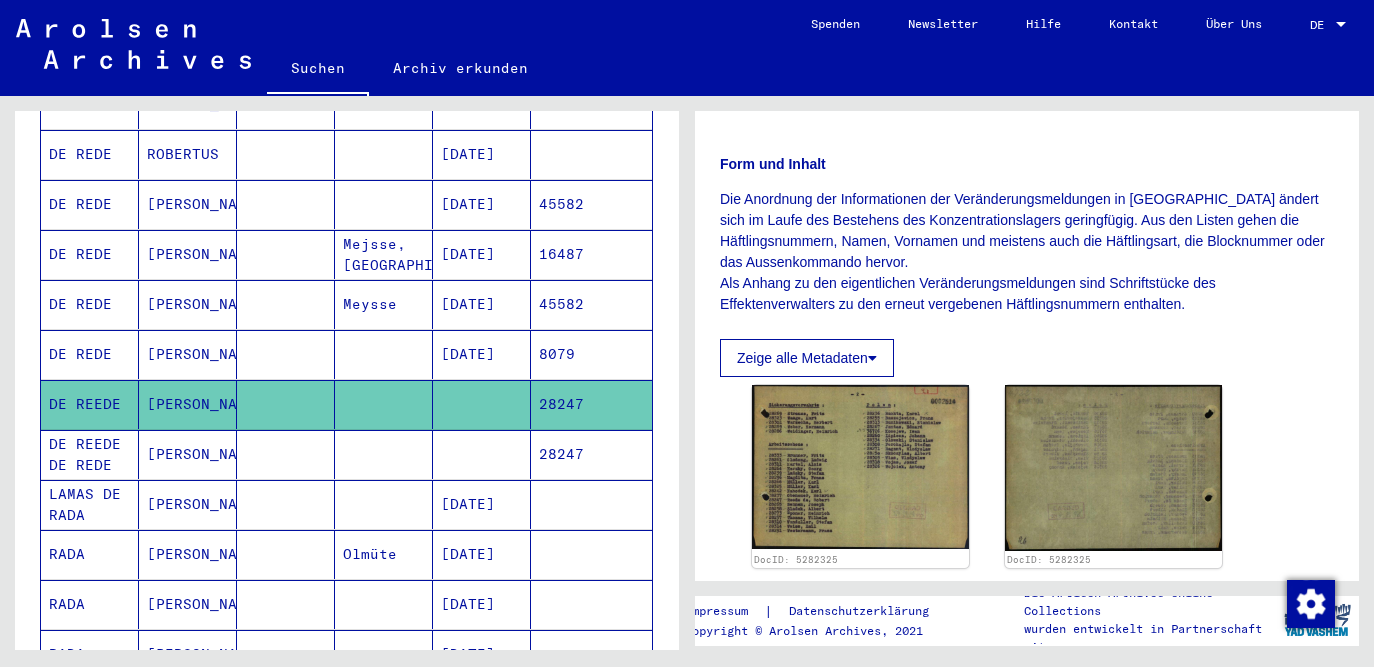 scroll, scrollTop: 582, scrollLeft: 0, axis: vertical 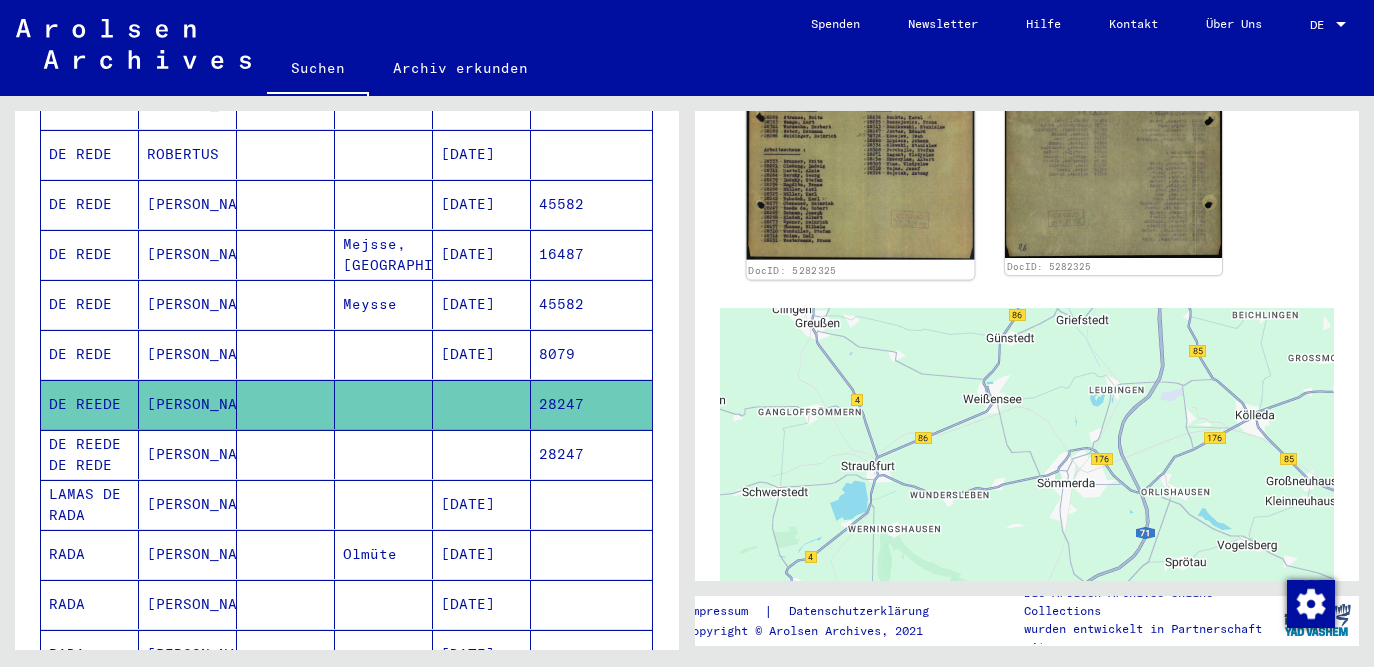 click 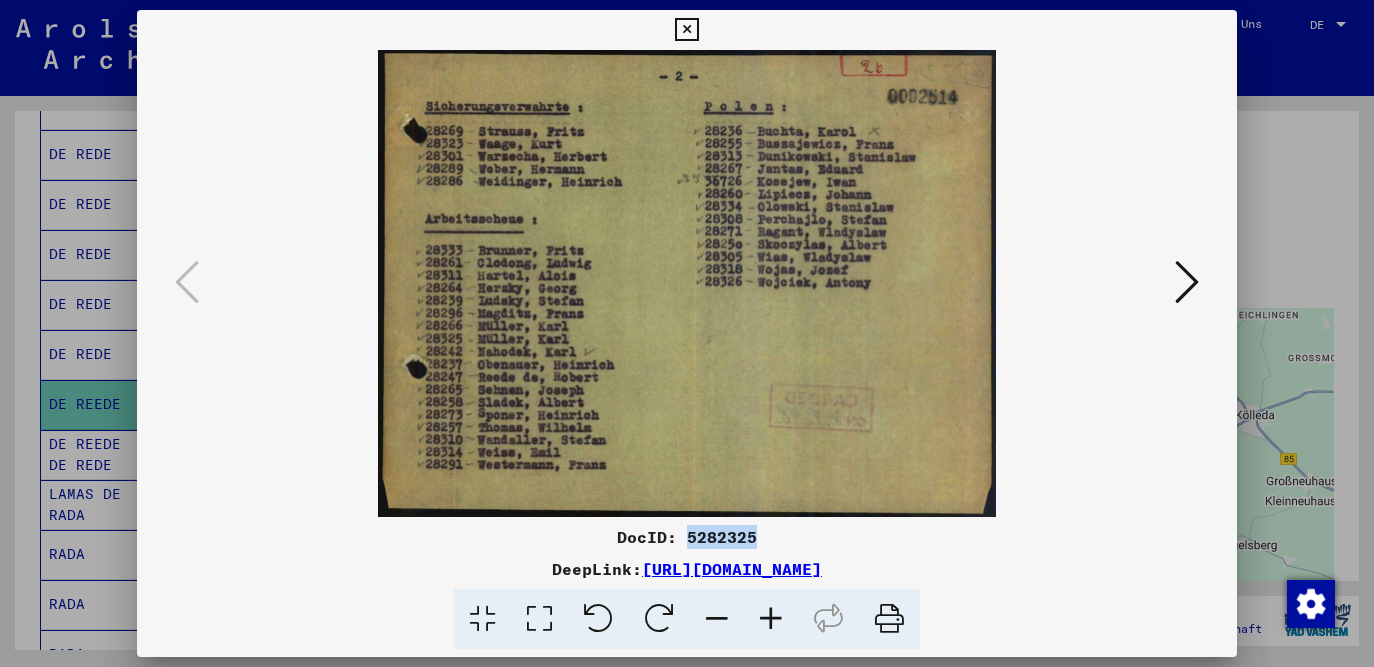 drag, startPoint x: 690, startPoint y: 535, endPoint x: 754, endPoint y: 535, distance: 64 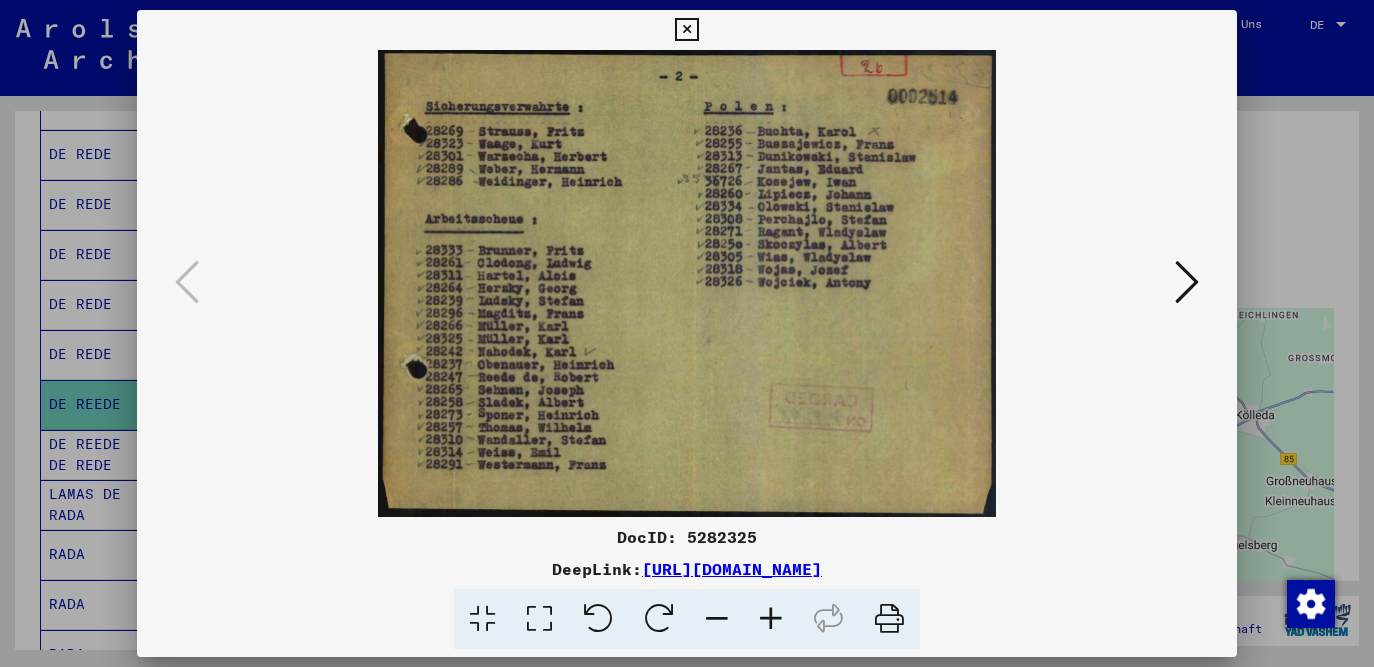 click at bounding box center [687, 333] 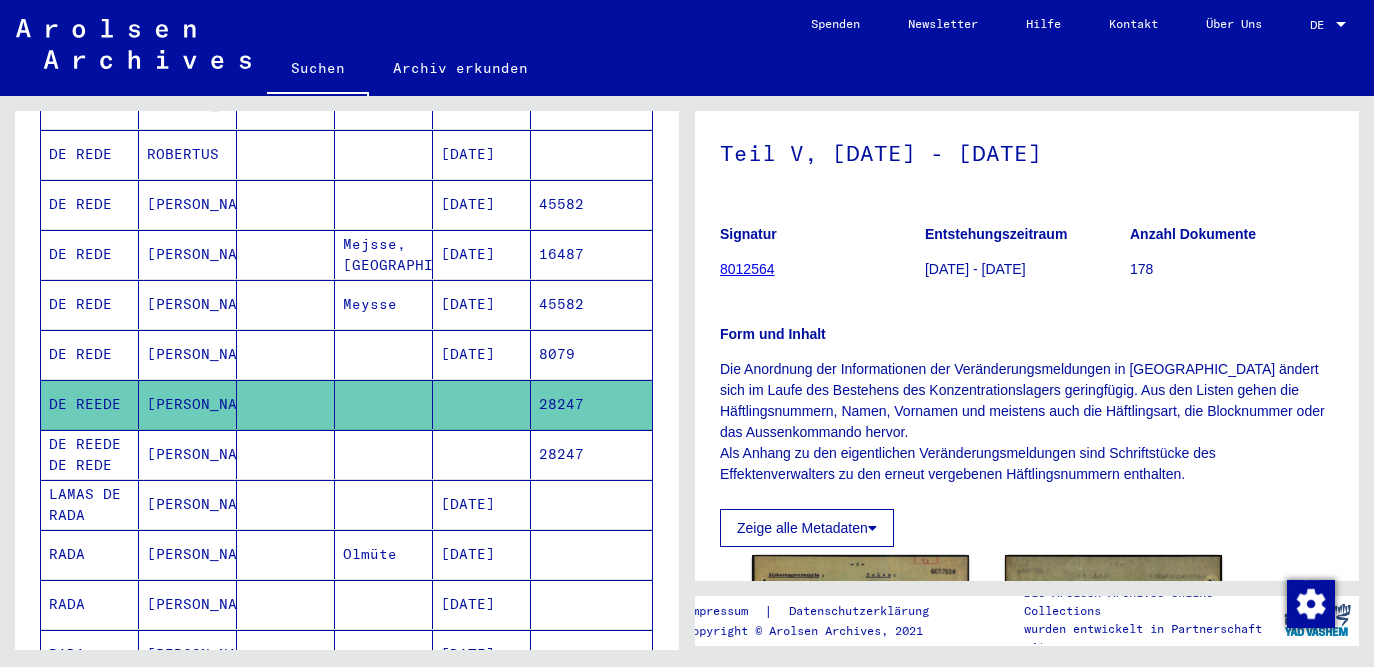 scroll, scrollTop: 54, scrollLeft: 0, axis: vertical 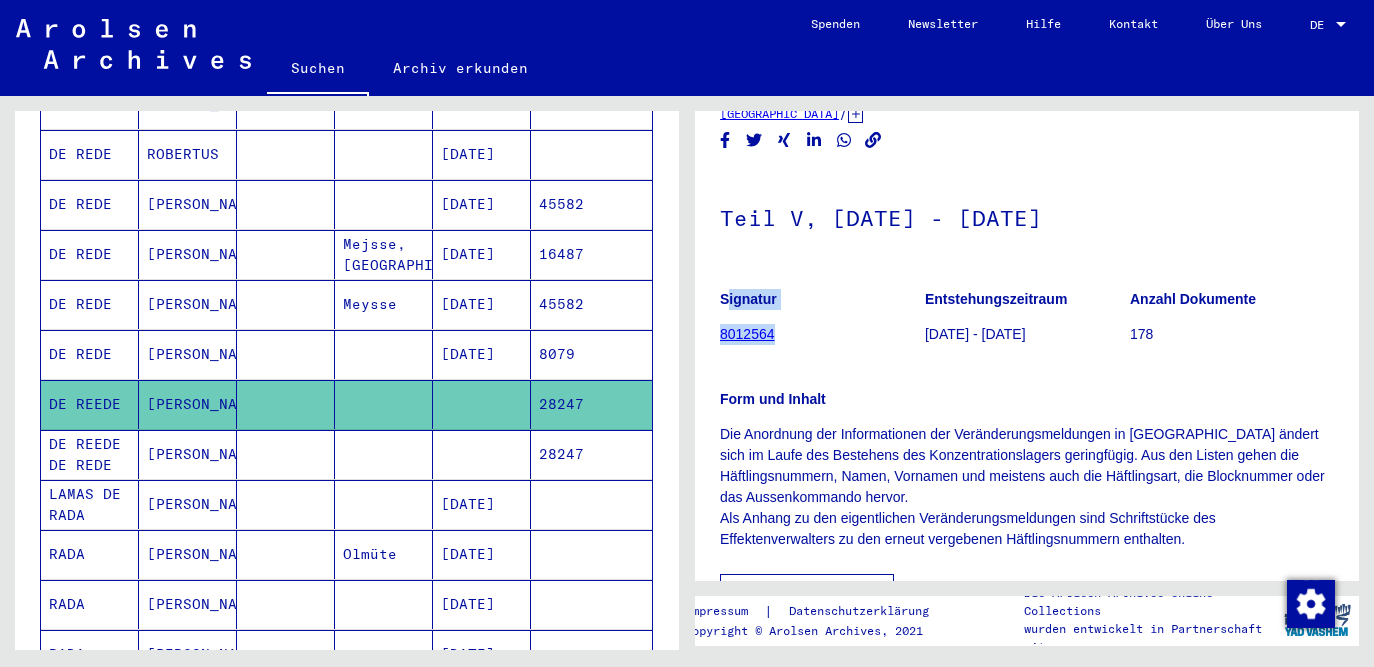 drag, startPoint x: 793, startPoint y: 332, endPoint x: 718, endPoint y: 334, distance: 75.026665 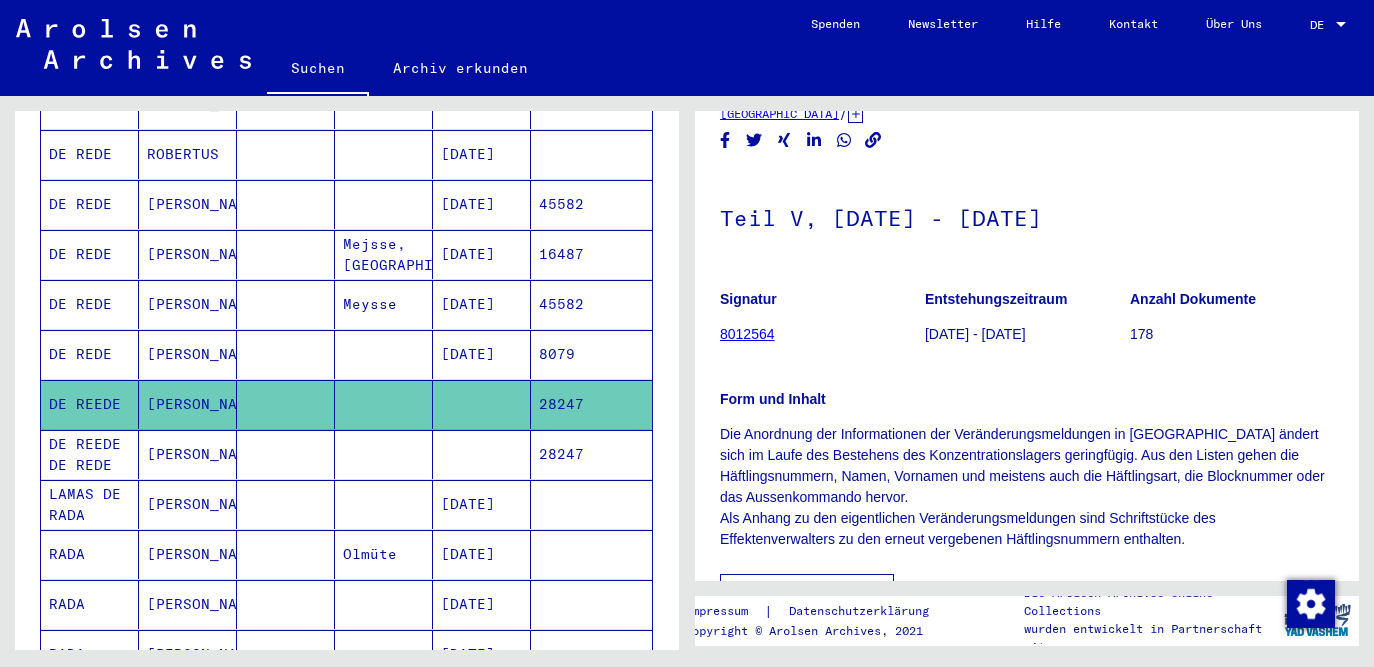 click on "Form und Inhalt Die Anordnung der Informationen der Veränderungsmeldungen in [GEOGRAPHIC_DATA]      ändert sich im Laufe des Bestehens des Konzentrationslagers geringfügig.      Aus den Listen gehen die Häftlingsnummern, Namen, Vornamen und meistens      auch die Häftlingsart, die Blocknummer oder das Aussenkommando hervor. Als      Anhang zu den eigentlichen Veränderungsmeldungen sind Schriftstücke des      Effektenverwalters zu den erneut vergebenen Häftlingsnummern enthalten." 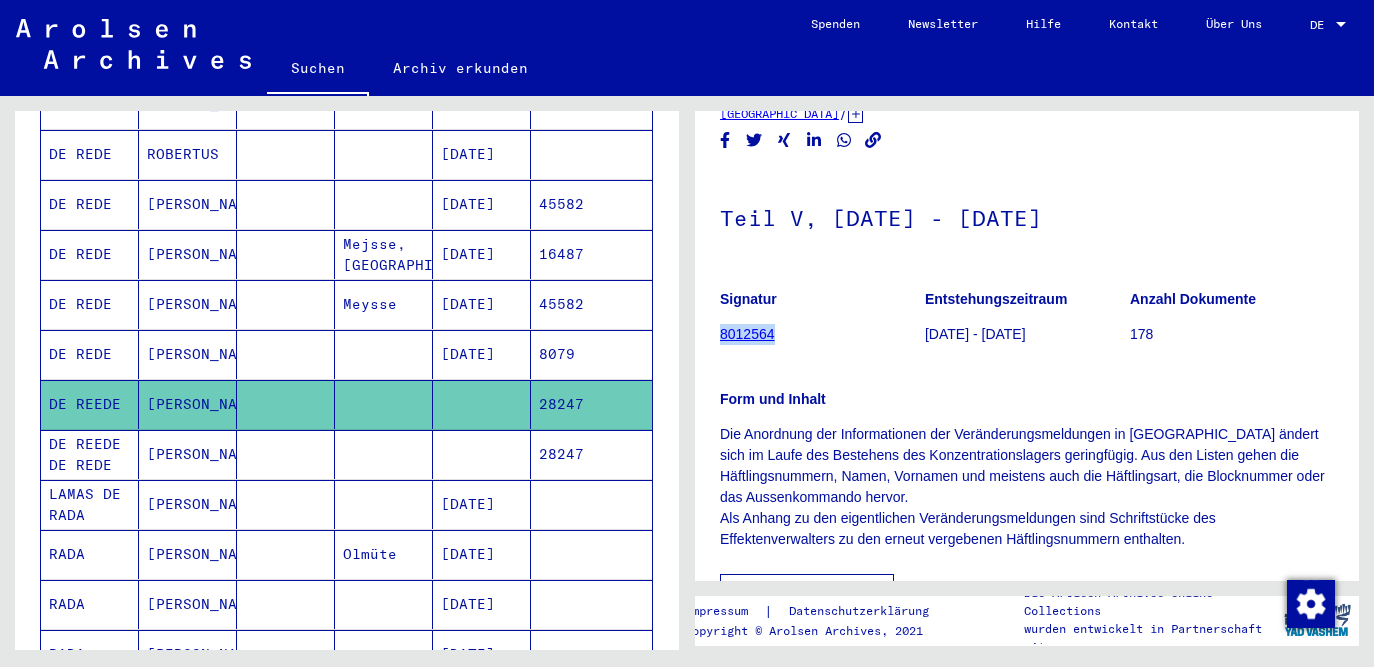drag, startPoint x: 789, startPoint y: 346, endPoint x: 722, endPoint y: 341, distance: 67.18631 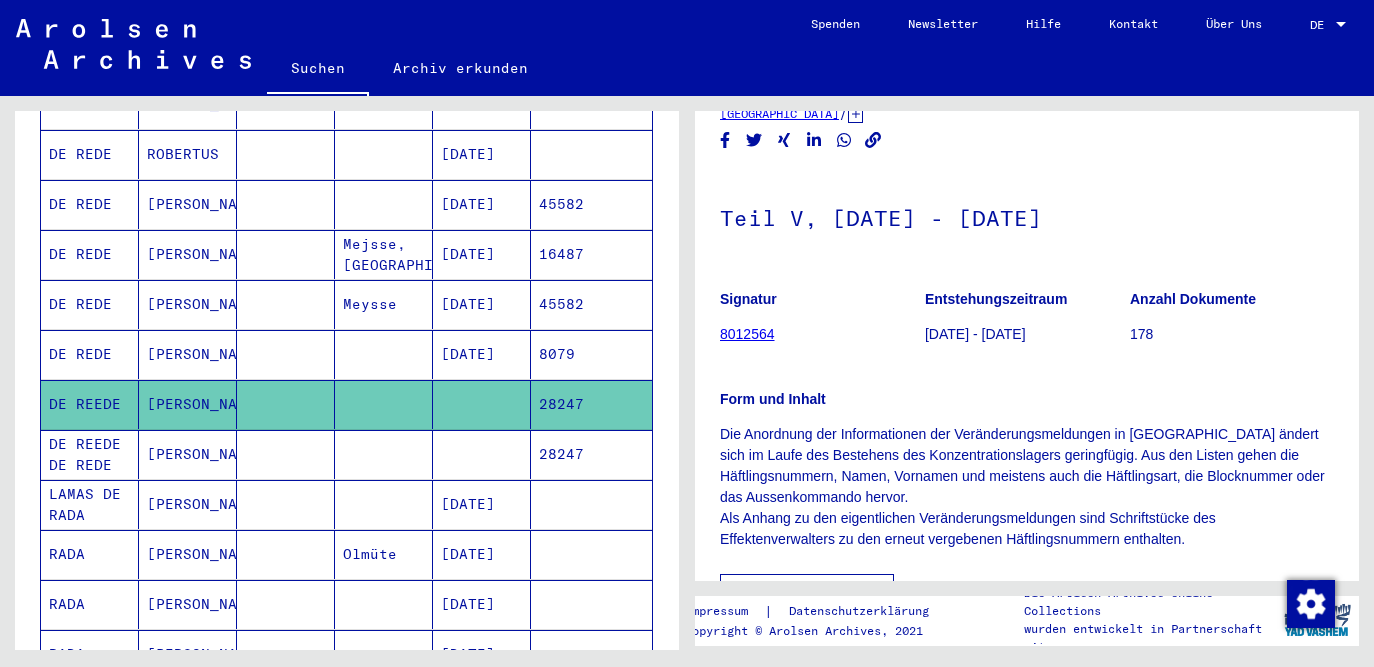 click at bounding box center [384, 504] 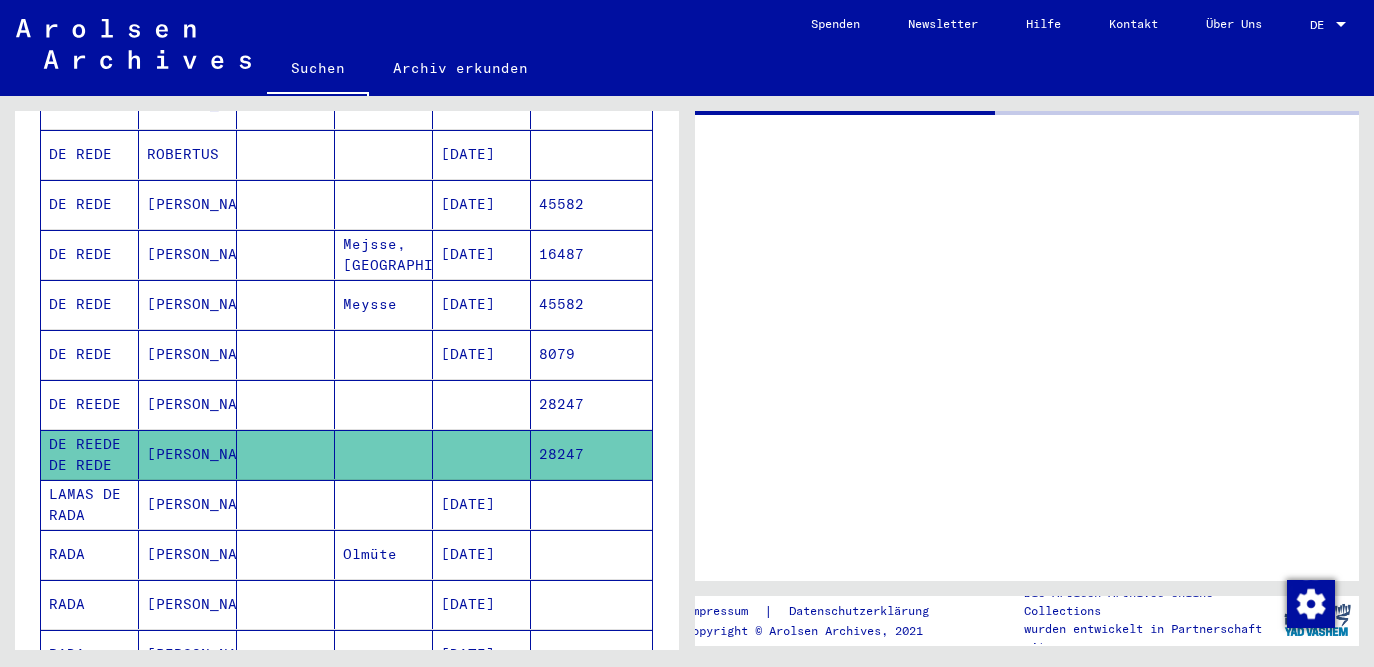 scroll, scrollTop: 0, scrollLeft: 0, axis: both 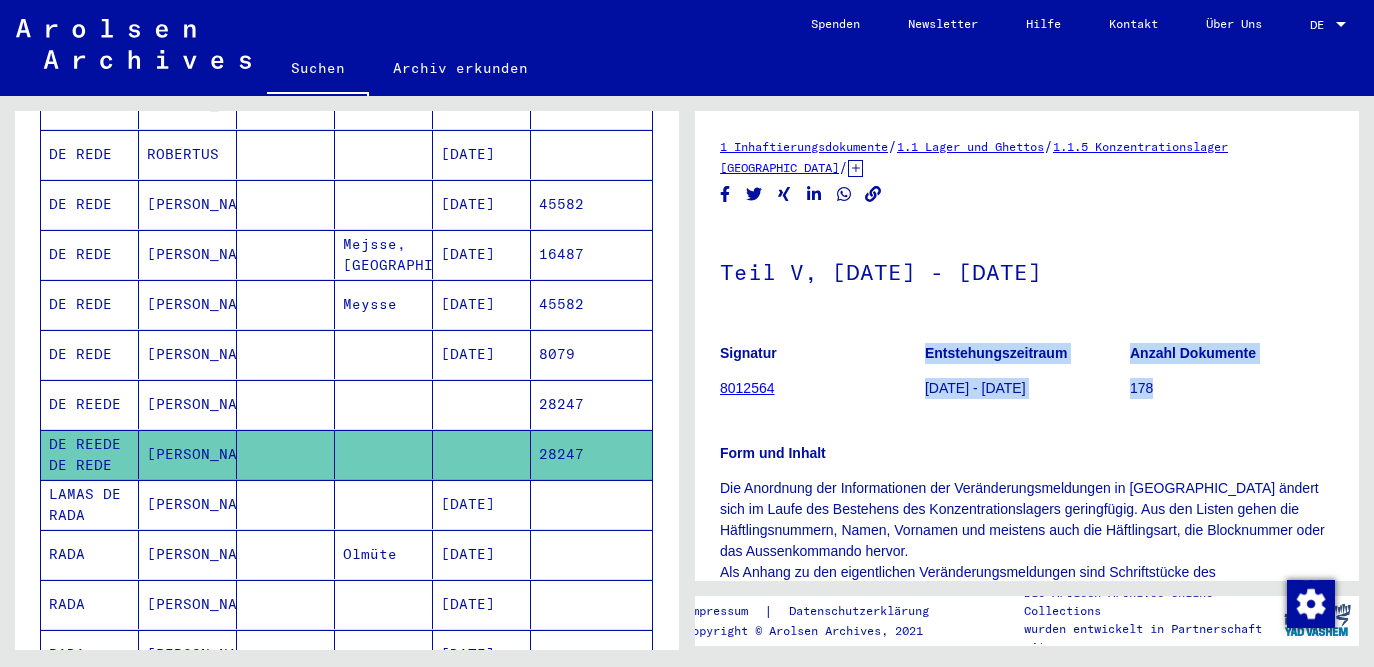 drag, startPoint x: 789, startPoint y: 388, endPoint x: 833, endPoint y: 425, distance: 57.48913 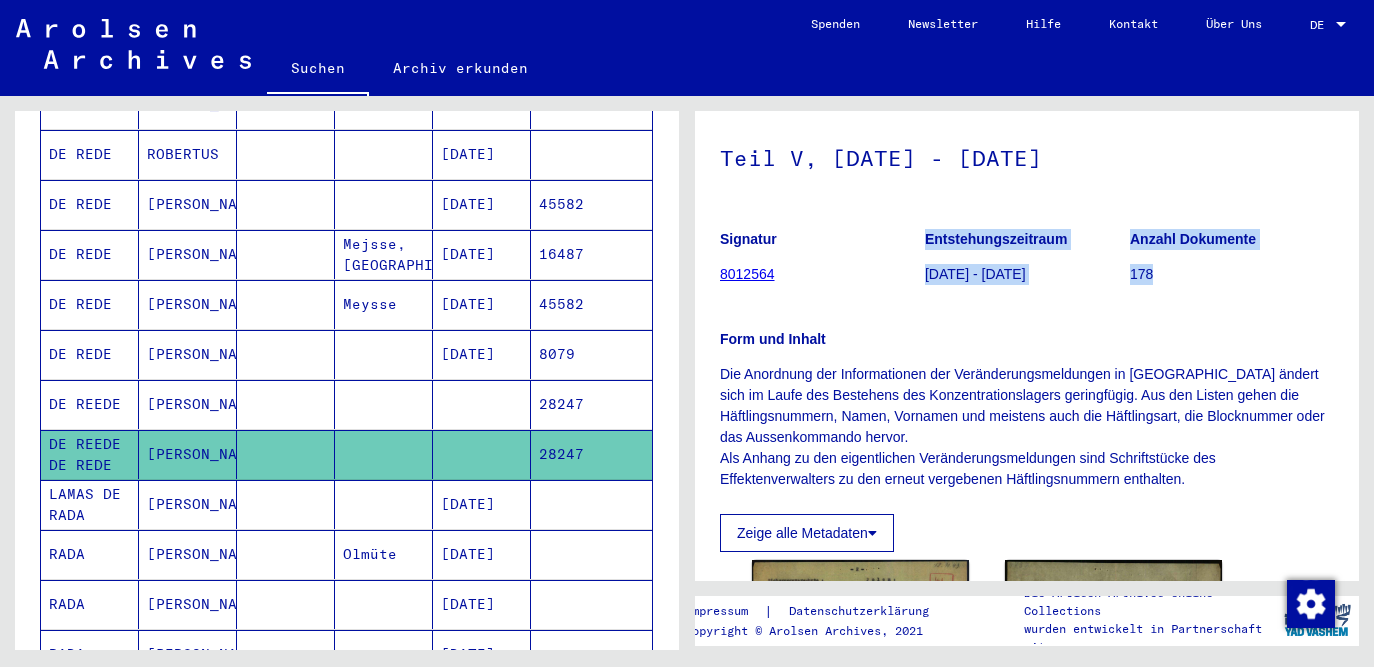 scroll, scrollTop: 118, scrollLeft: 0, axis: vertical 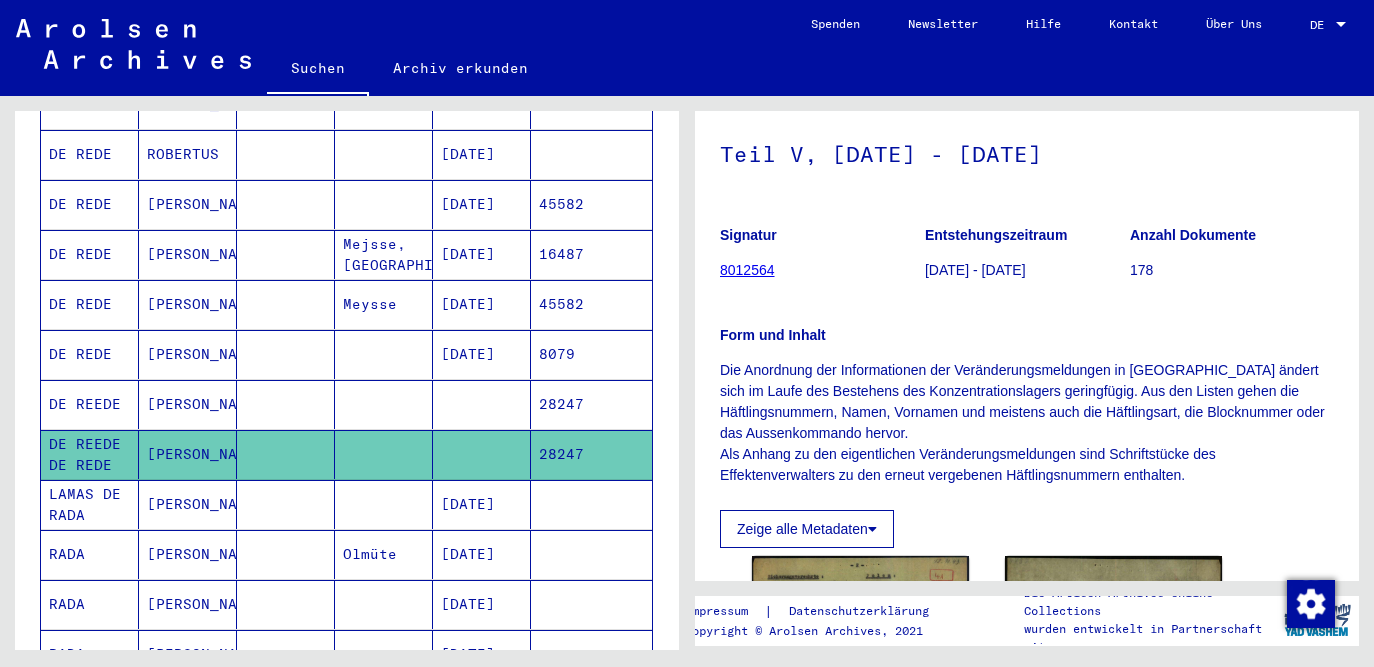 click on "Signatur" 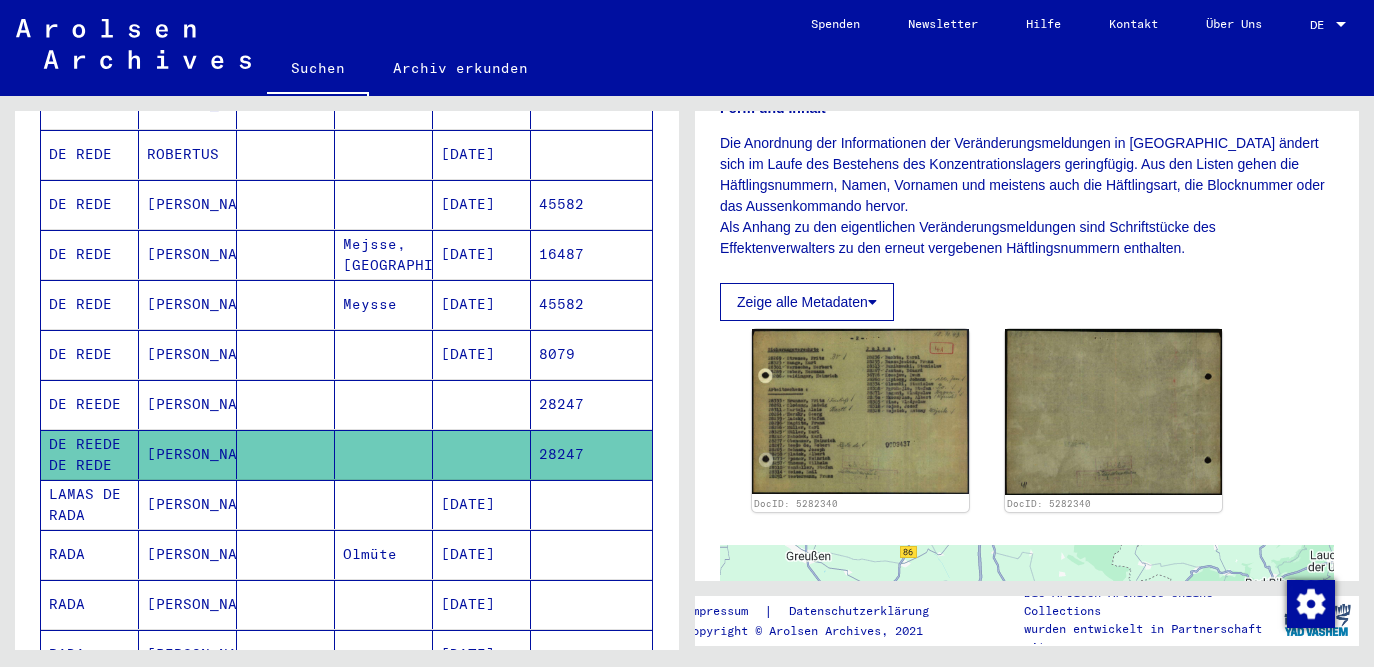 scroll, scrollTop: 380, scrollLeft: 0, axis: vertical 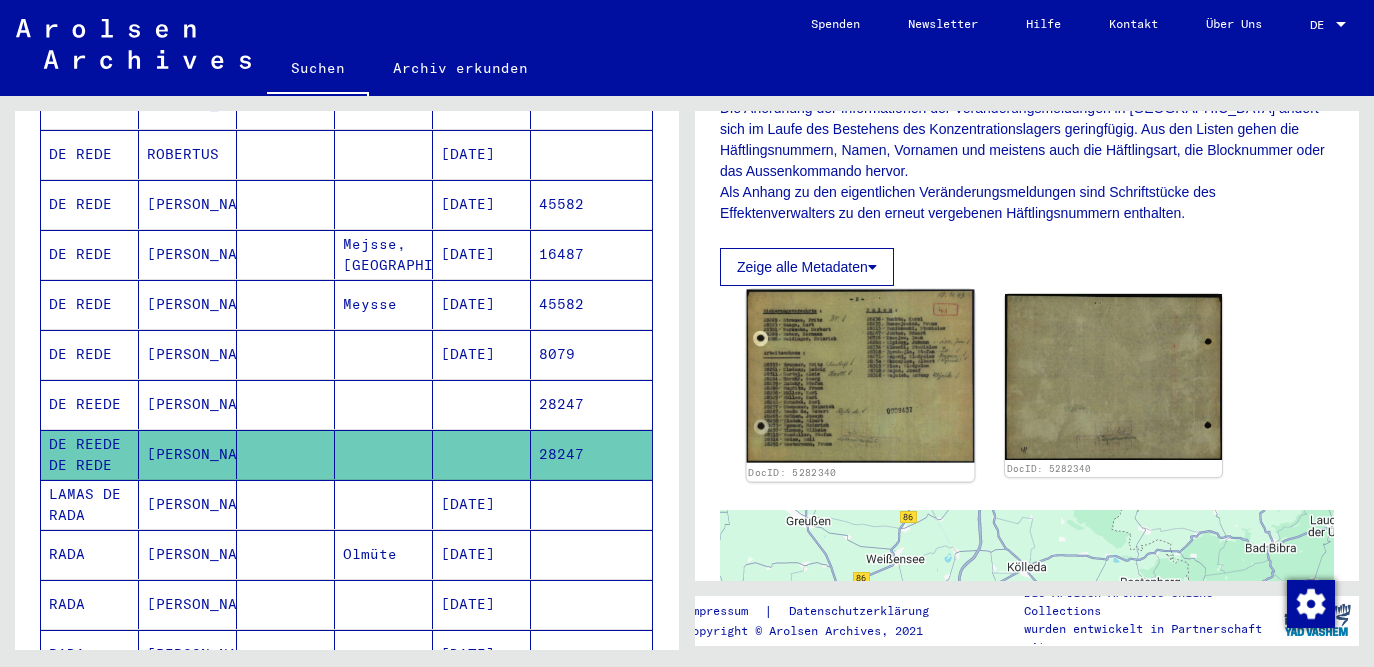 click 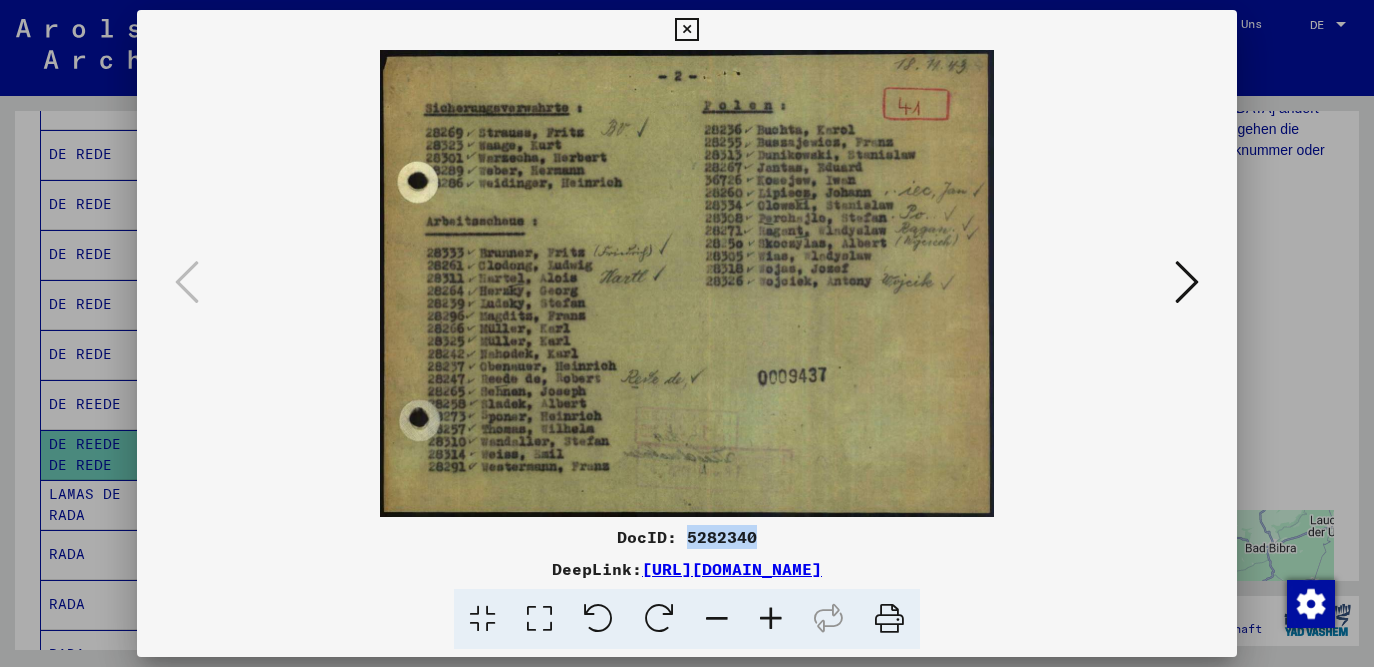 drag, startPoint x: 688, startPoint y: 538, endPoint x: 759, endPoint y: 539, distance: 71.00704 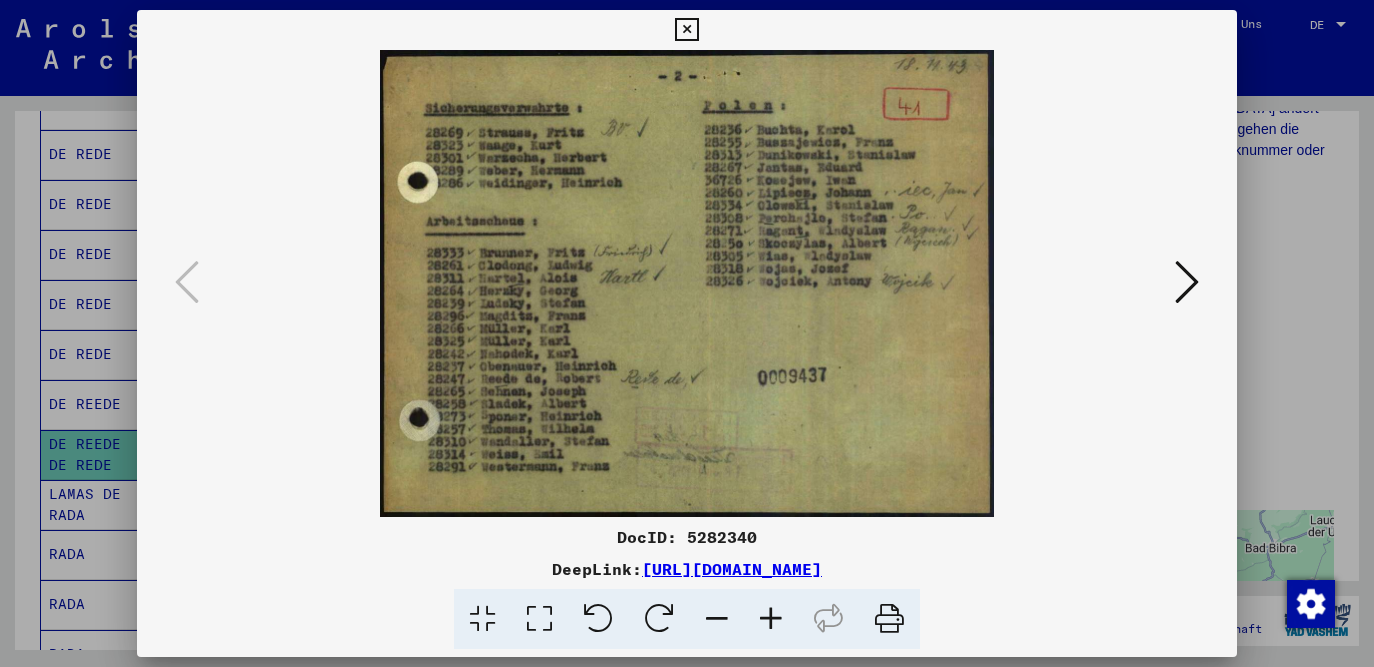 click at bounding box center [687, 333] 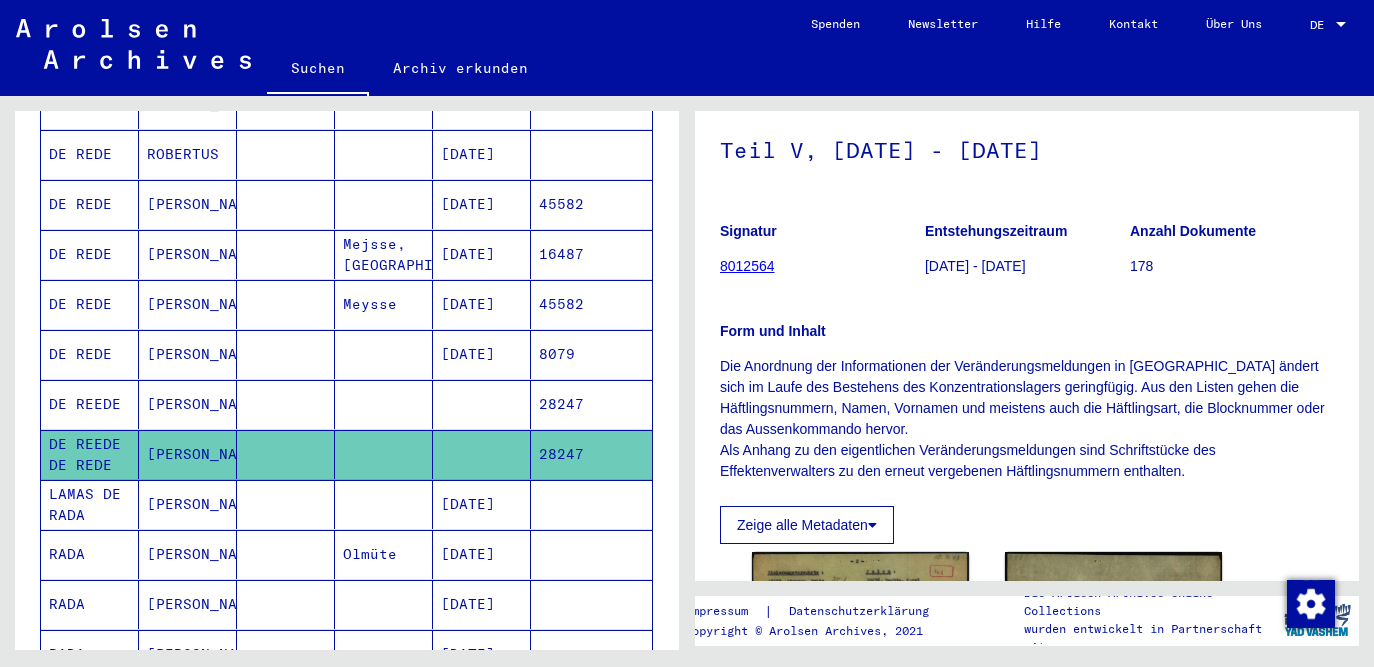 scroll, scrollTop: 103, scrollLeft: 0, axis: vertical 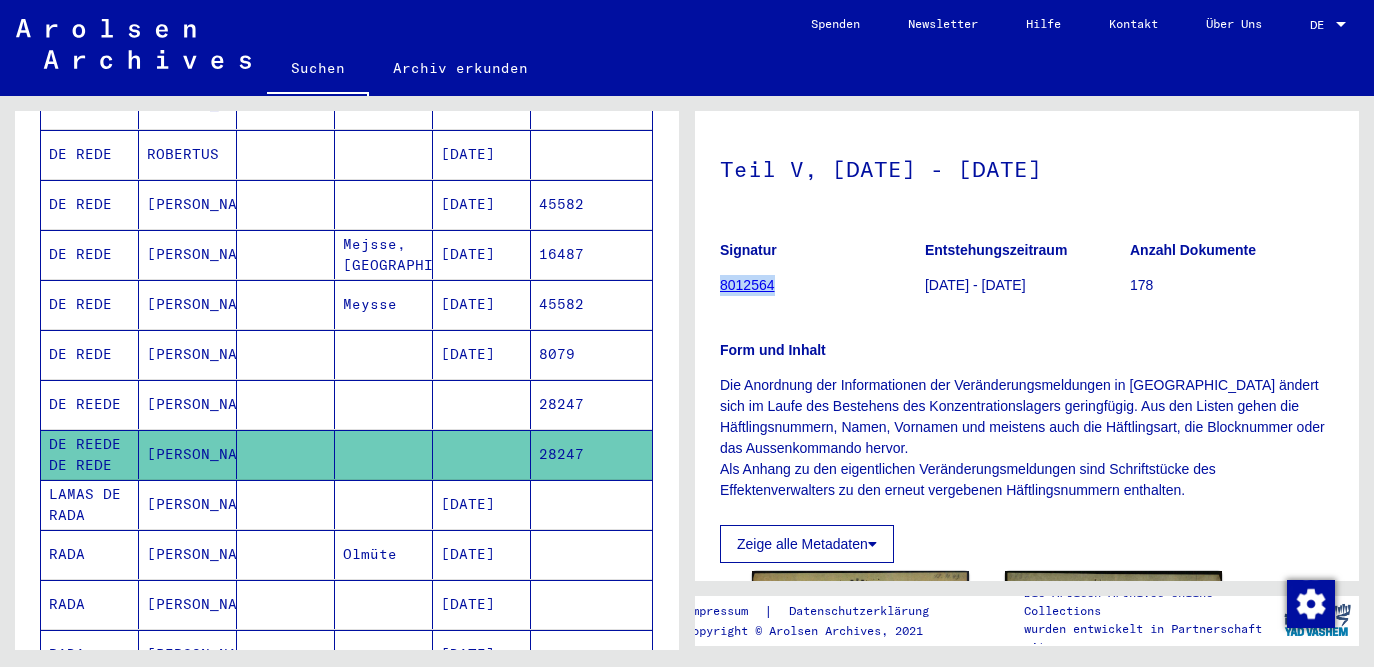 drag, startPoint x: 777, startPoint y: 283, endPoint x: 722, endPoint y: 286, distance: 55.081757 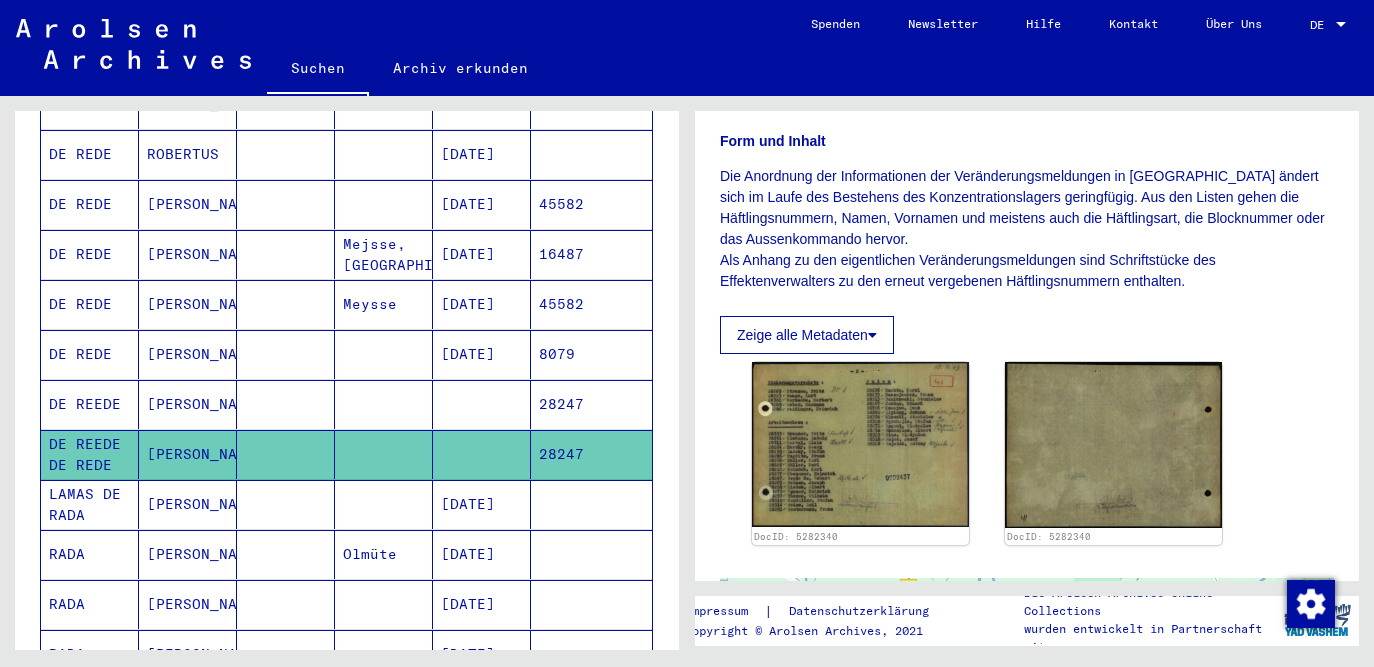 scroll, scrollTop: 310, scrollLeft: 0, axis: vertical 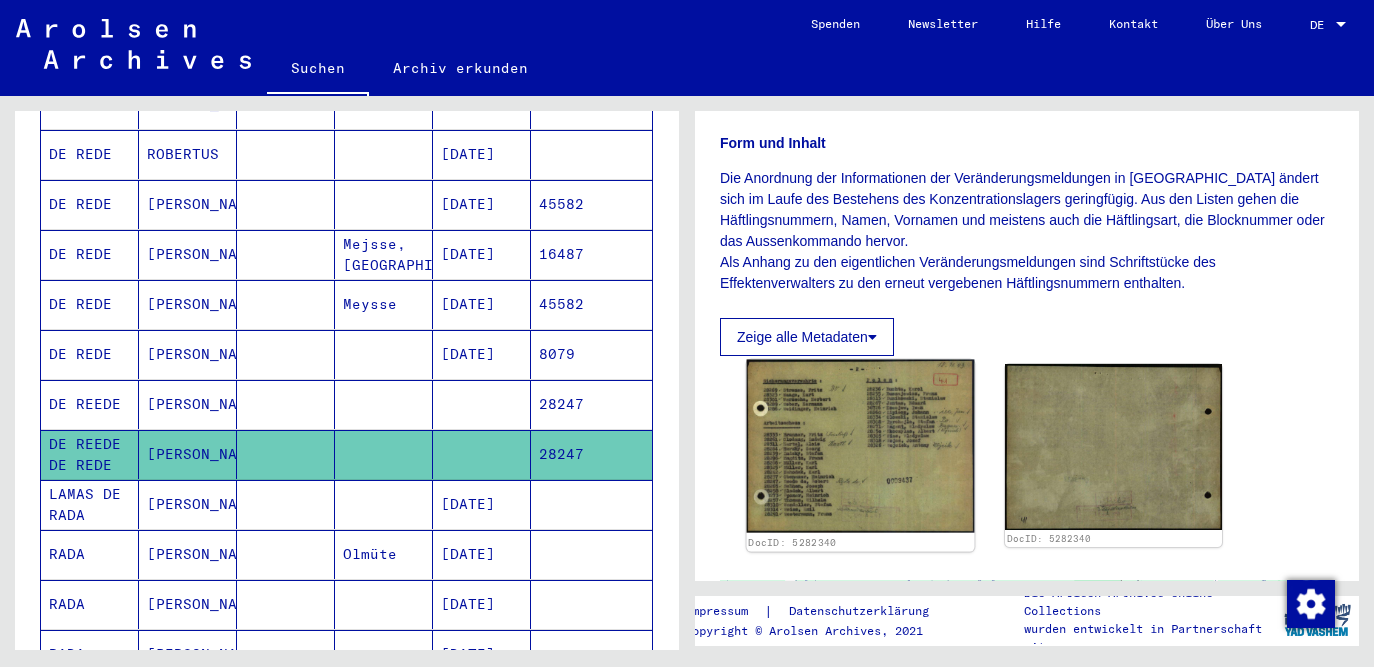 click 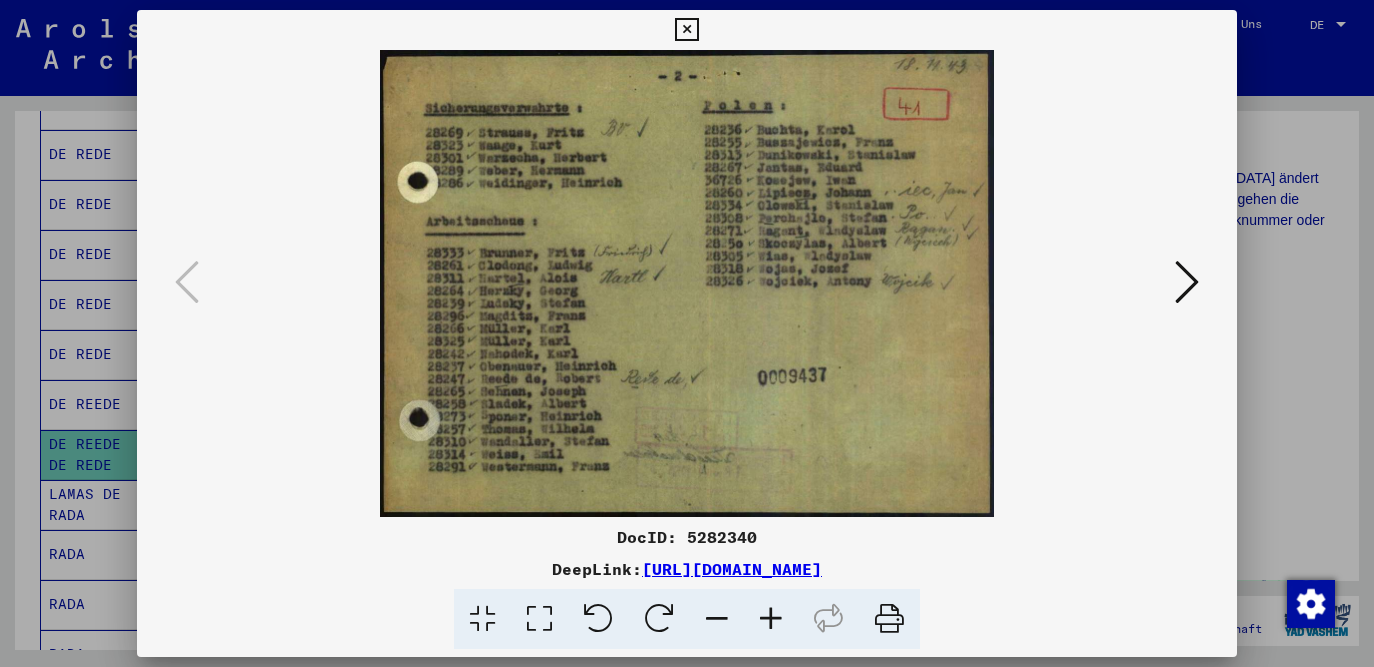 click at bounding box center (686, 30) 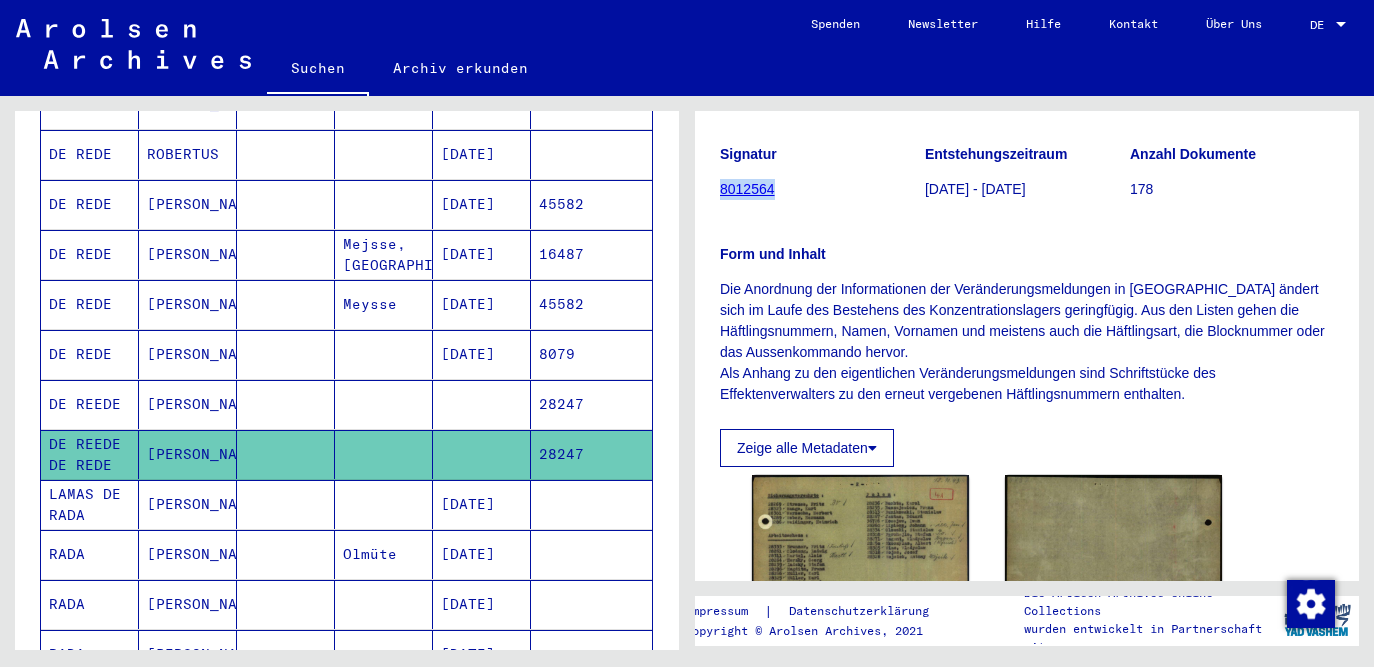 scroll, scrollTop: 205, scrollLeft: 0, axis: vertical 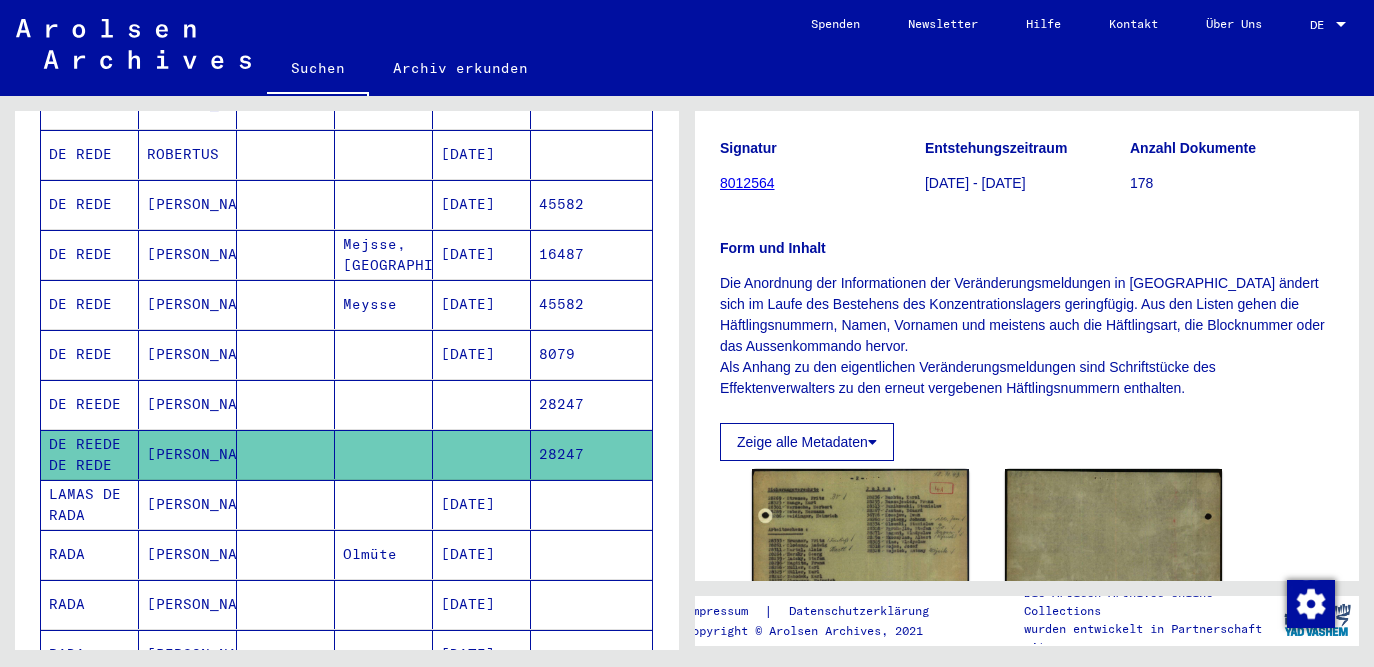 click on "[DATE]" at bounding box center (482, 554) 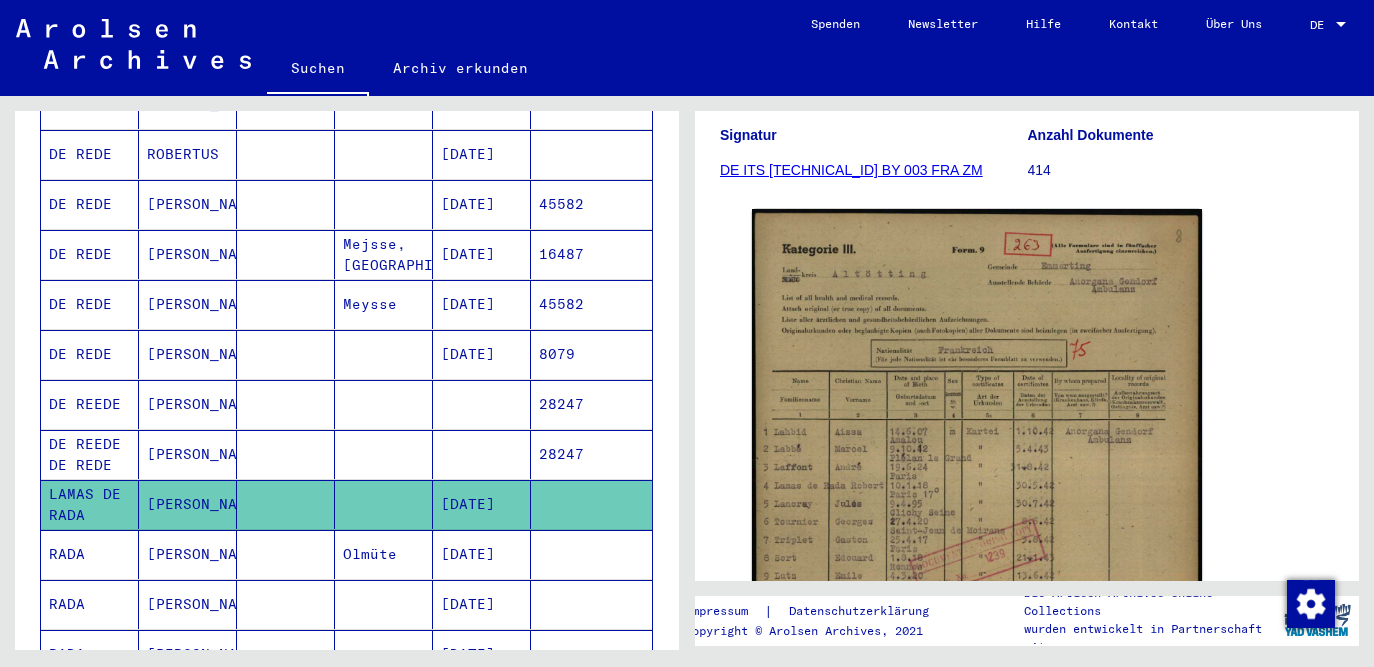 scroll, scrollTop: 292, scrollLeft: 0, axis: vertical 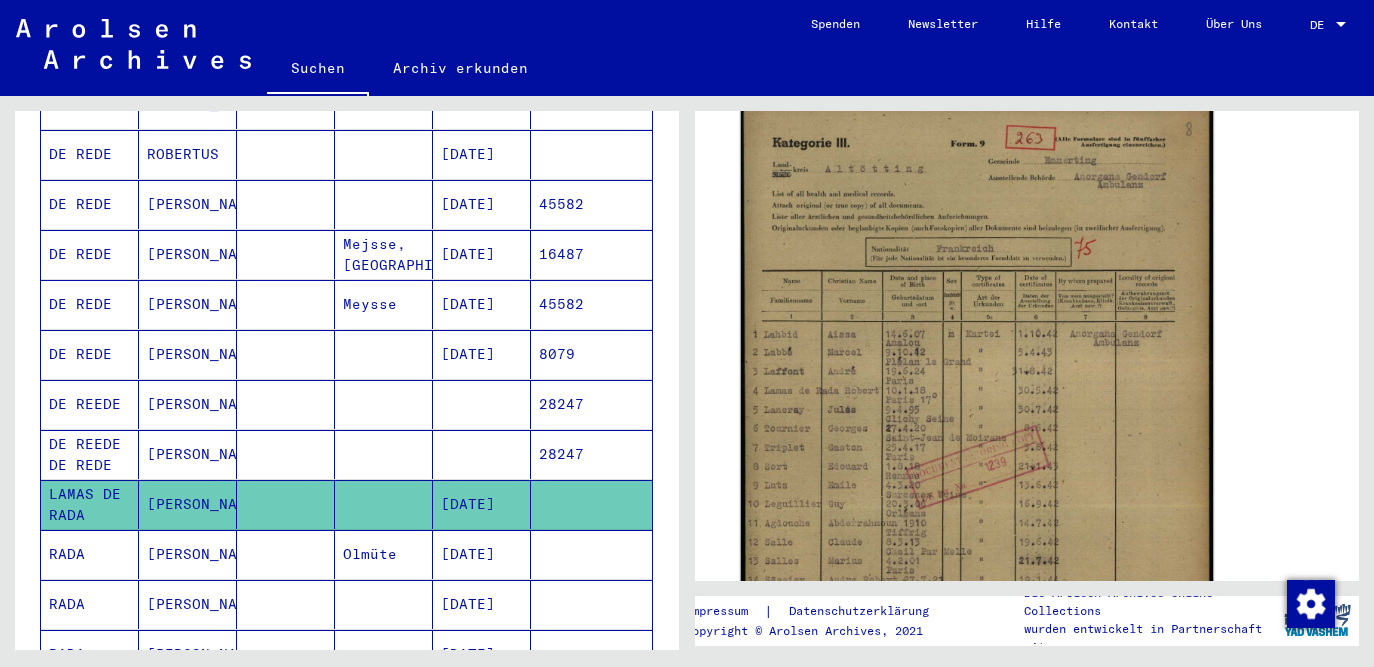 click 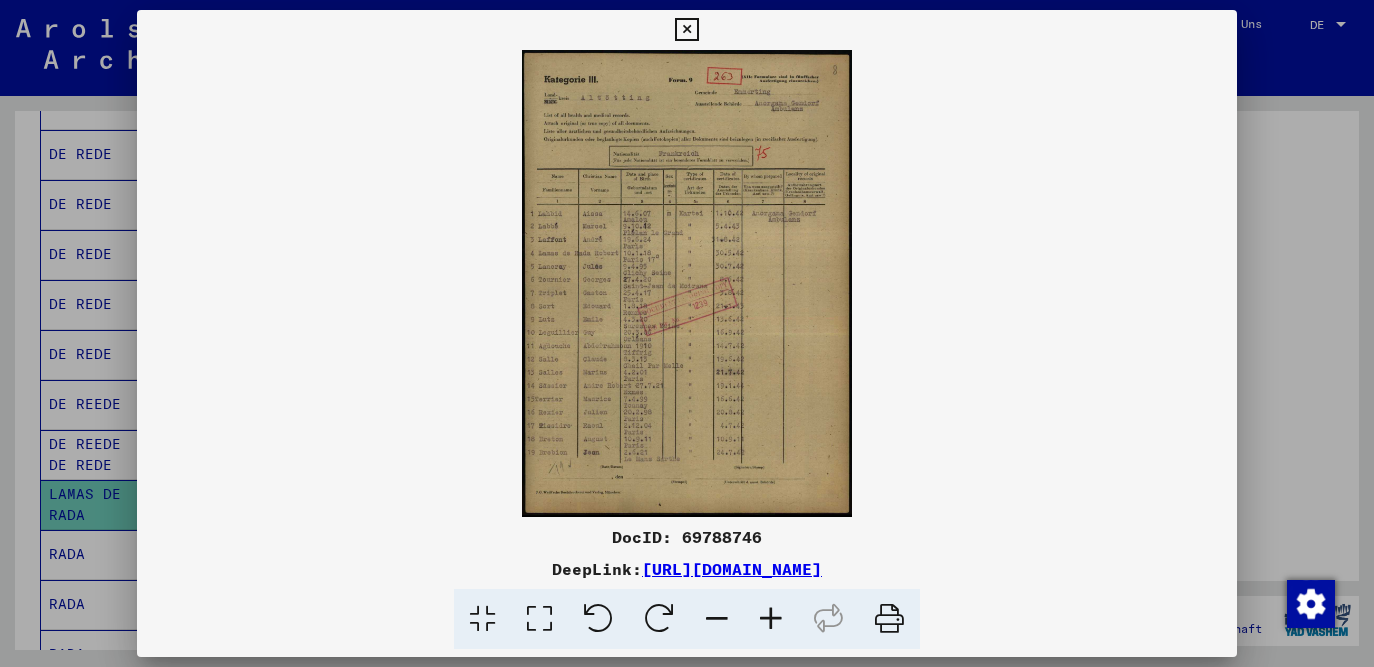 click at bounding box center (686, 30) 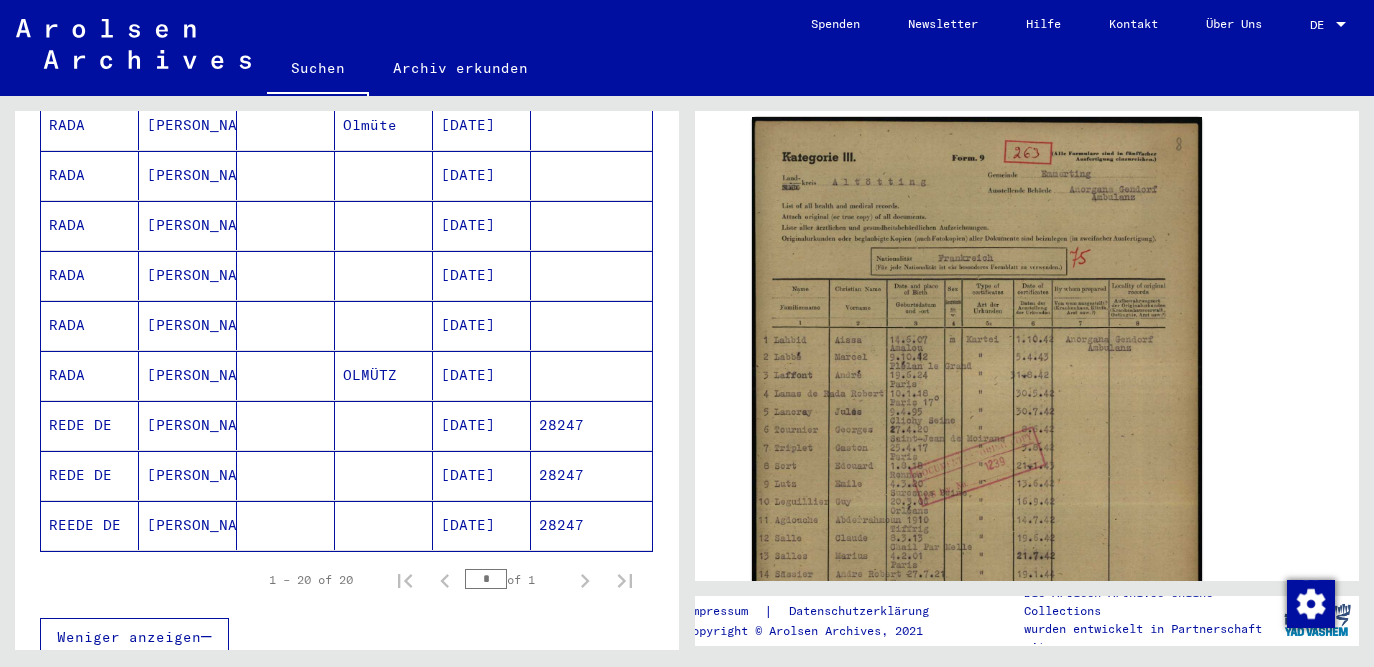 scroll, scrollTop: 879, scrollLeft: 0, axis: vertical 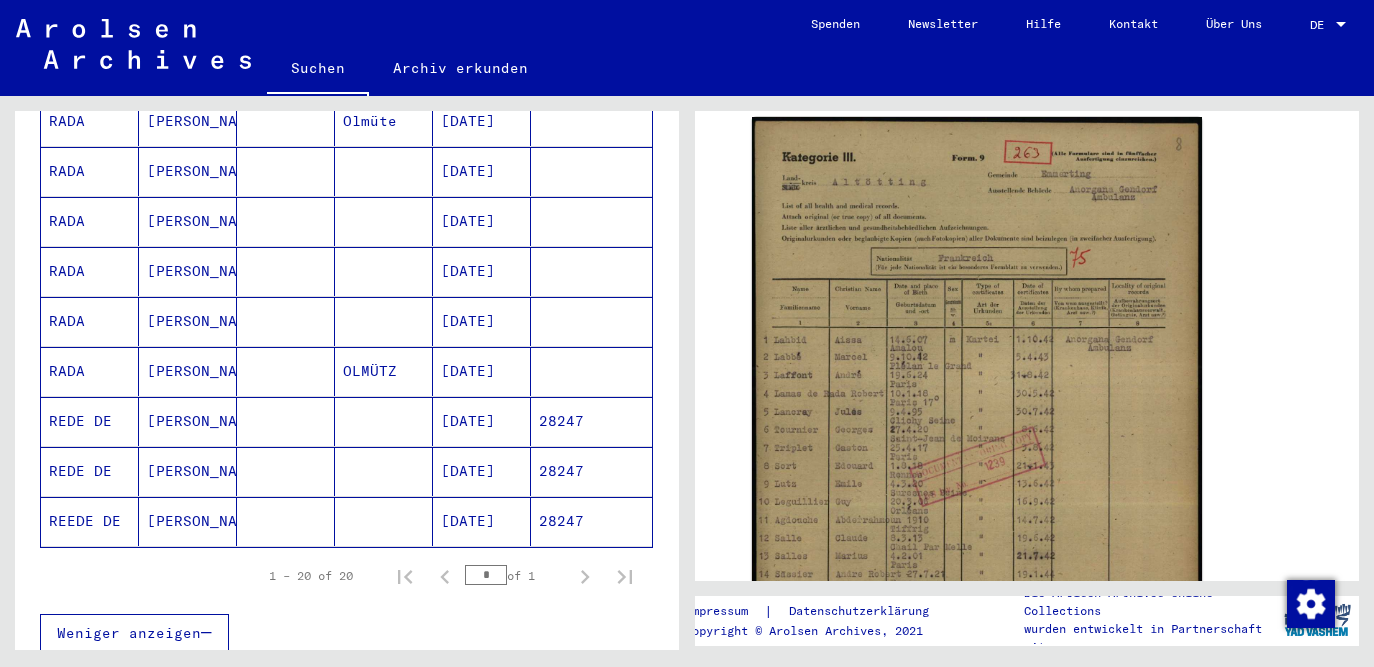 click at bounding box center (384, 471) 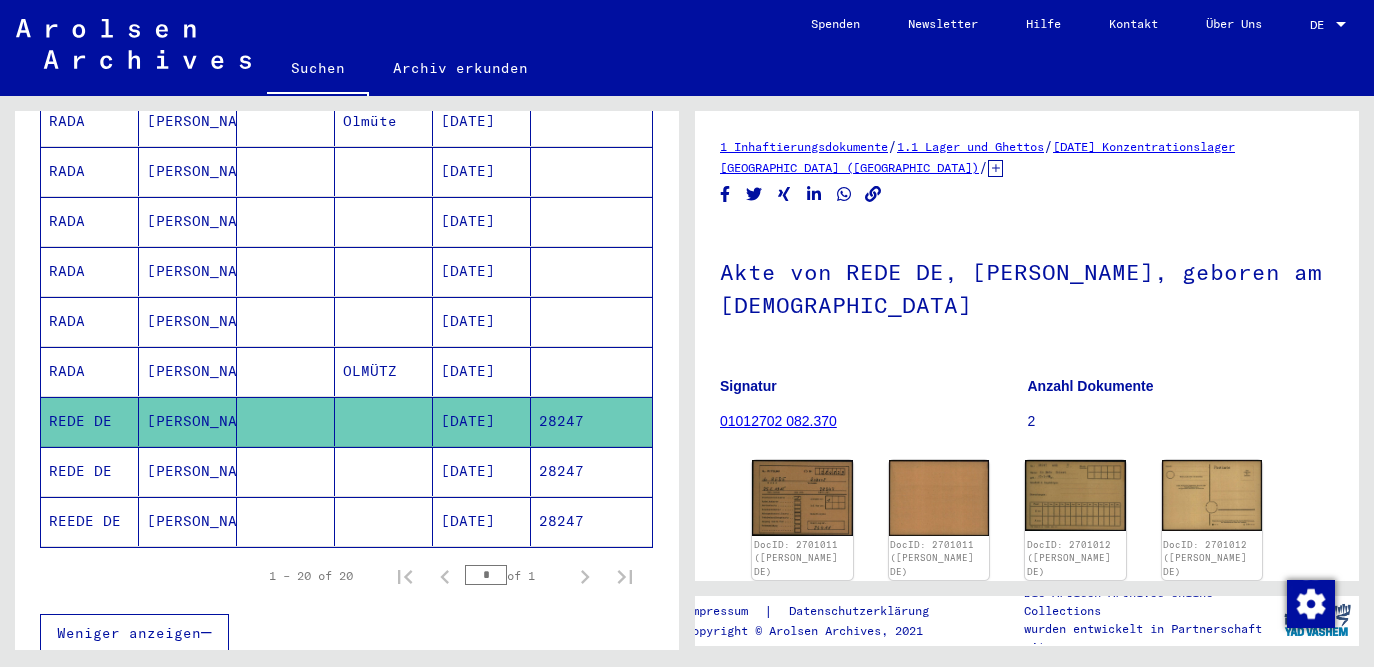 scroll, scrollTop: 68, scrollLeft: 0, axis: vertical 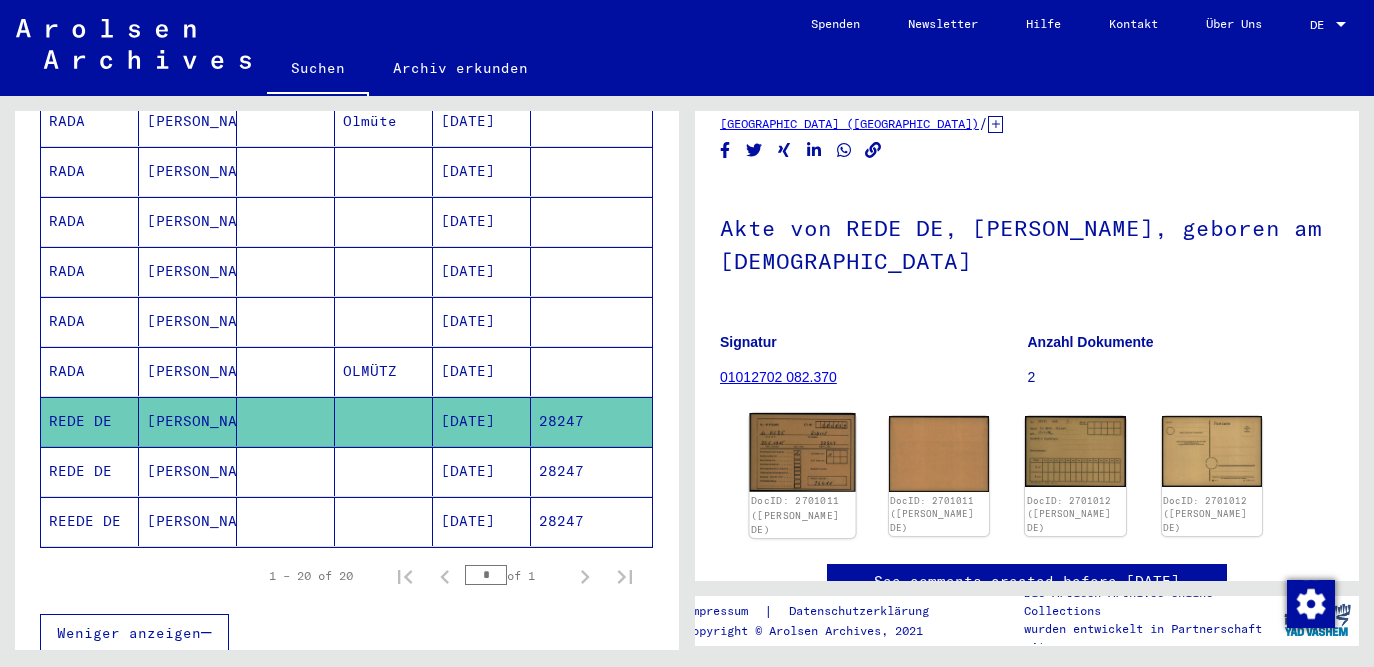 click 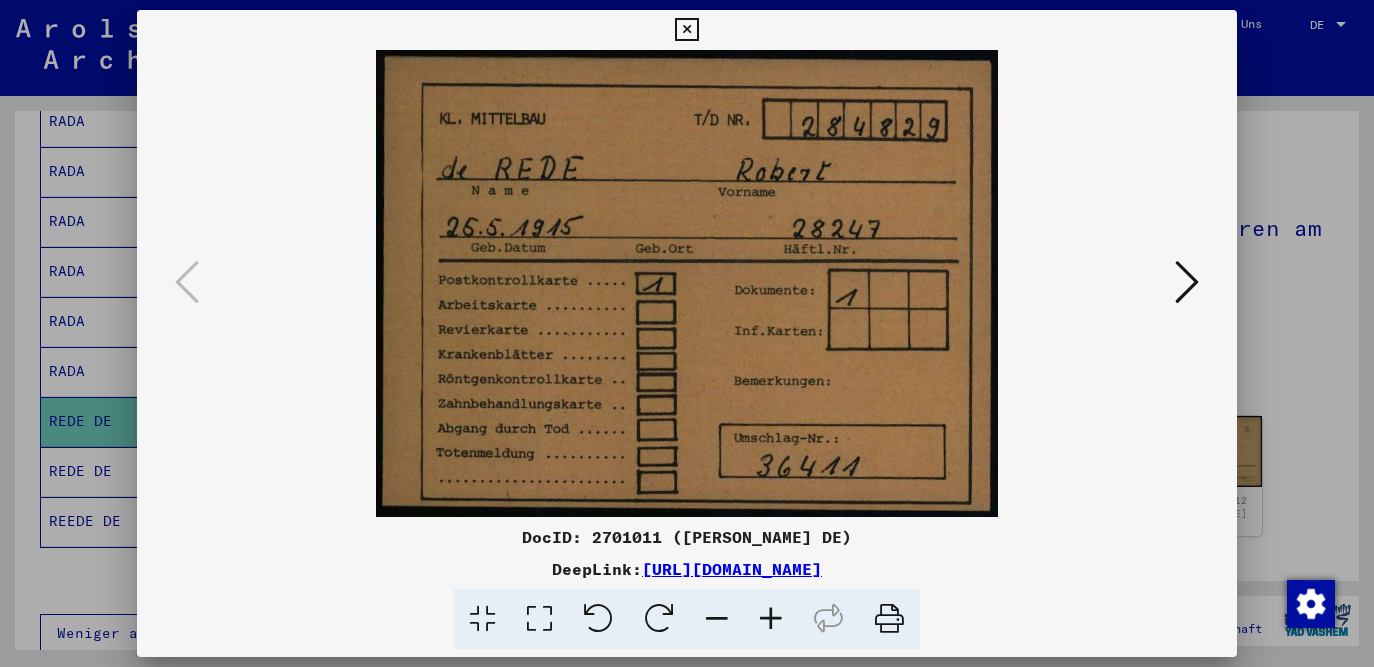 type 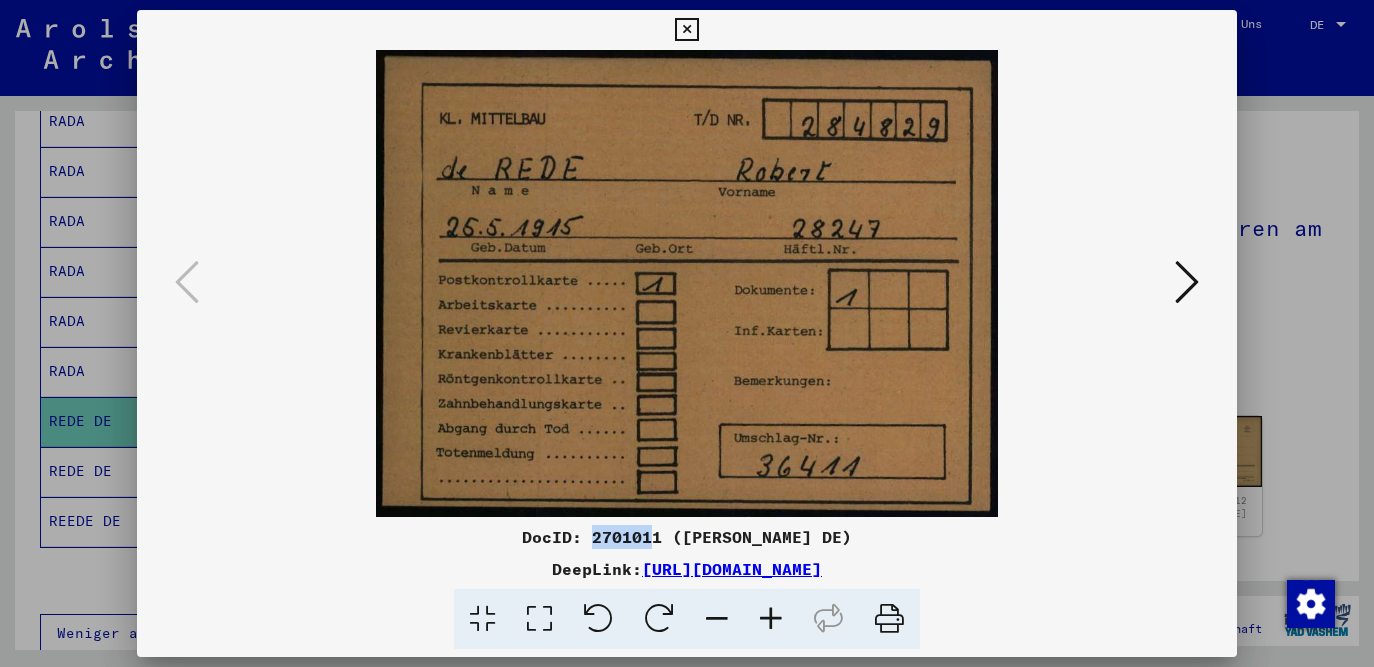 drag, startPoint x: 602, startPoint y: 535, endPoint x: 666, endPoint y: 535, distance: 64 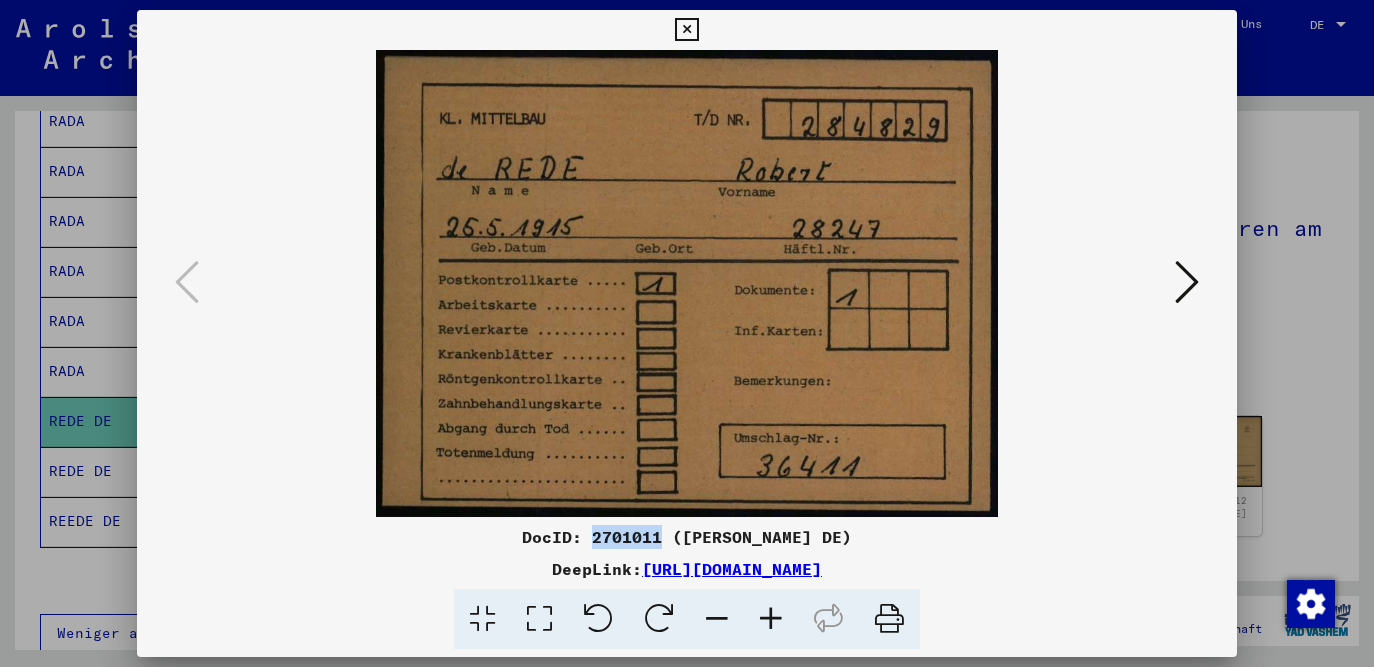 drag, startPoint x: 671, startPoint y: 537, endPoint x: 607, endPoint y: 541, distance: 64.12488 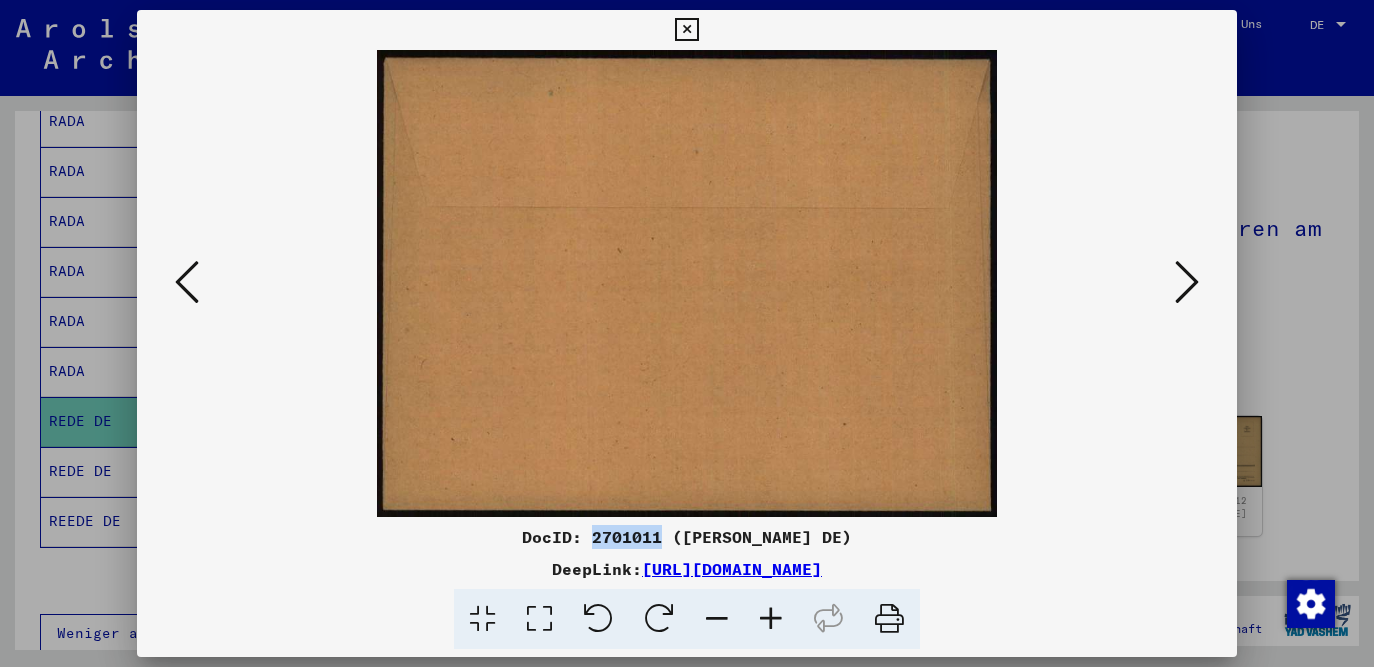 click at bounding box center (1187, 282) 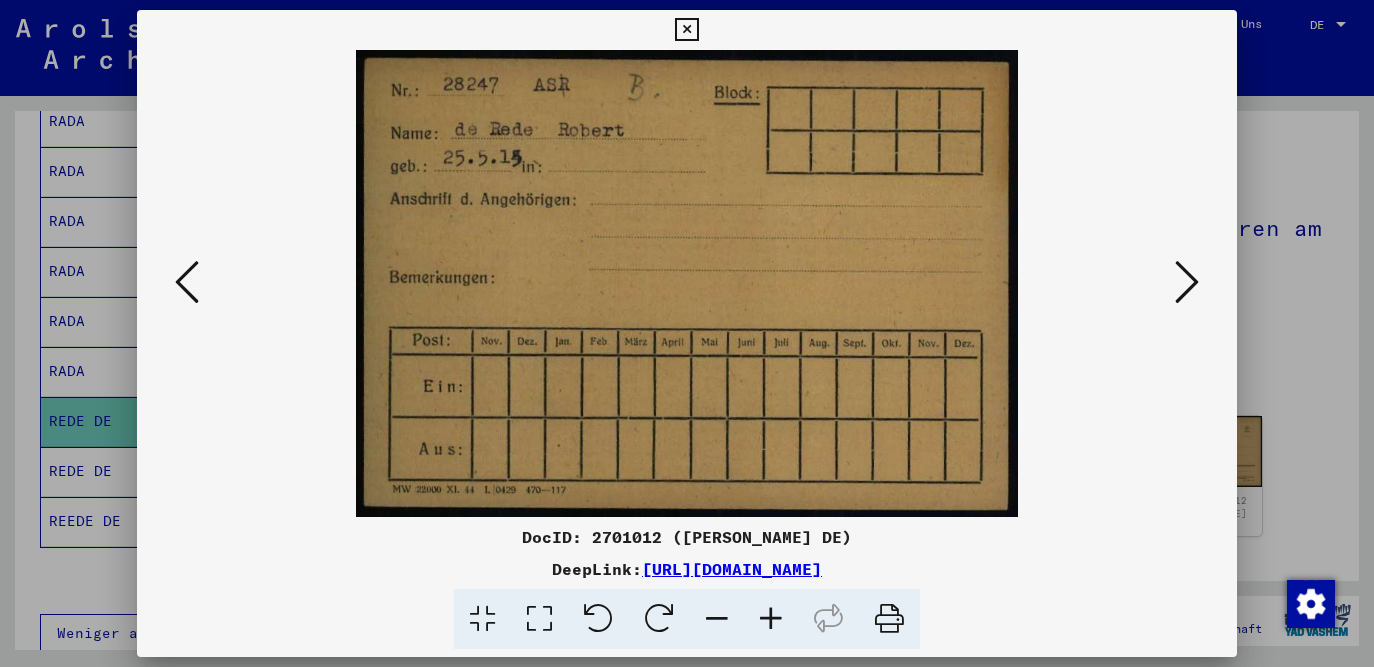 click at bounding box center [1187, 282] 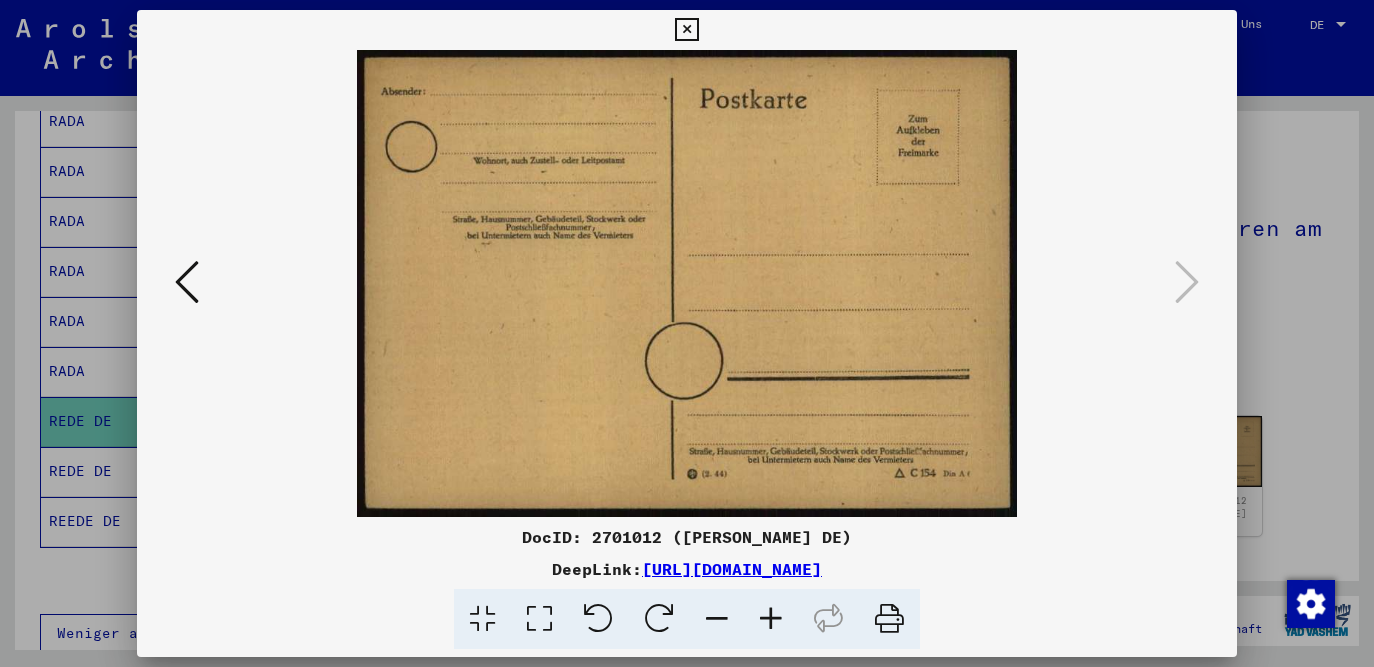click at bounding box center [1187, 282] 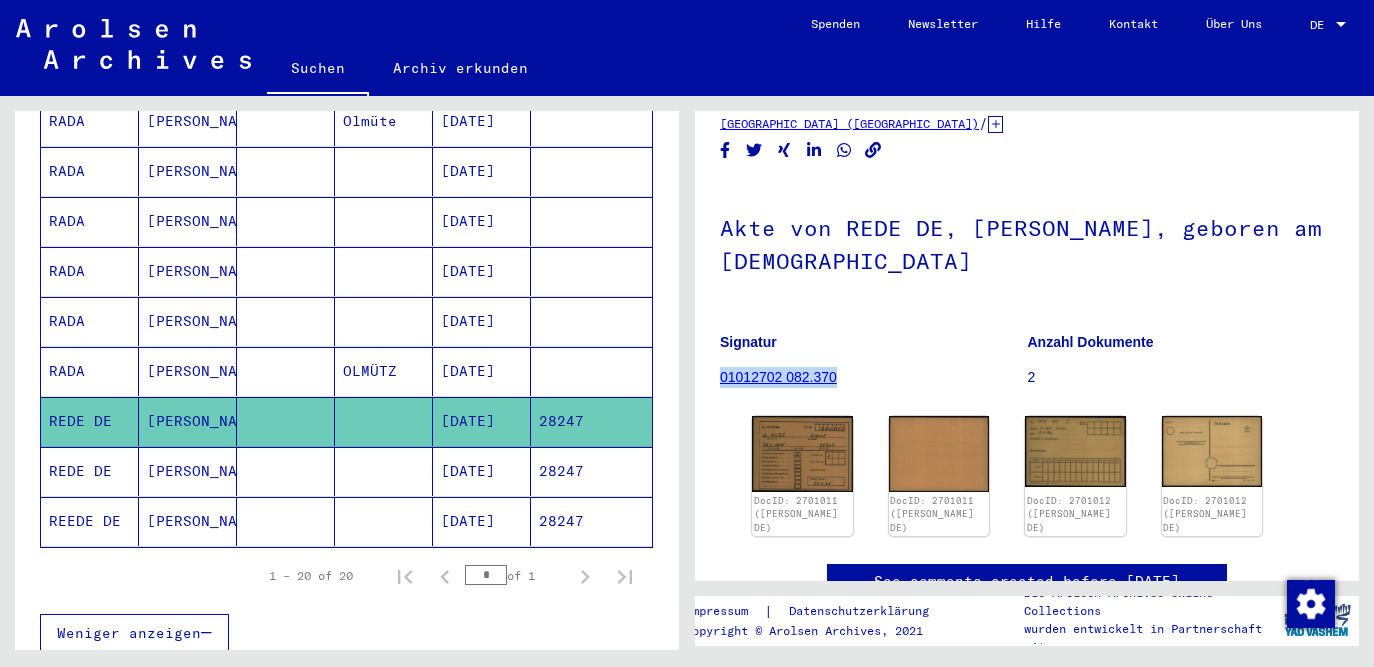 drag, startPoint x: 849, startPoint y: 379, endPoint x: 721, endPoint y: 378, distance: 128.0039 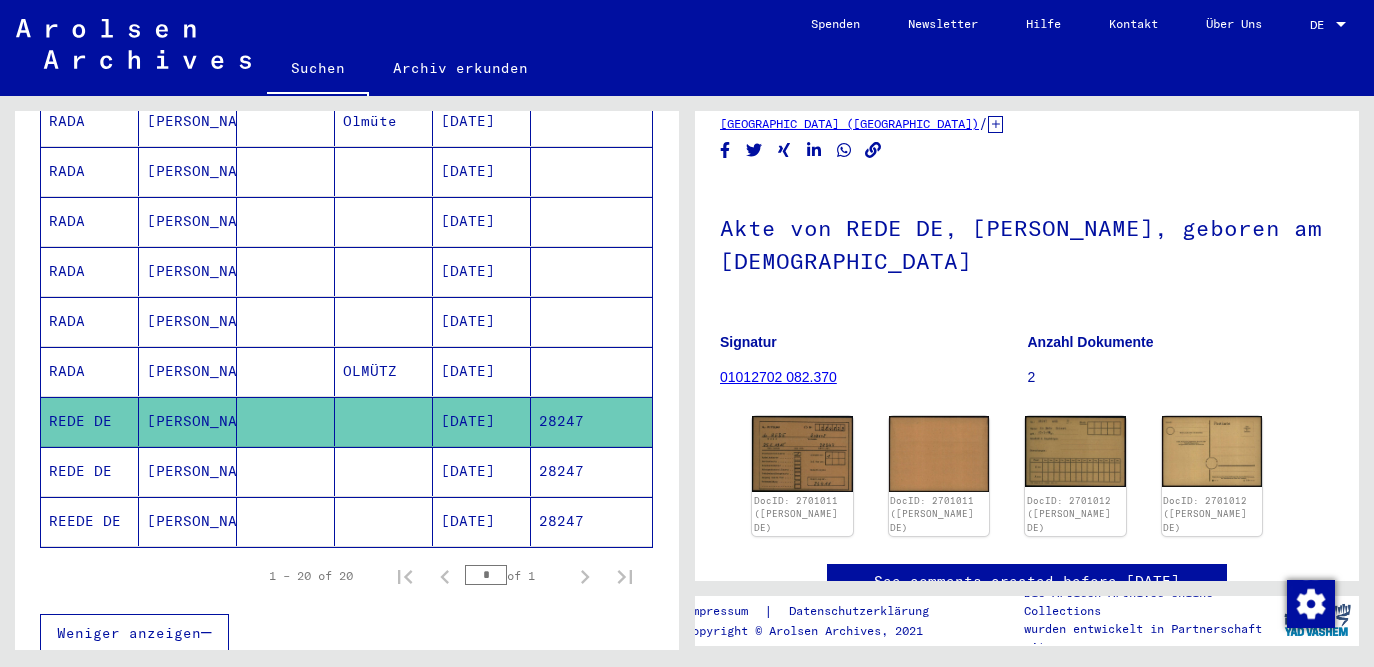 click on "[DATE]" at bounding box center [482, 521] 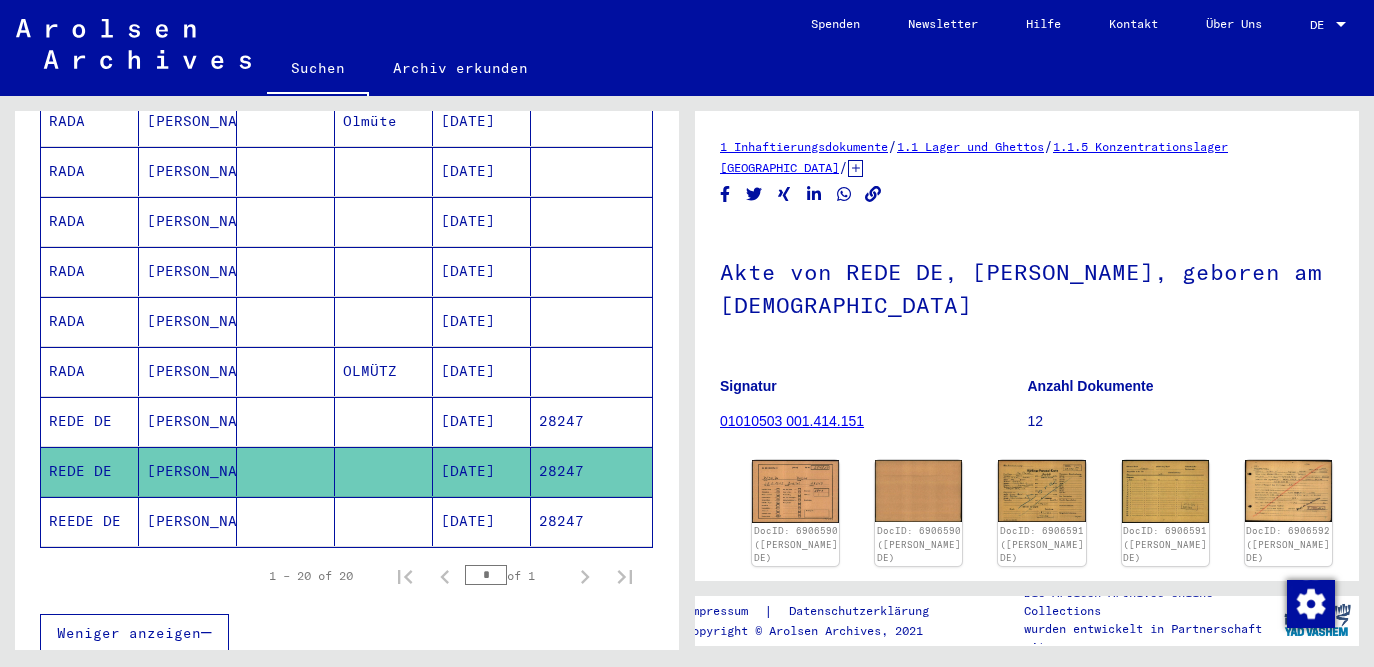 scroll, scrollTop: 0, scrollLeft: 0, axis: both 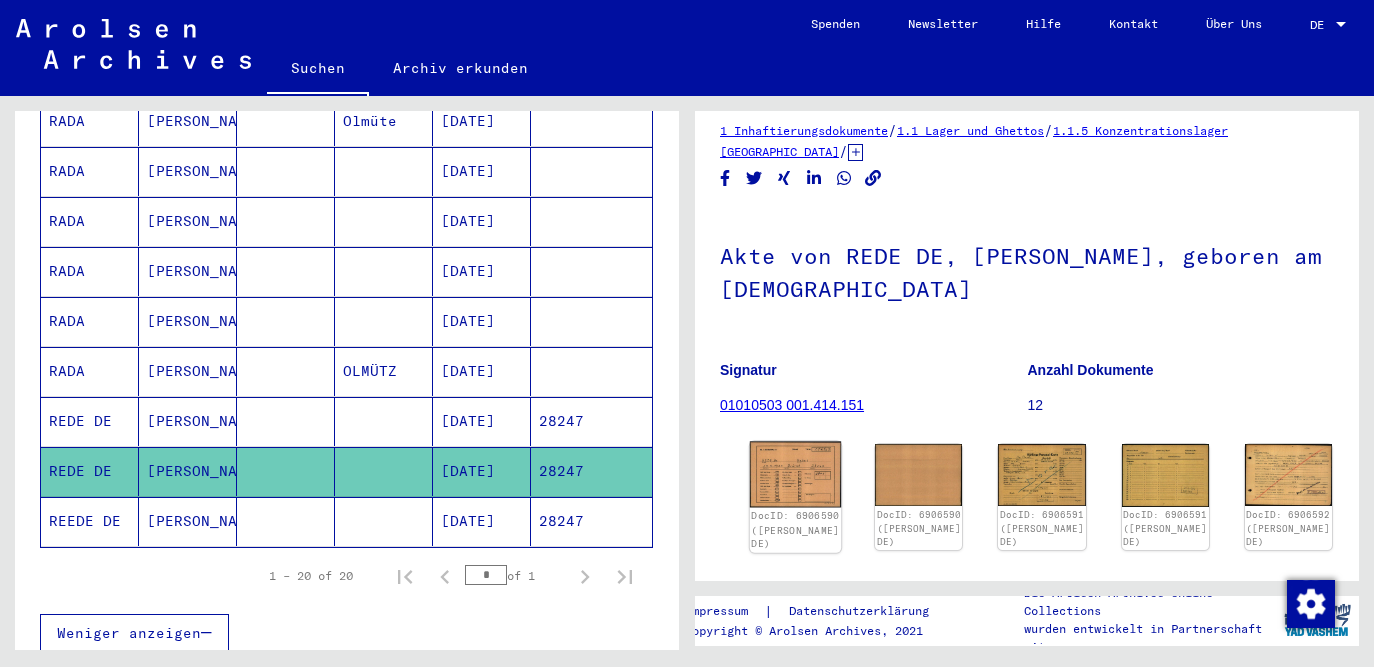 click 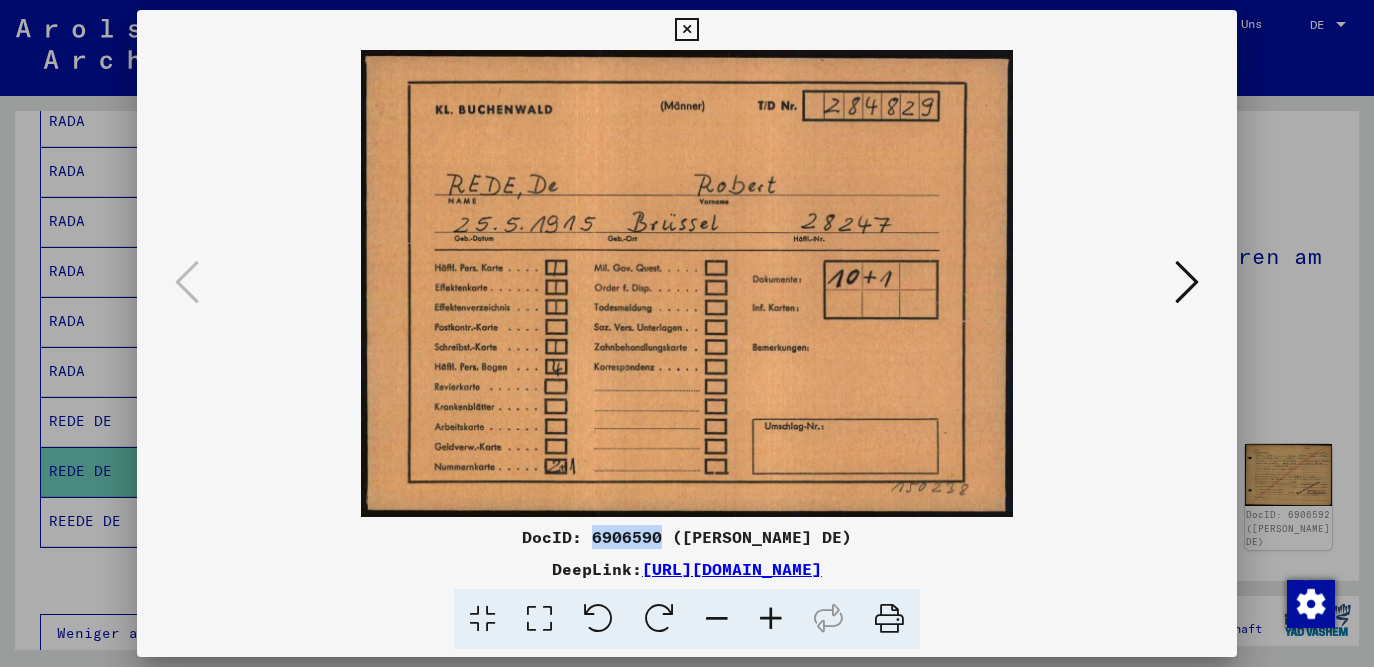 drag, startPoint x: 601, startPoint y: 540, endPoint x: 674, endPoint y: 540, distance: 73 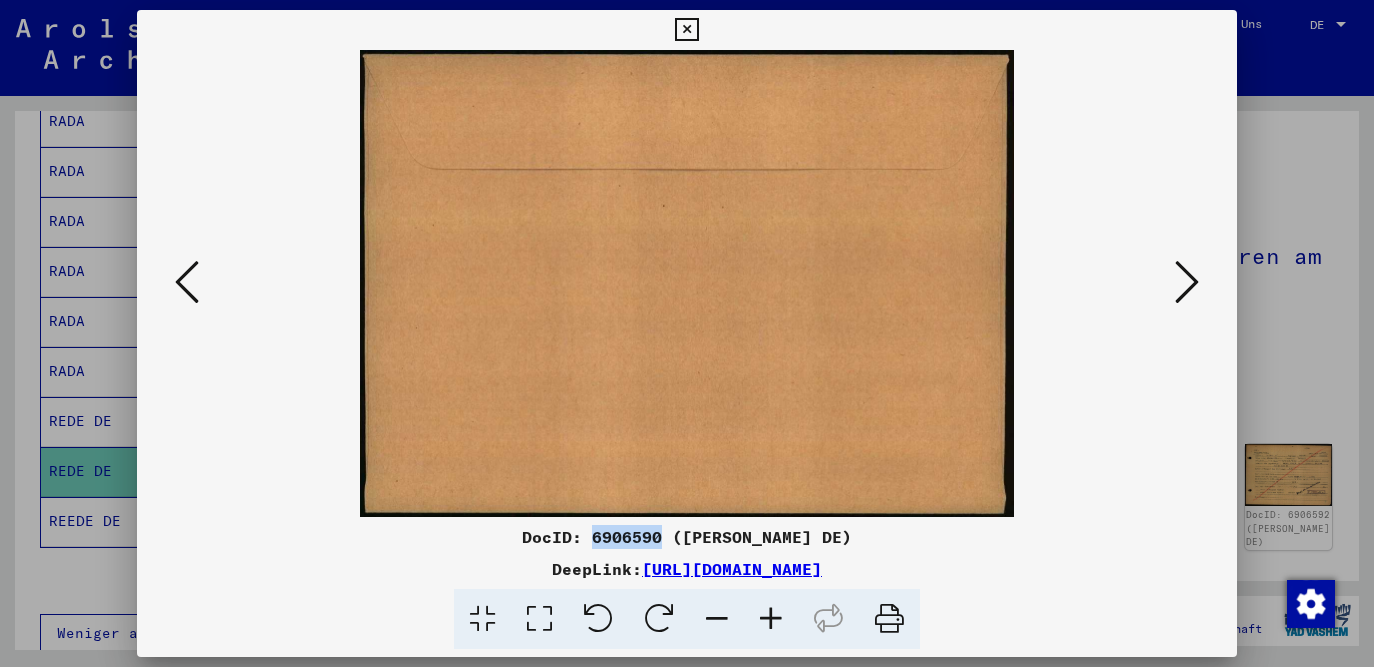 click at bounding box center [1187, 282] 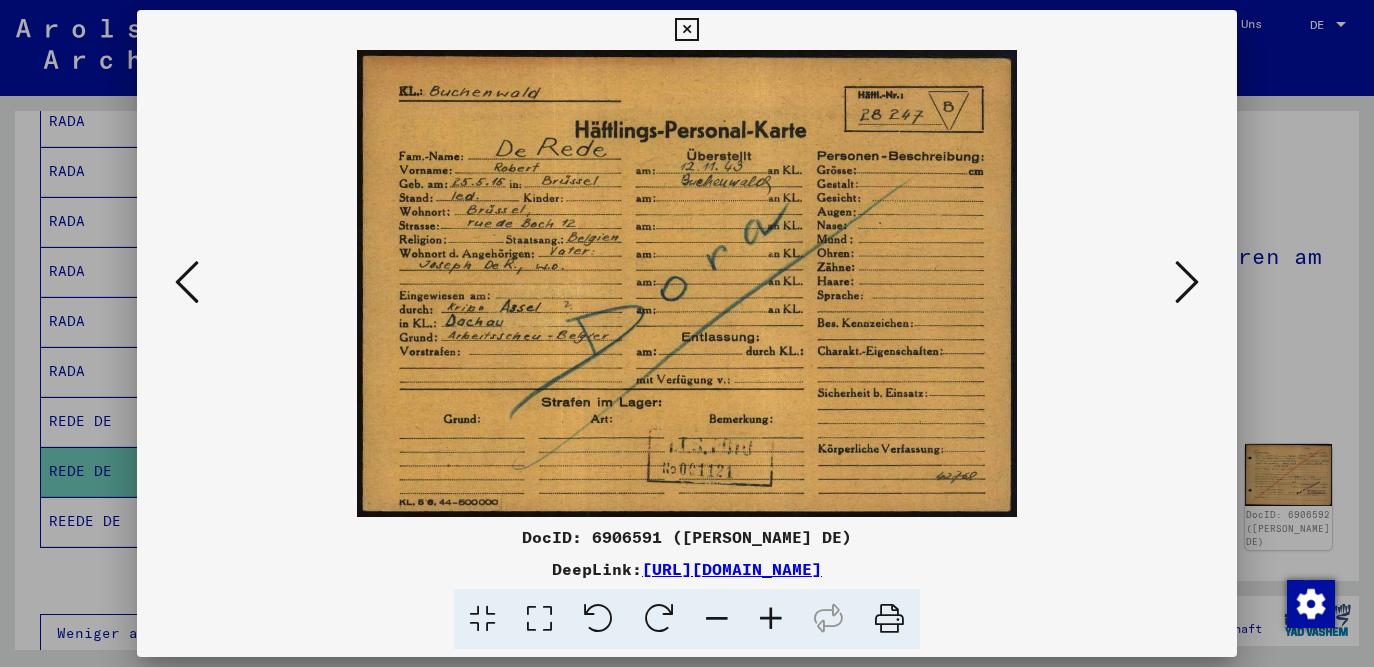 click at bounding box center (1187, 282) 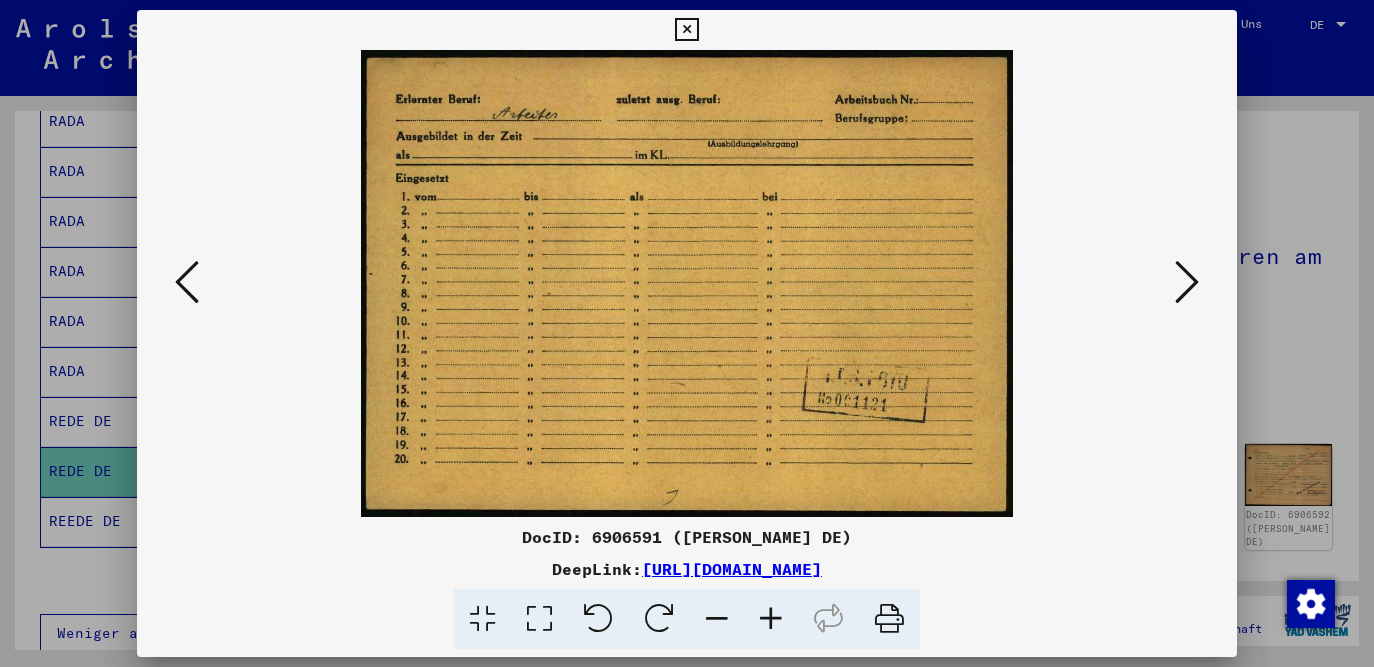 click at bounding box center [1187, 282] 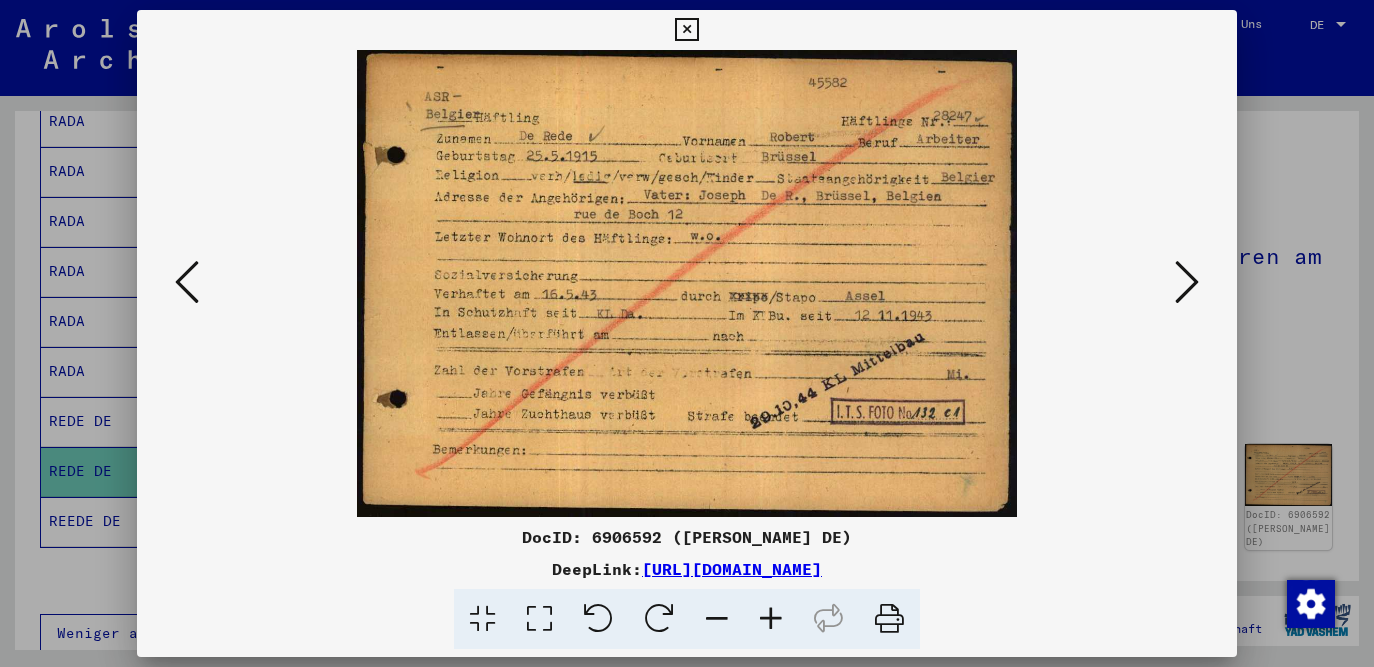click at bounding box center (1187, 282) 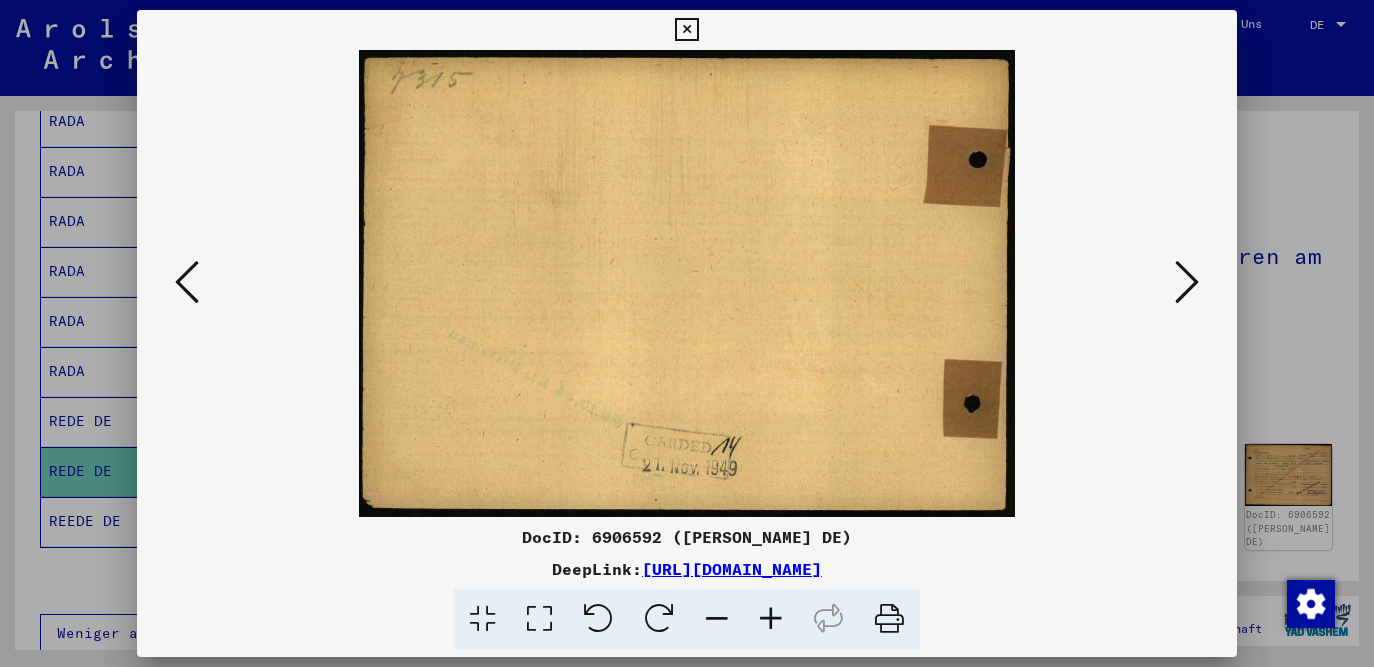 click at bounding box center [1187, 282] 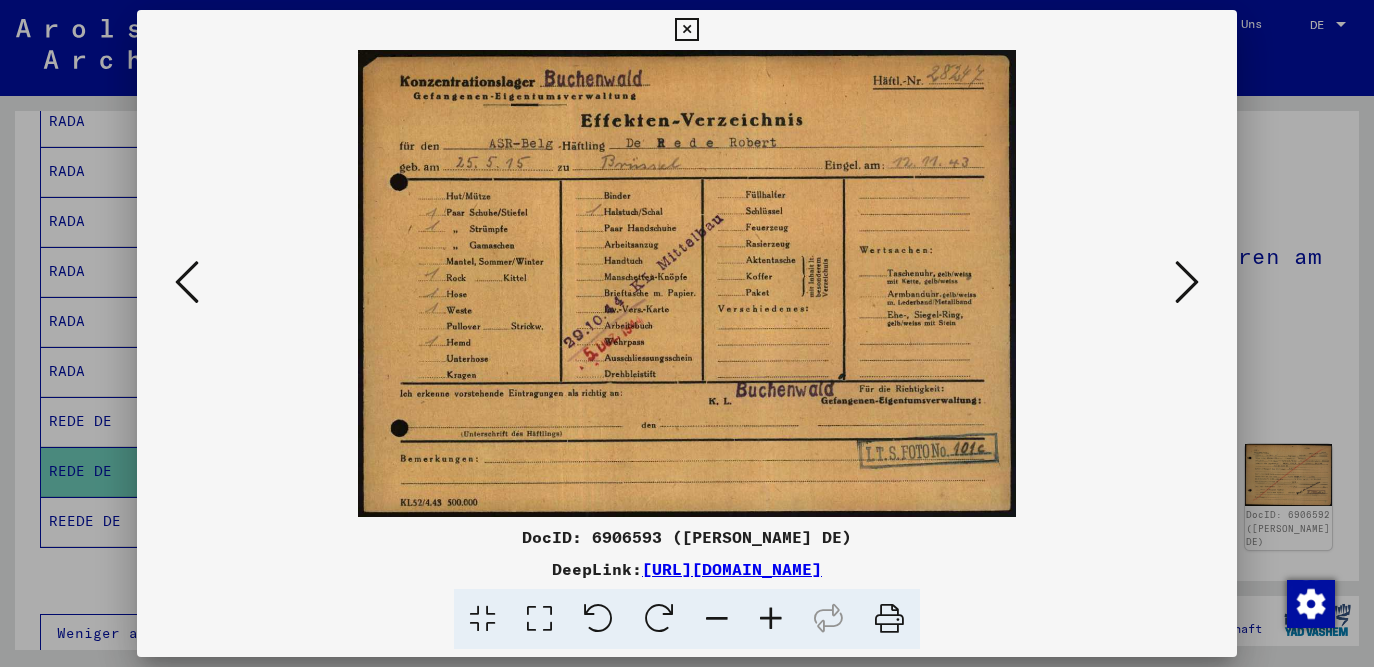 click at bounding box center (1187, 282) 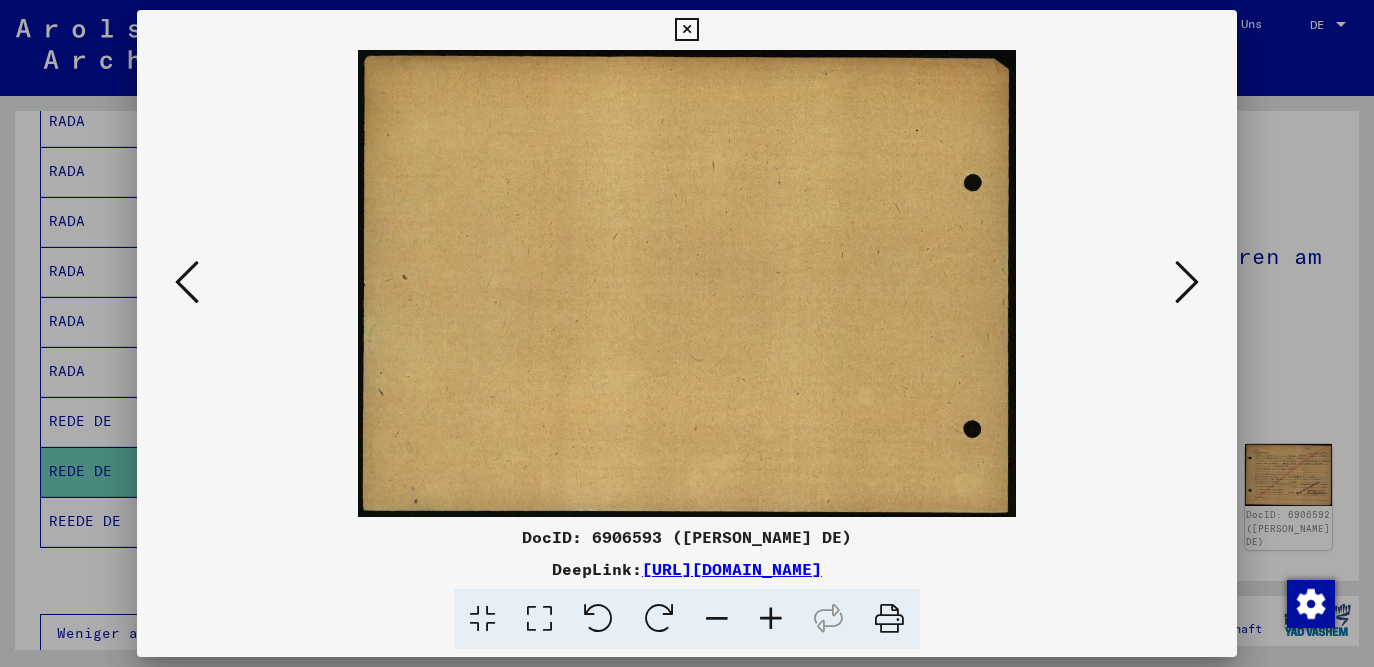 click at bounding box center [1187, 282] 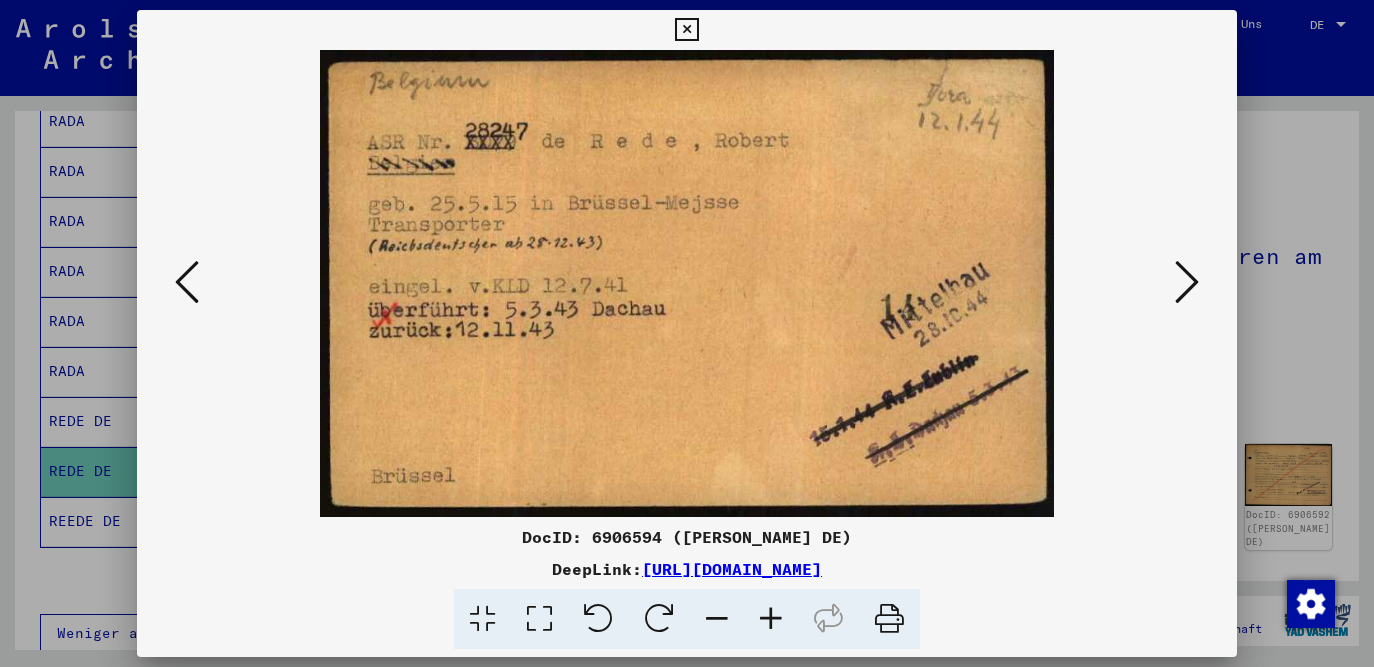 click at bounding box center [1187, 282] 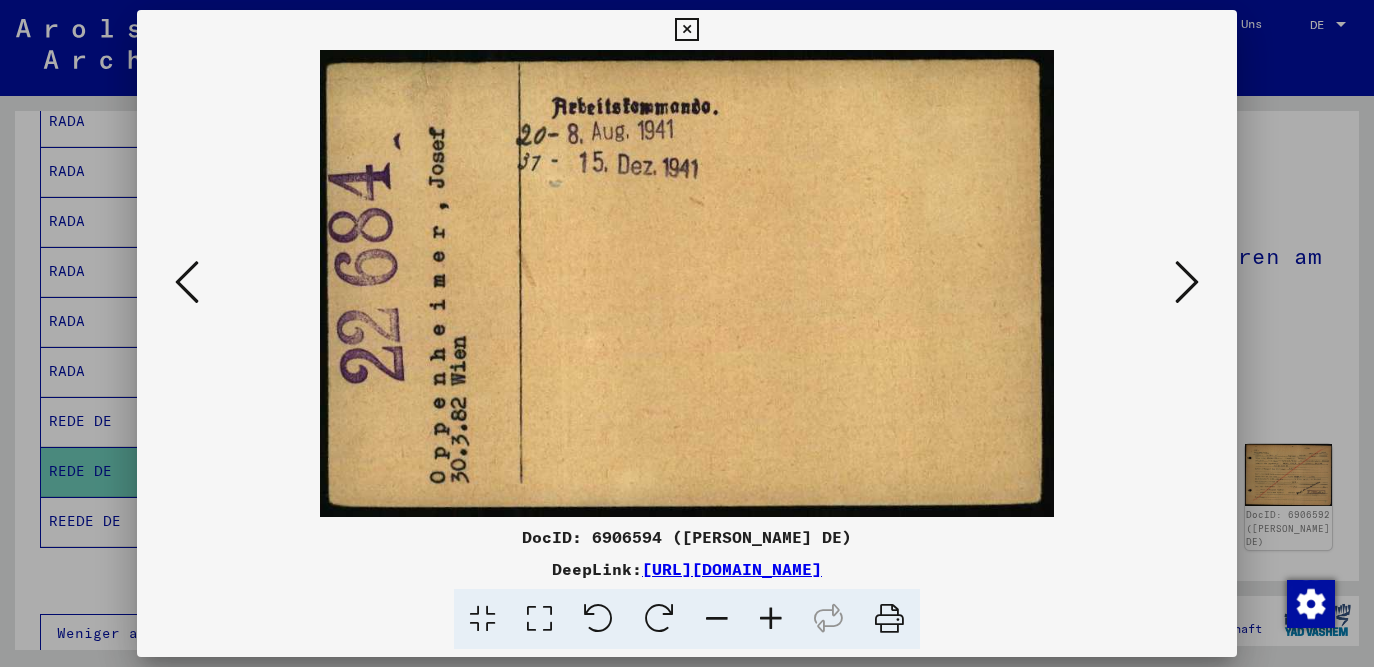 click at bounding box center [187, 282] 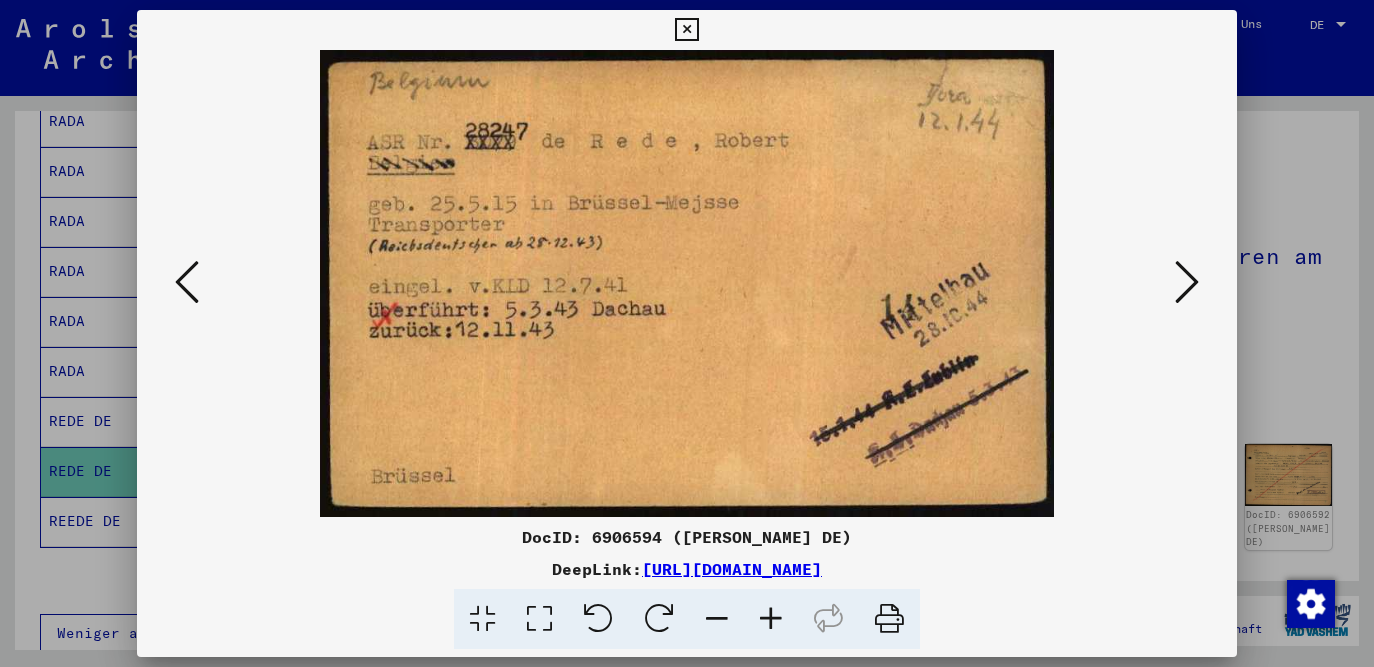 click at bounding box center [1187, 282] 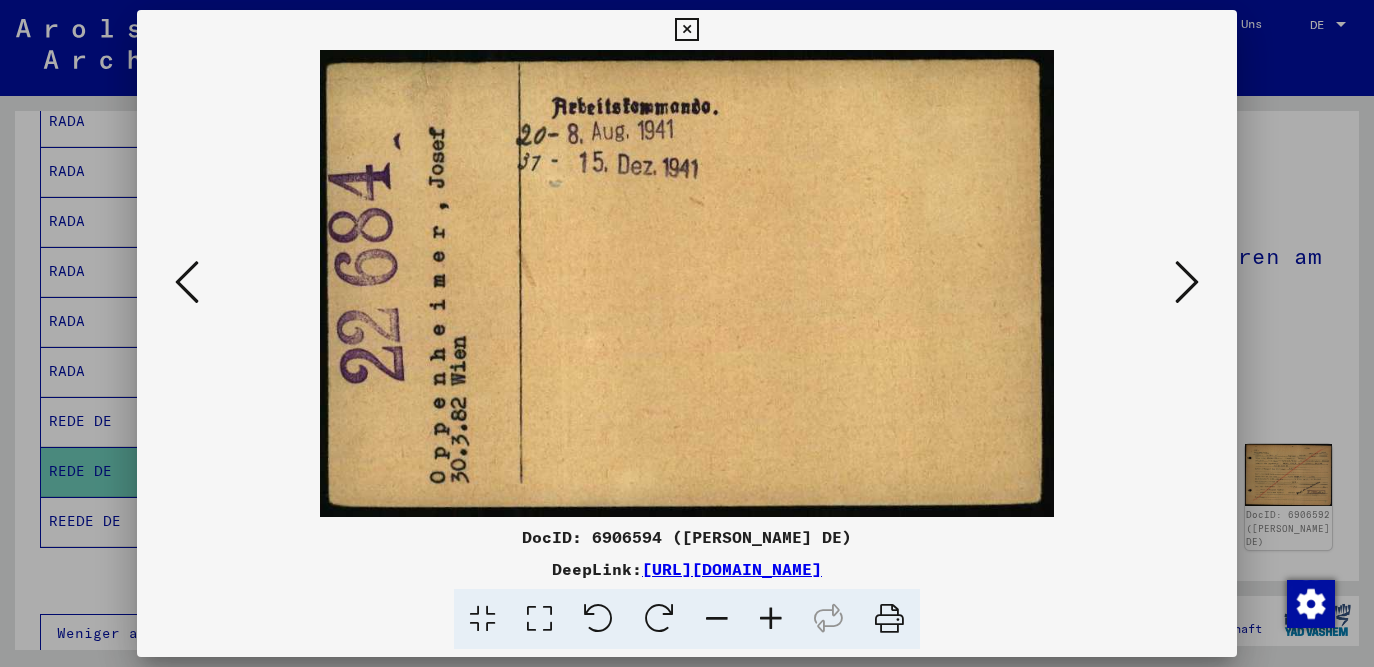 click at bounding box center (1187, 282) 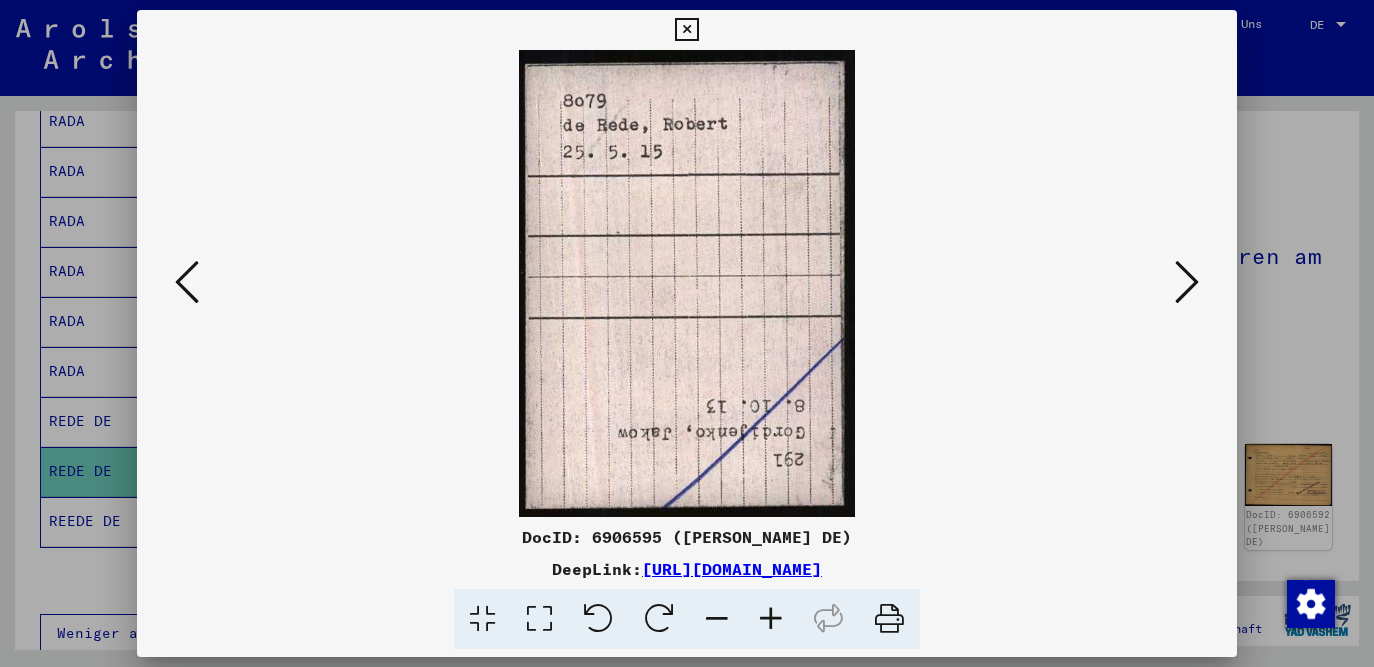 click at bounding box center (1187, 282) 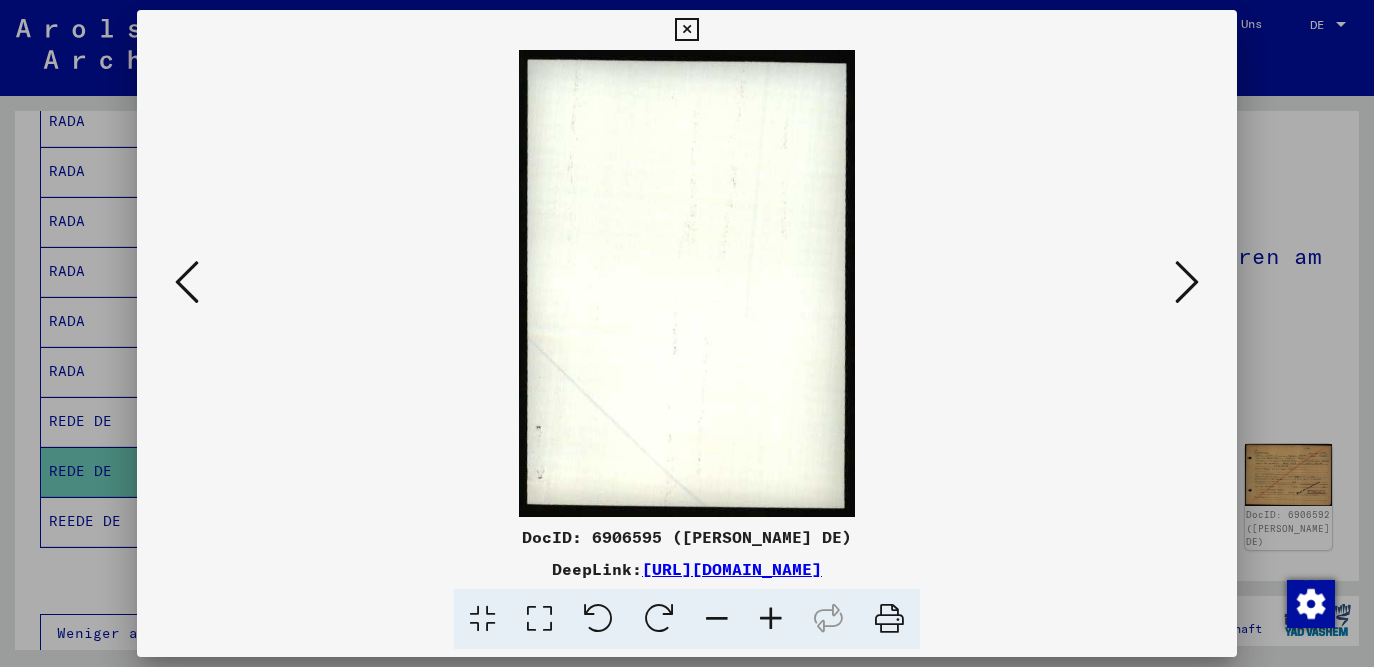 click at bounding box center (1187, 282) 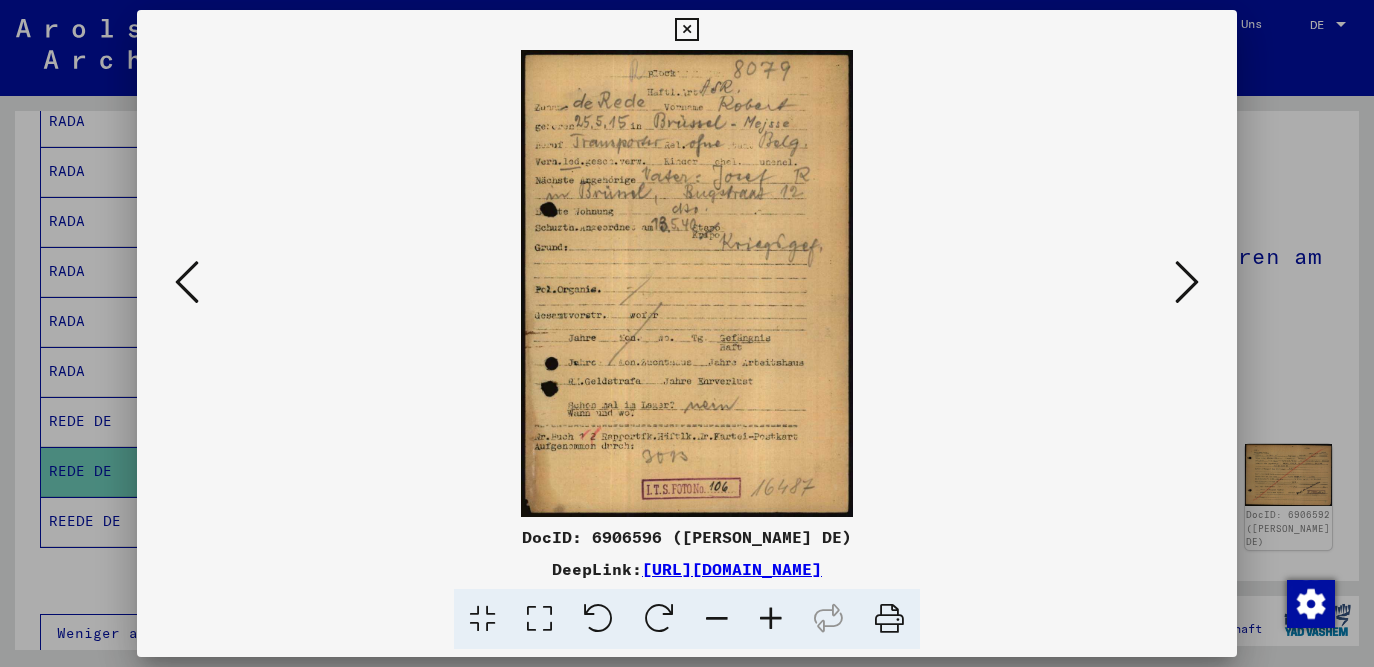 click at bounding box center (1187, 282) 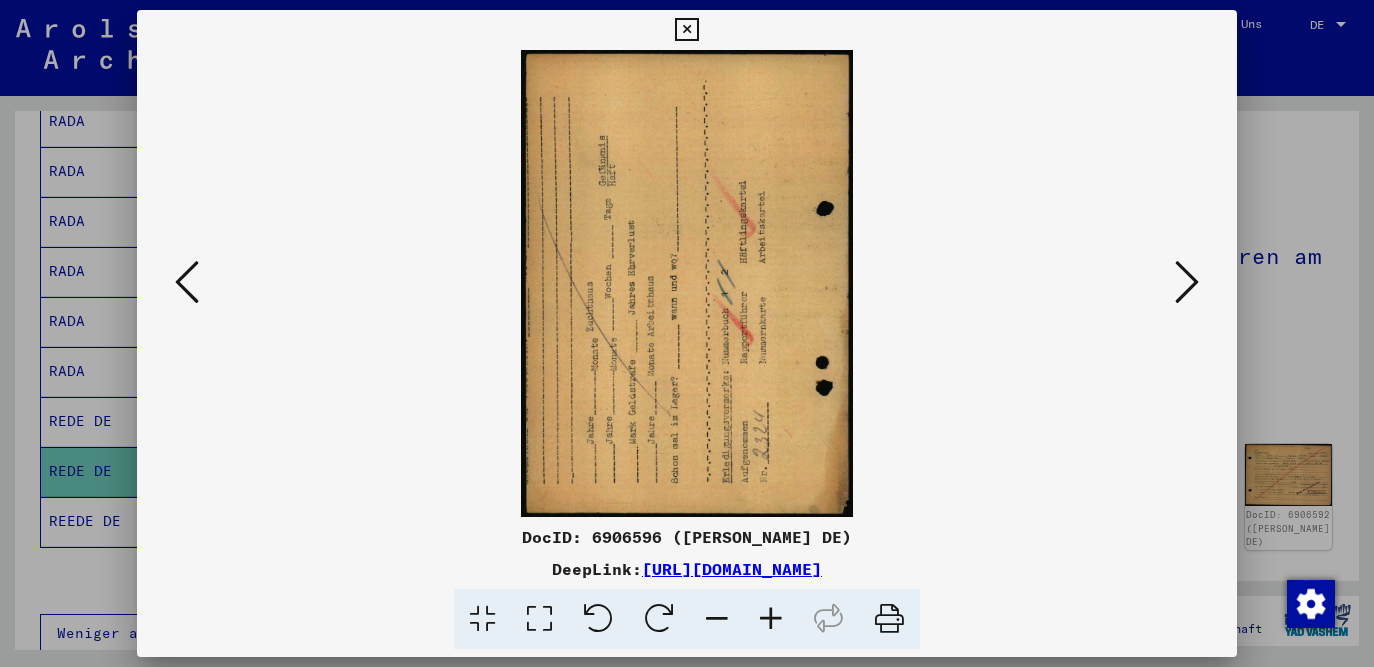 click at bounding box center (1187, 282) 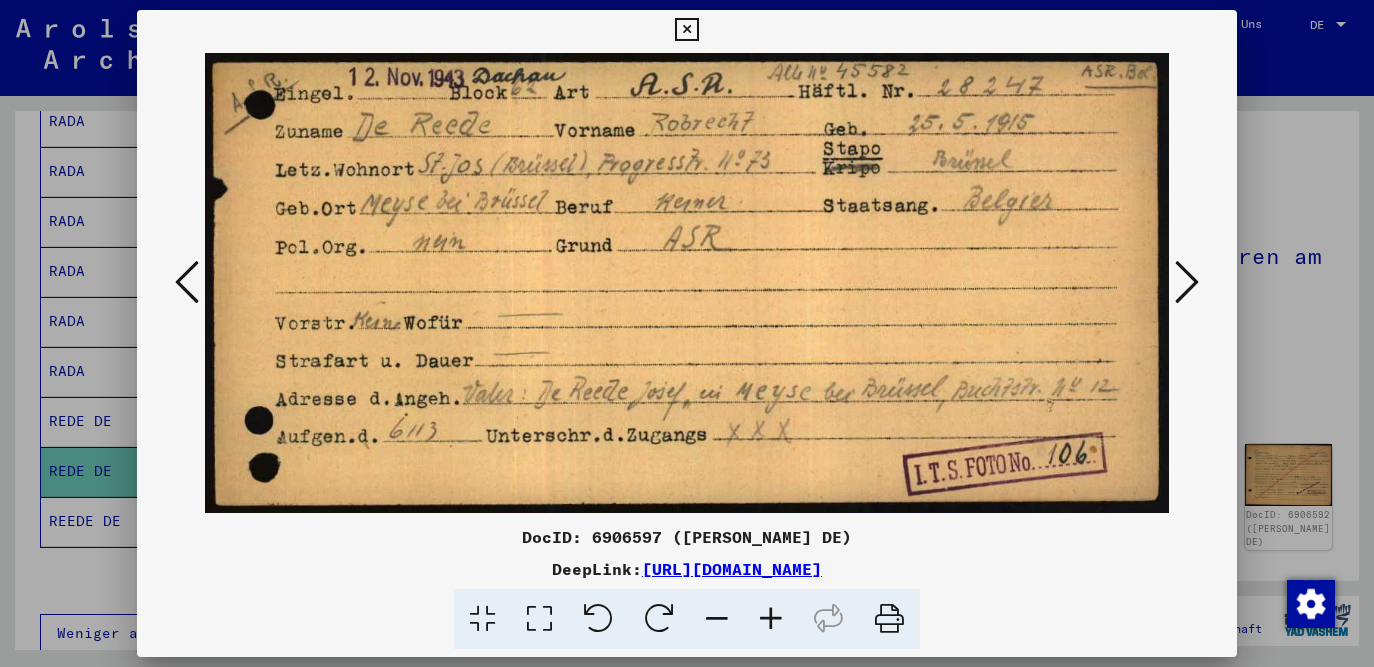 click at bounding box center [1187, 282] 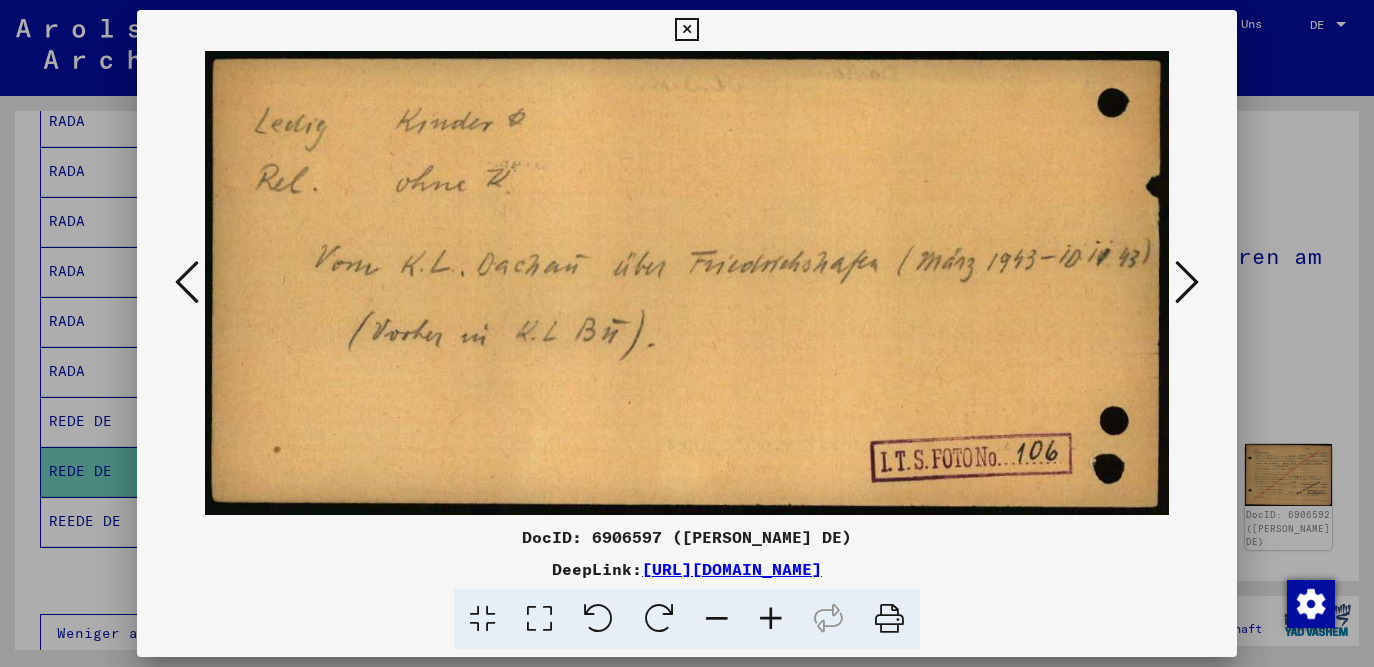 click at bounding box center [1187, 282] 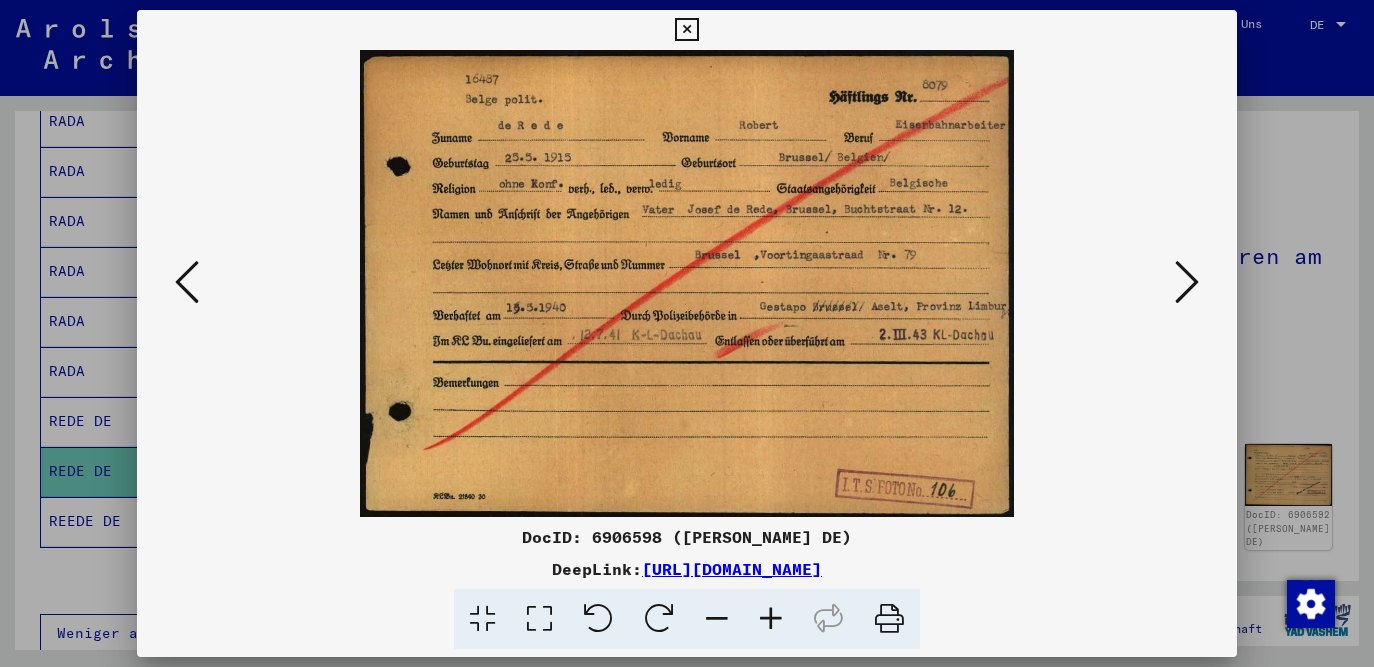 click at bounding box center (1187, 282) 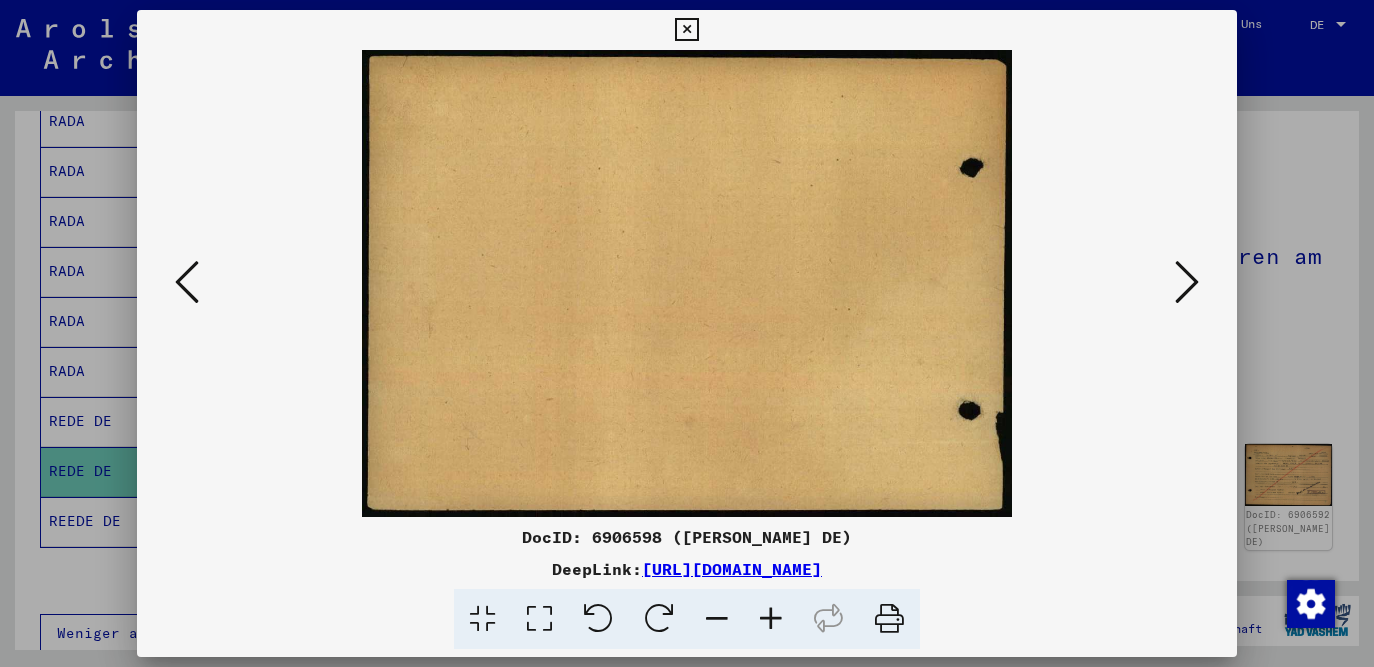 click at bounding box center [1187, 282] 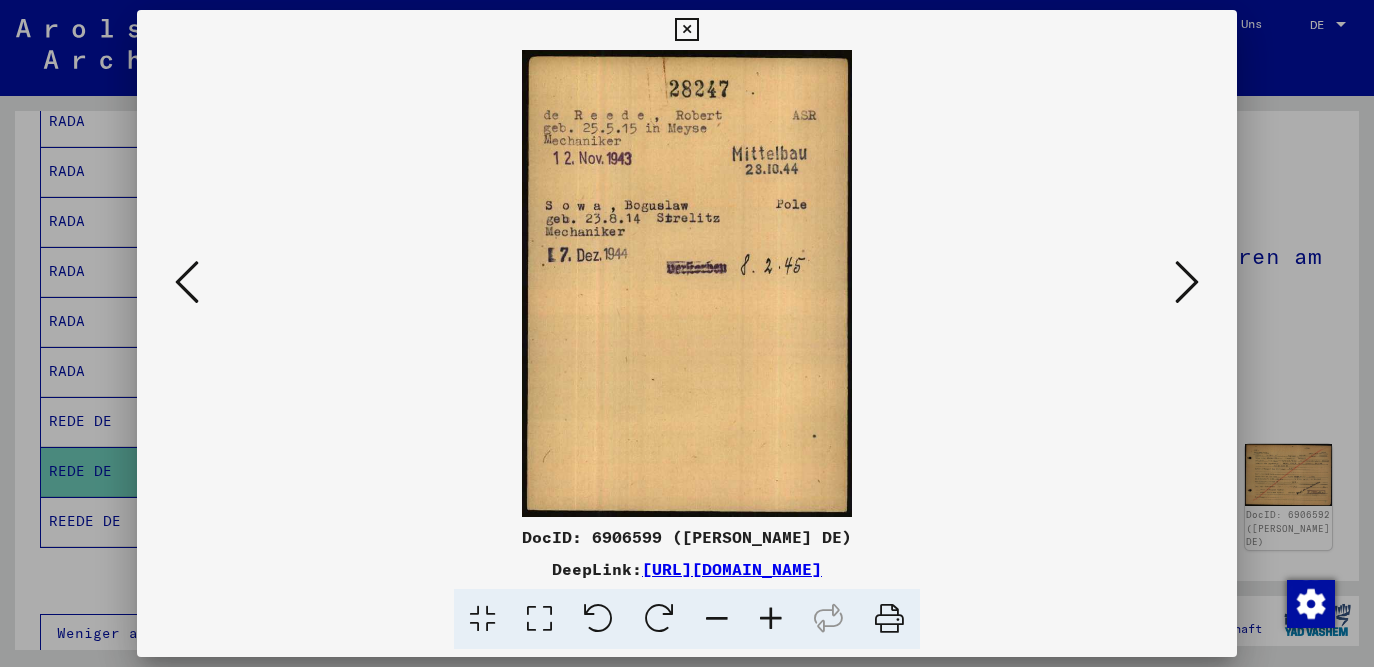 click at bounding box center [1187, 282] 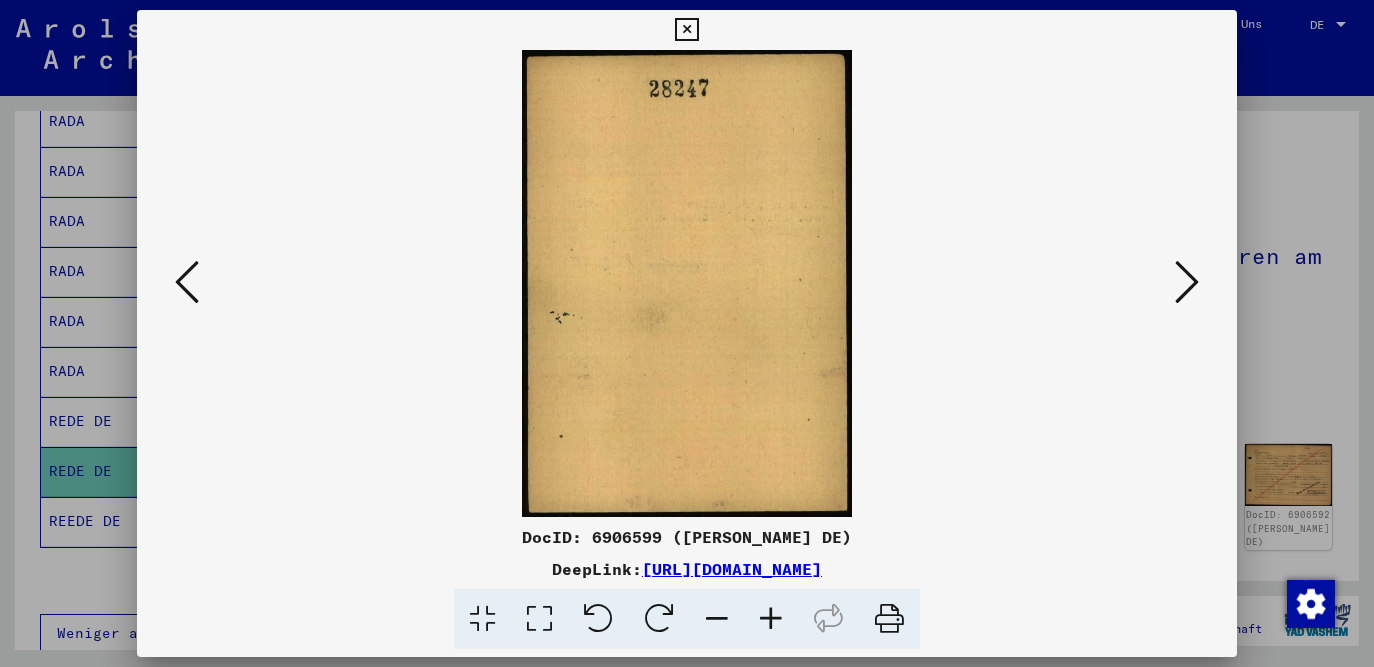 click at bounding box center (1187, 282) 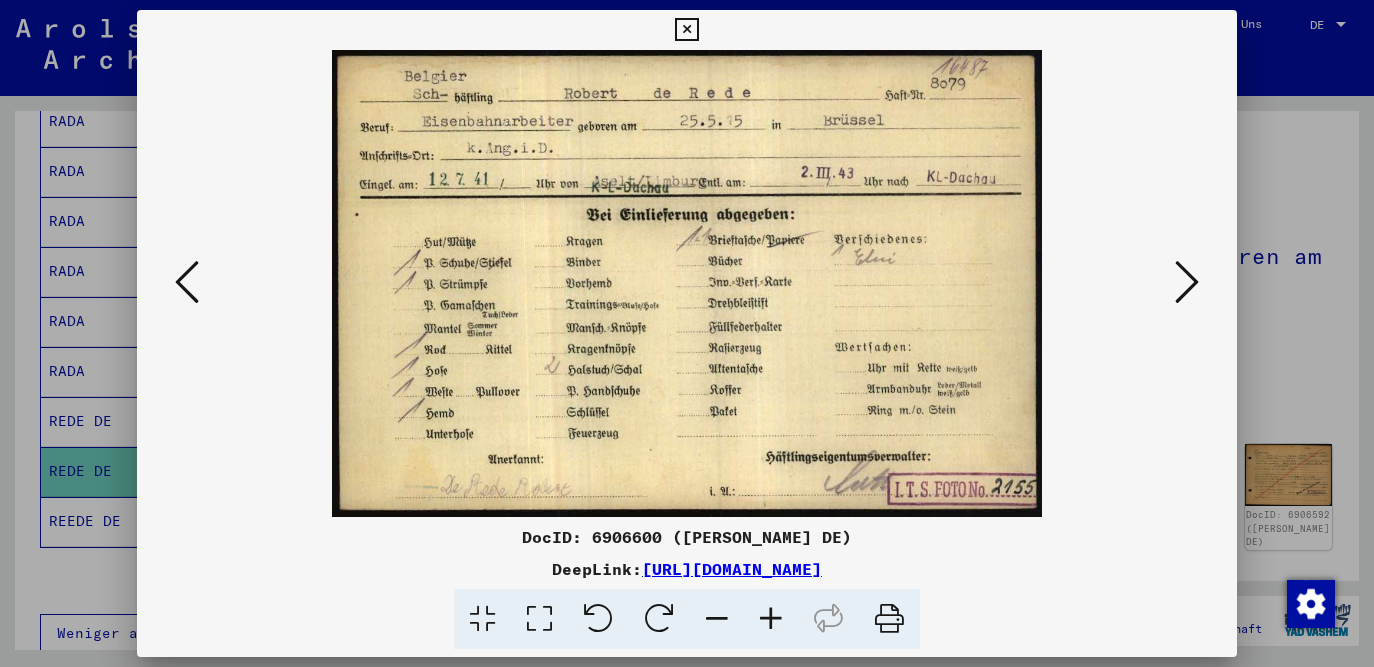 click at bounding box center [1187, 282] 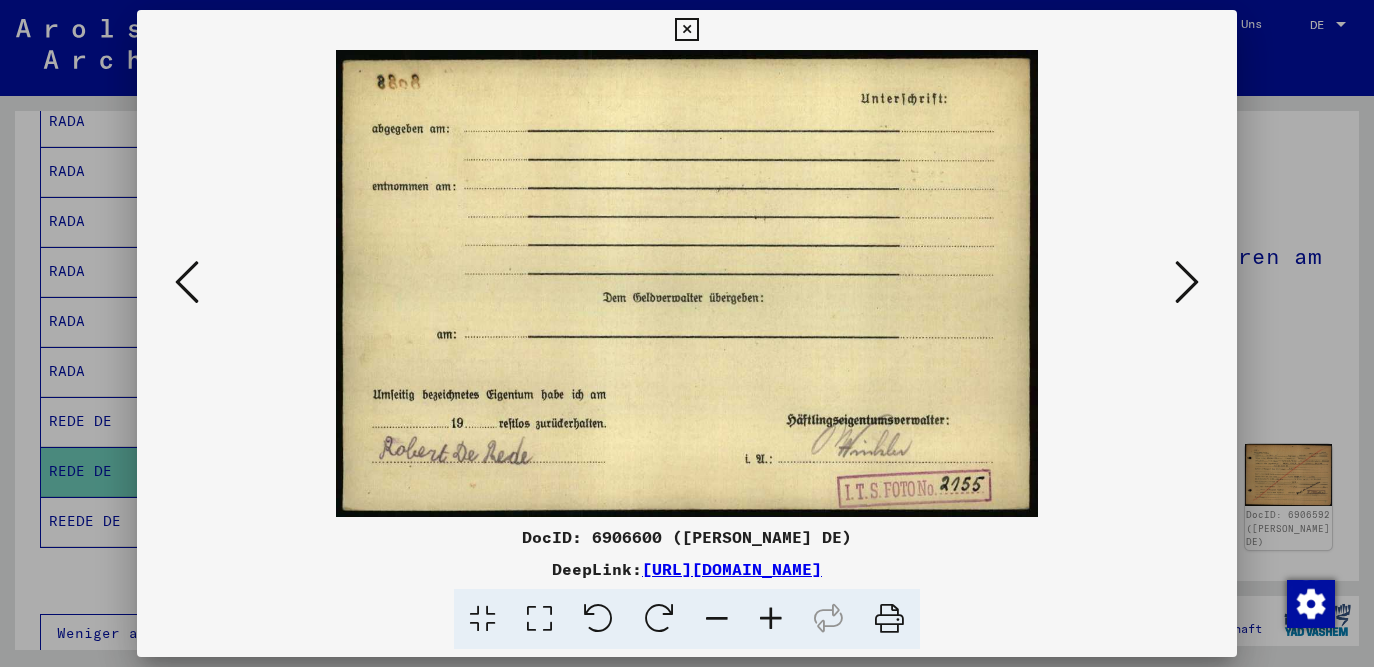 click at bounding box center (1187, 282) 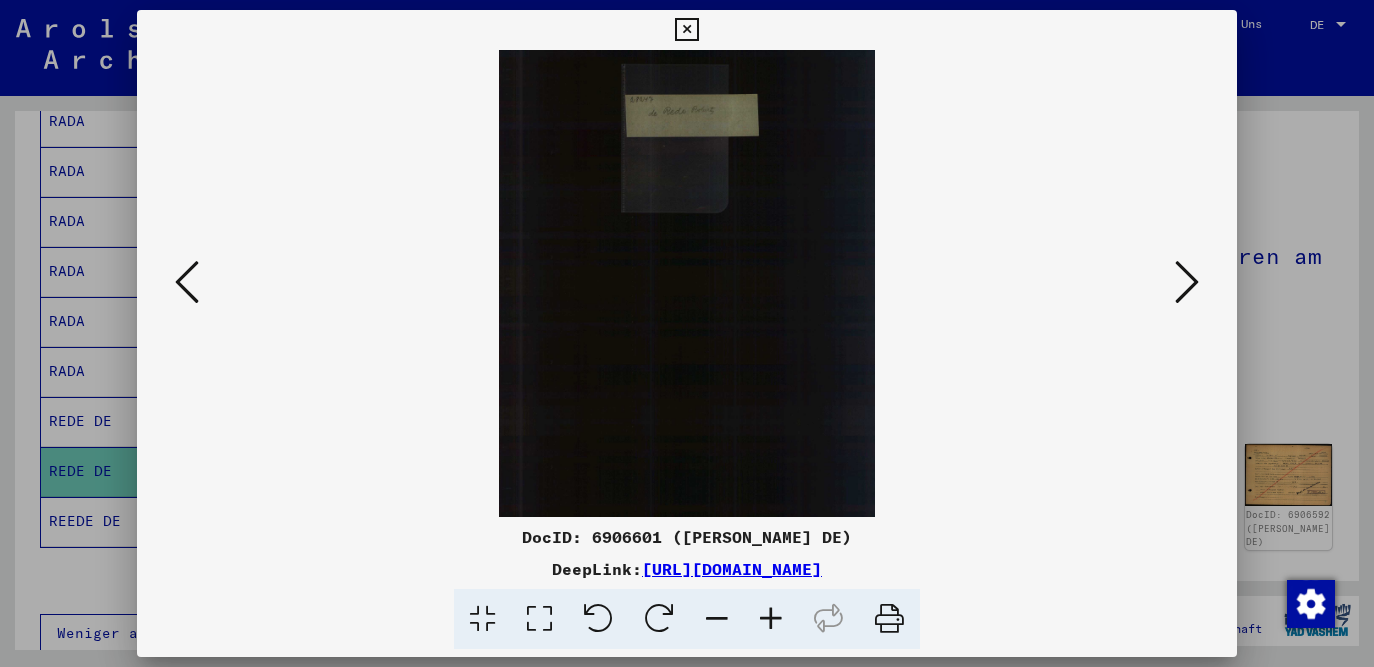 click at bounding box center [1187, 282] 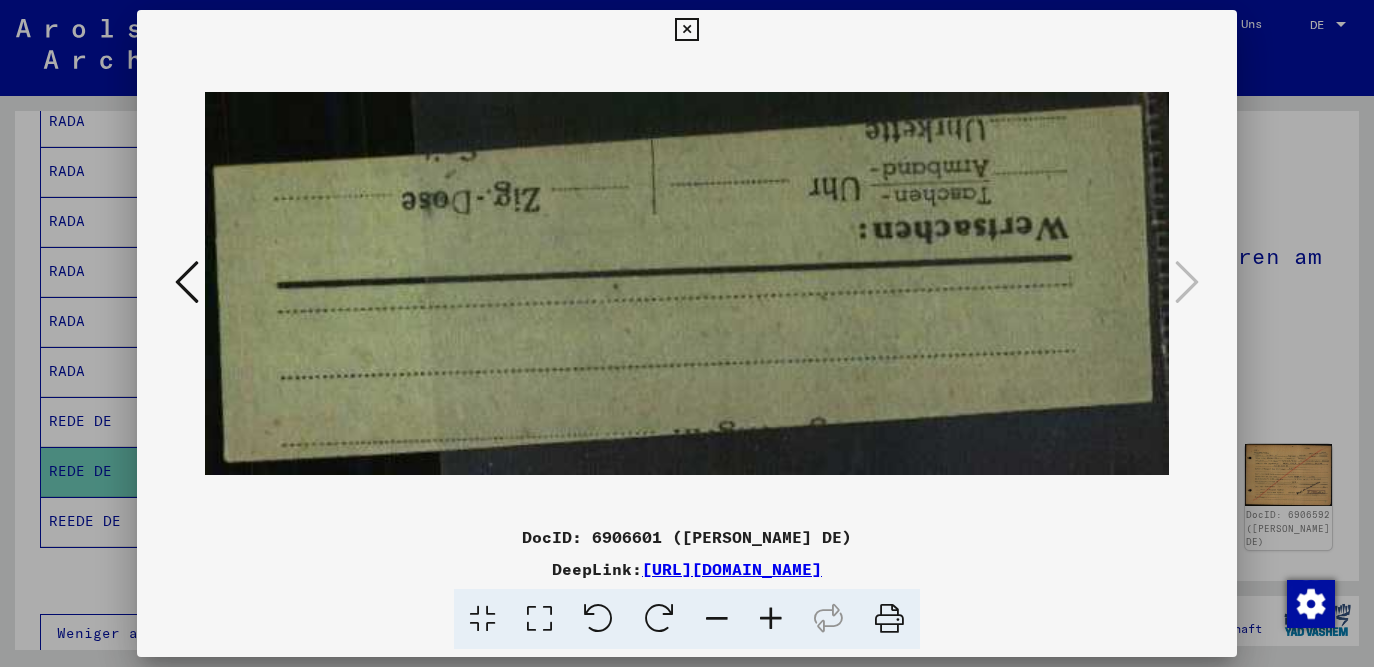 click at bounding box center [1187, 282] 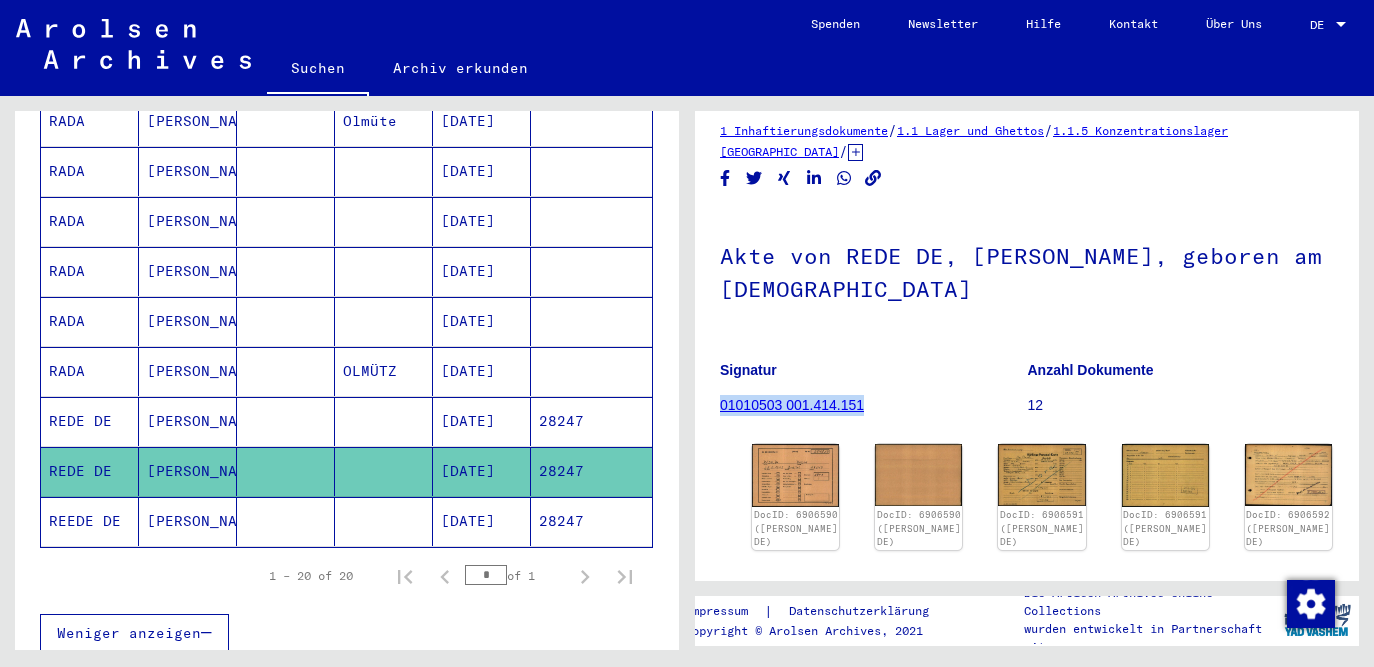 drag, startPoint x: 880, startPoint y: 413, endPoint x: 721, endPoint y: 413, distance: 159 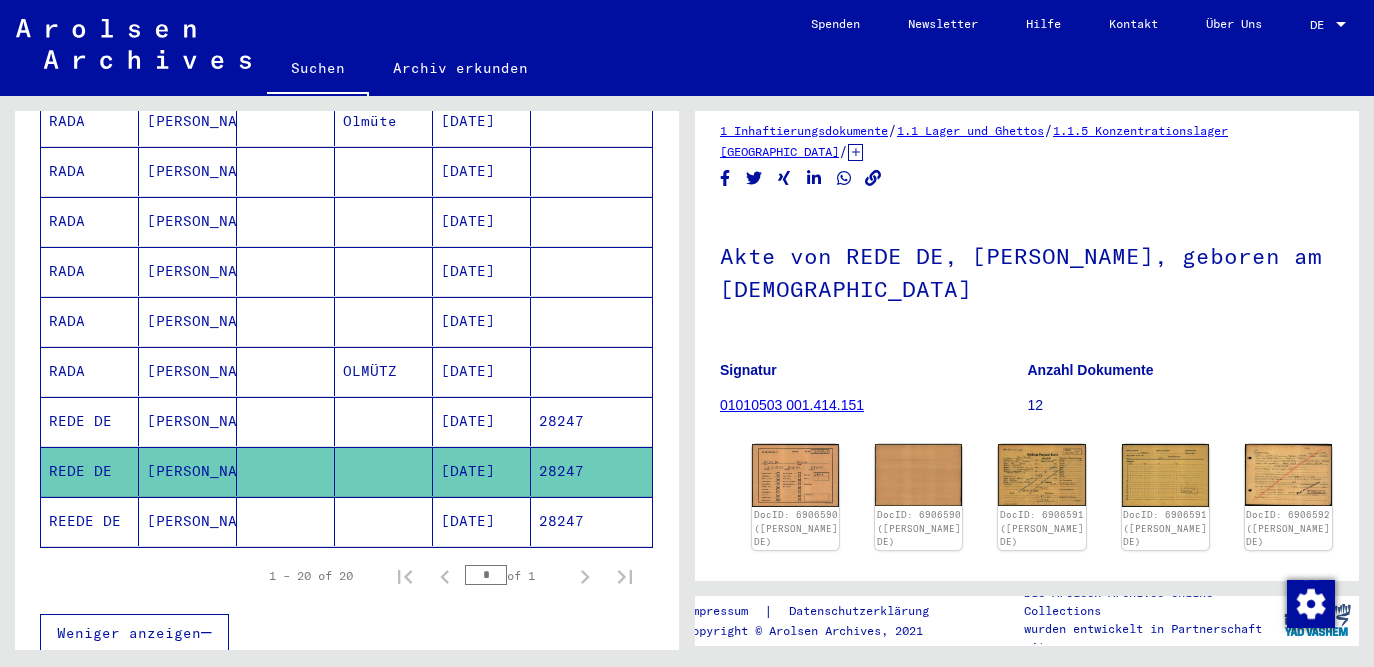 click 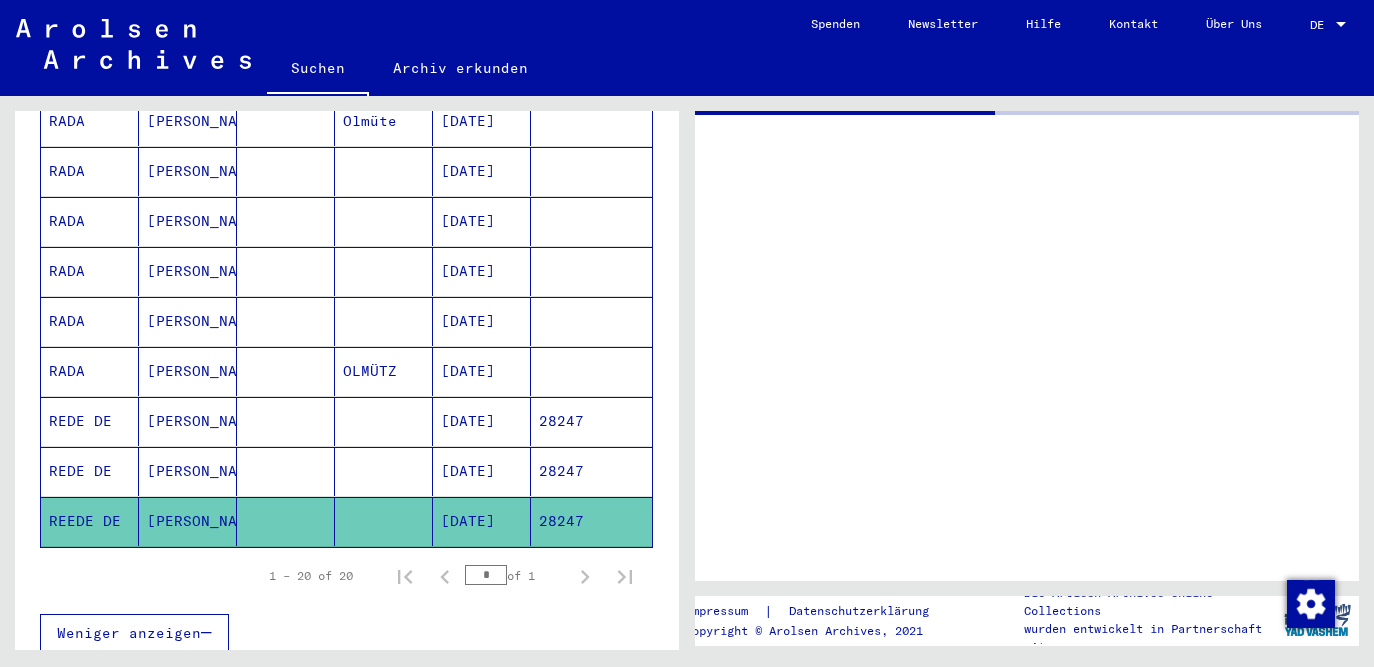 scroll, scrollTop: 0, scrollLeft: 0, axis: both 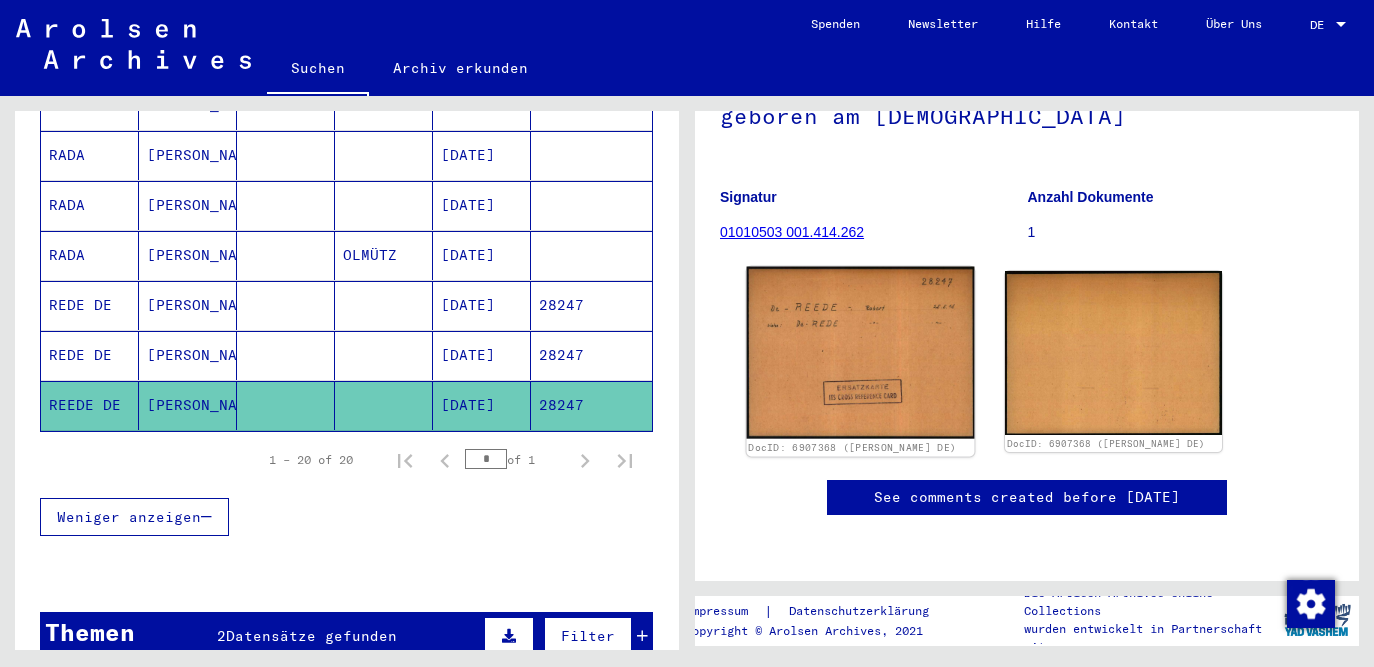 click 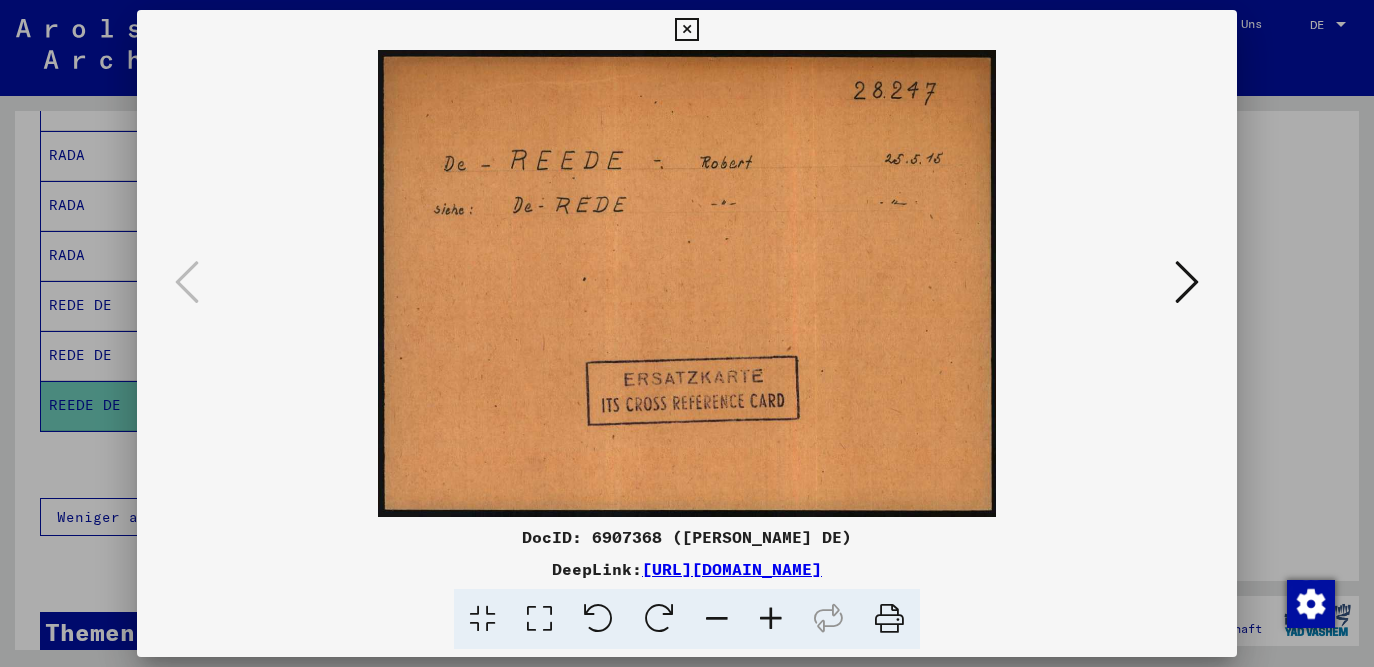 scroll, scrollTop: 0, scrollLeft: 0, axis: both 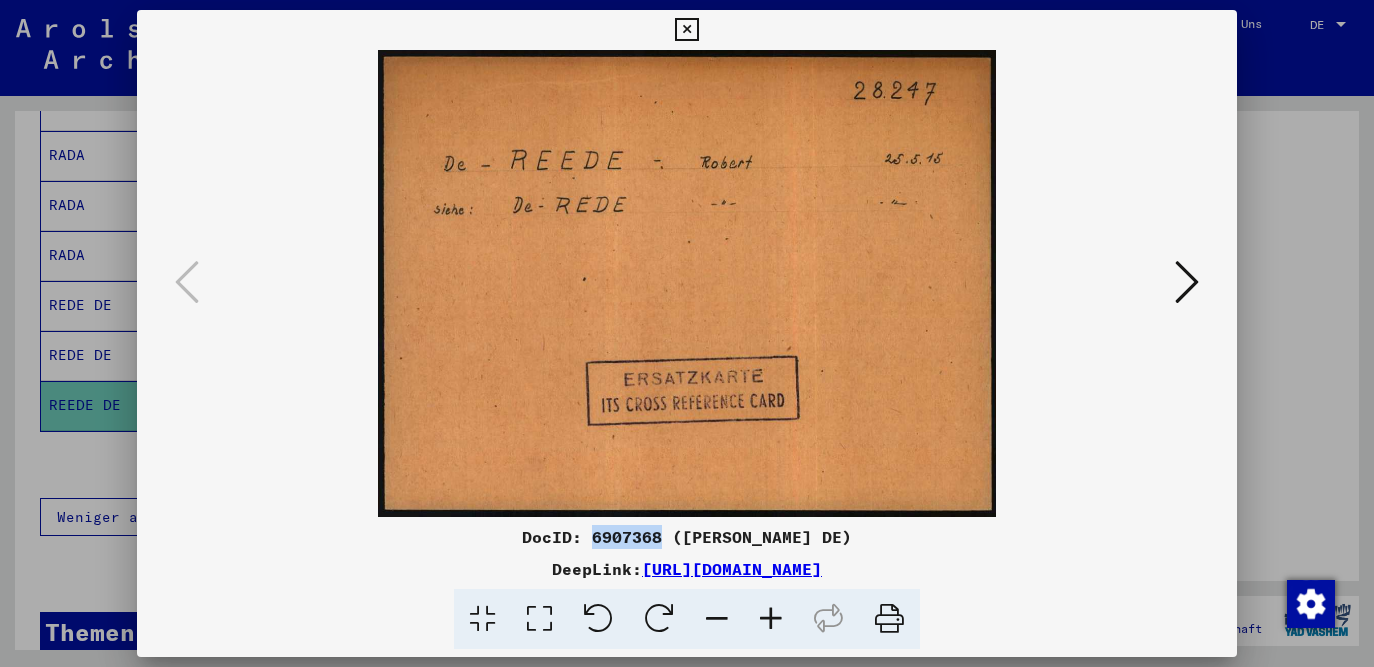 drag, startPoint x: 595, startPoint y: 534, endPoint x: 662, endPoint y: 535, distance: 67.00746 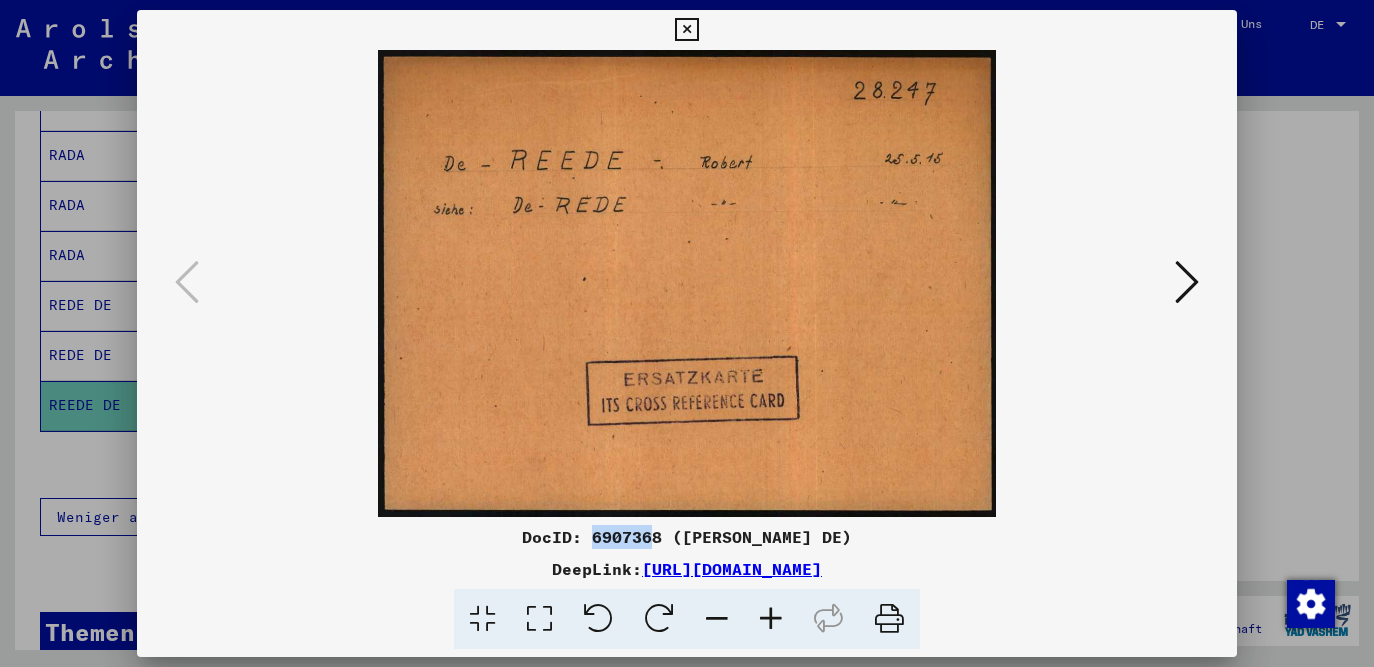 click at bounding box center [1187, 282] 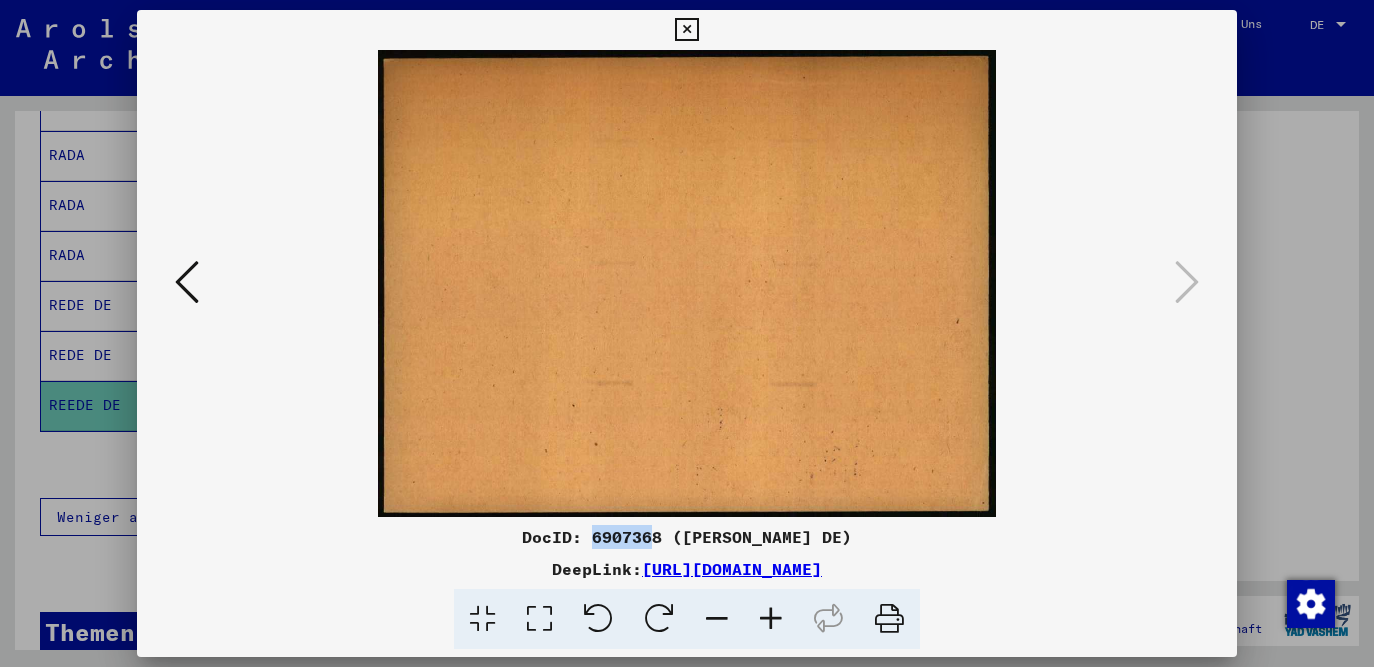 click at bounding box center (187, 282) 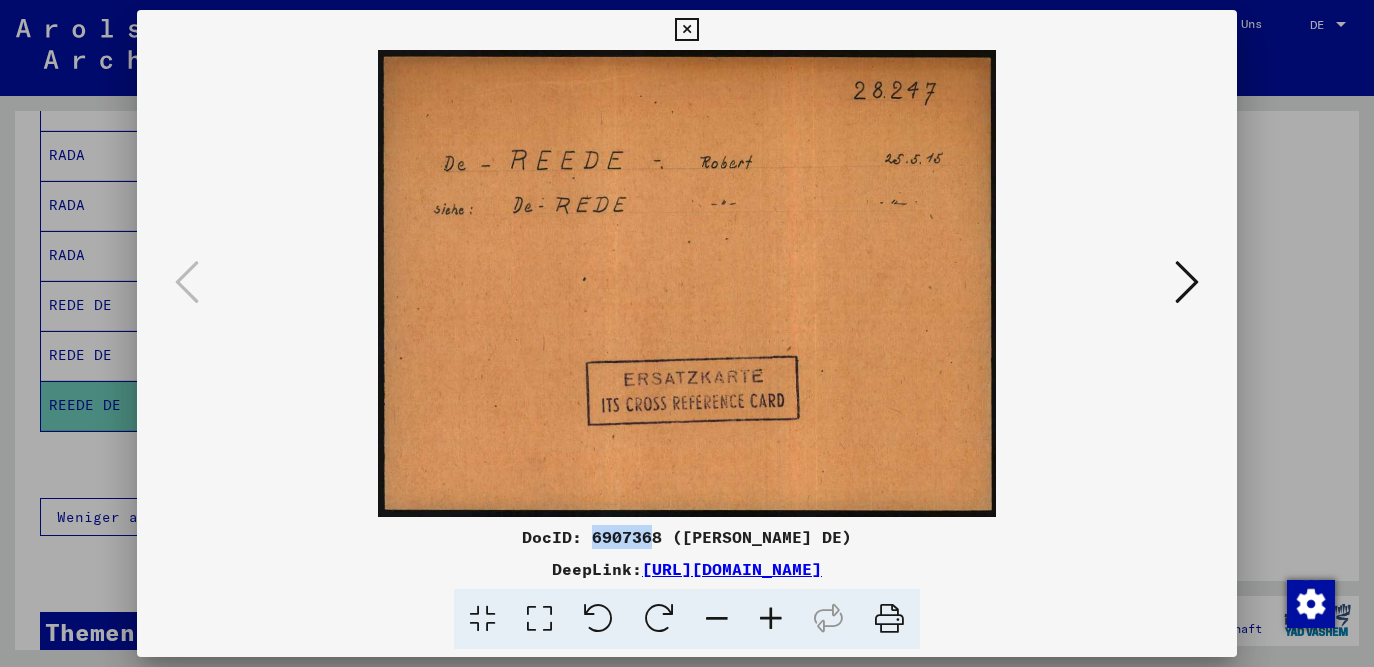 click on "DocID: 6907368 ([PERSON_NAME] DE)" at bounding box center (686, 537) 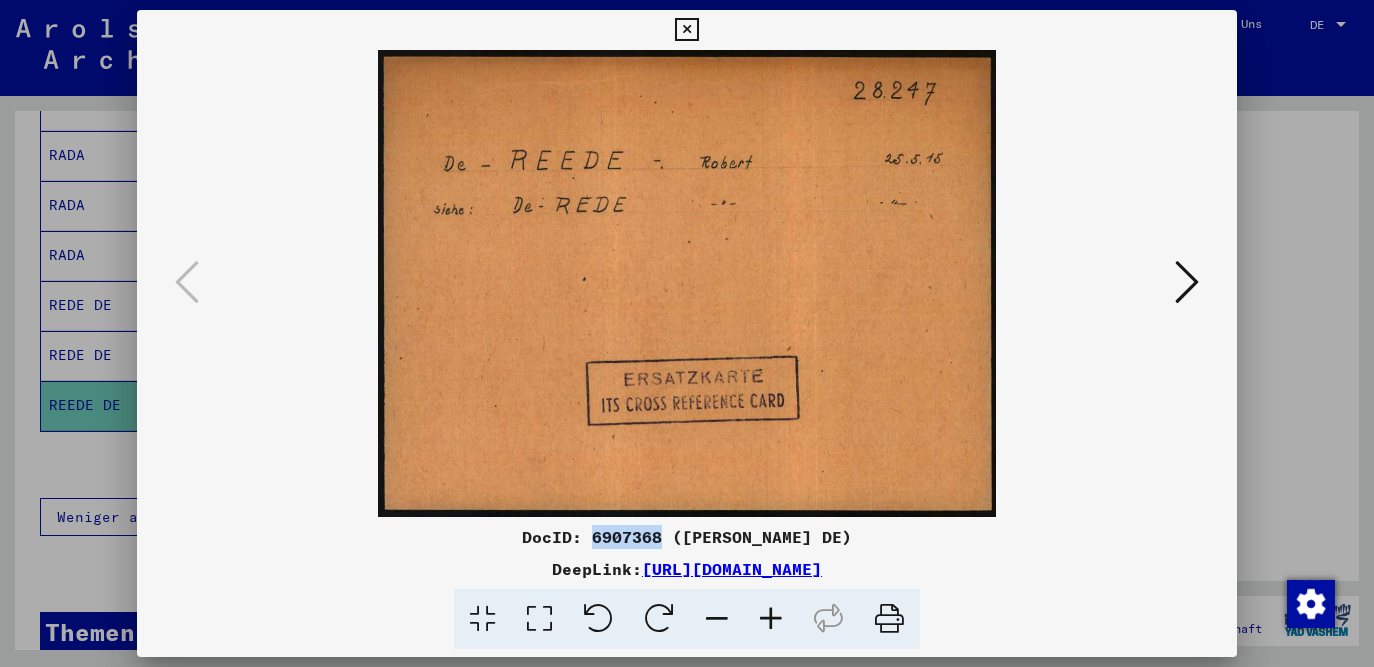 drag, startPoint x: 600, startPoint y: 537, endPoint x: 668, endPoint y: 536, distance: 68.007355 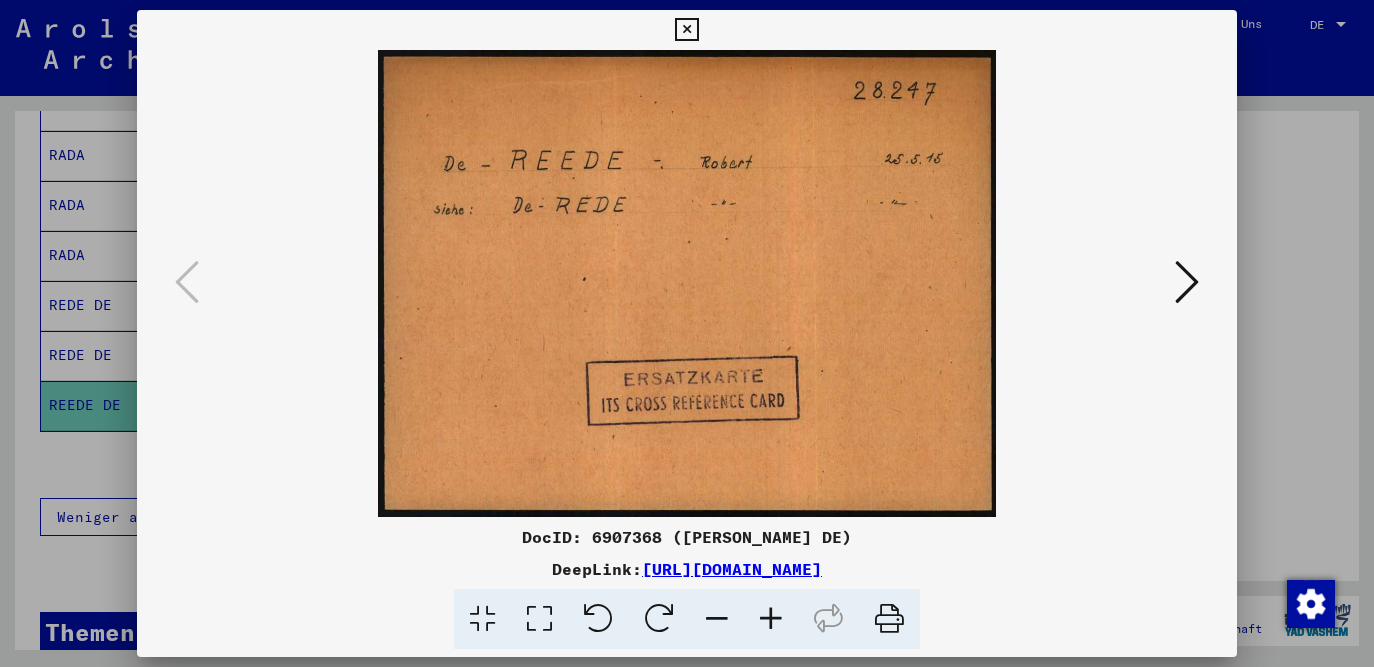 click at bounding box center (687, 333) 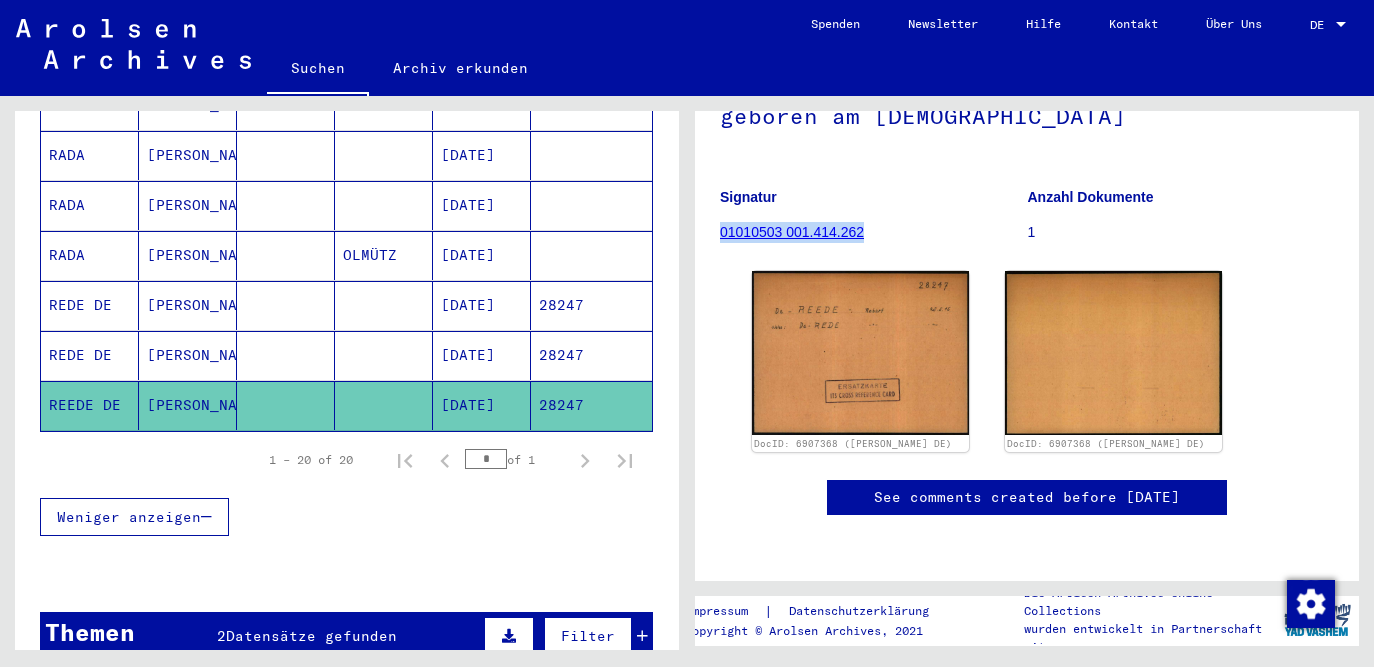 drag, startPoint x: 891, startPoint y: 201, endPoint x: 721, endPoint y: 198, distance: 170.02647 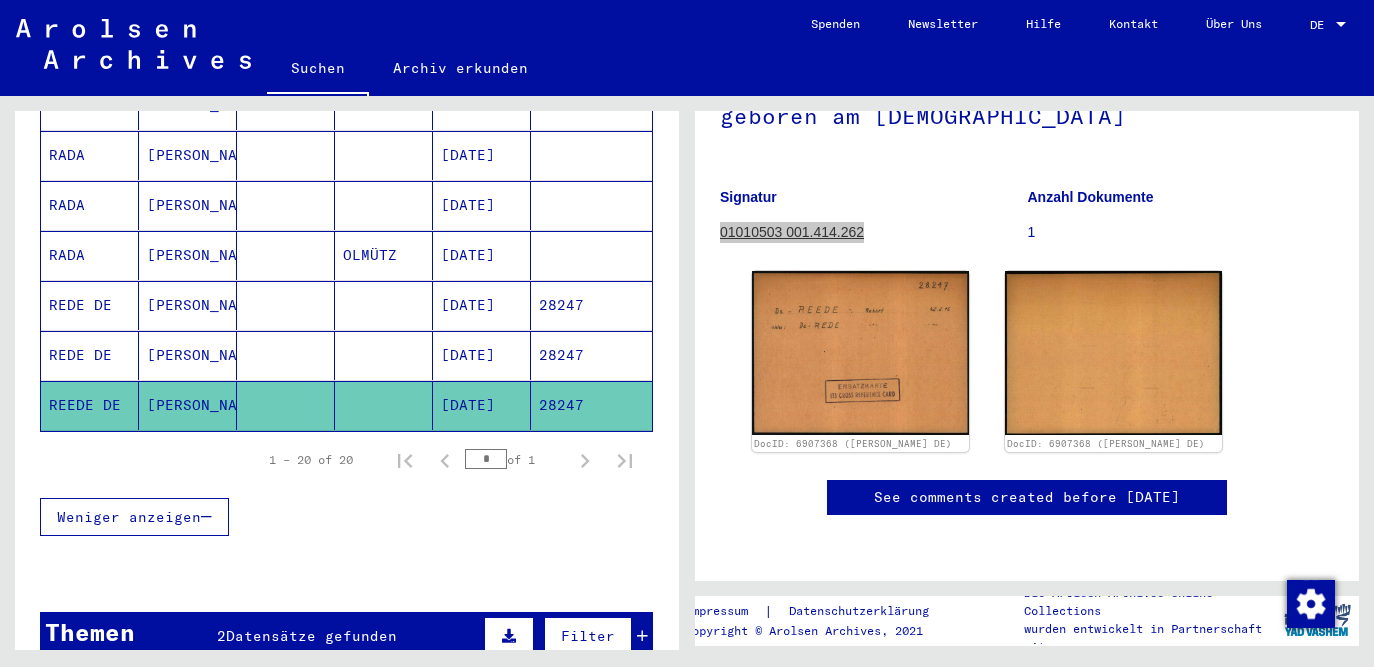 click on "Signatur 01010503 001.414.262" 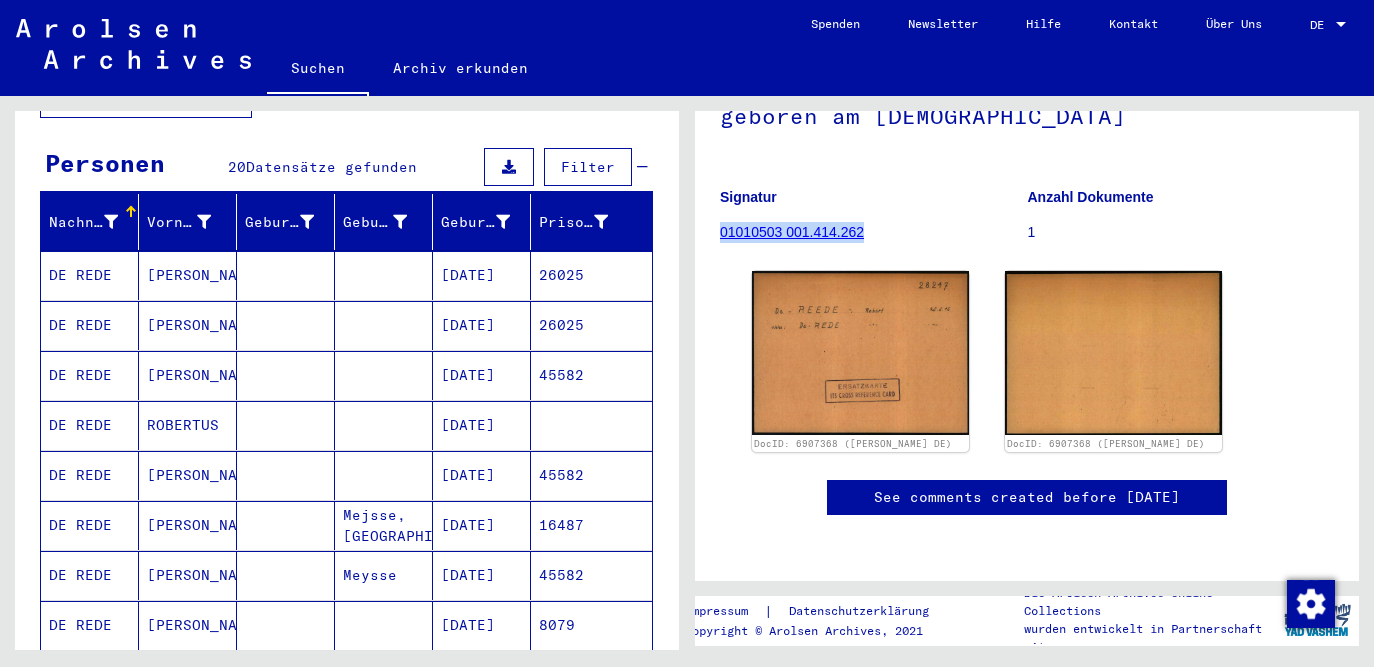 scroll, scrollTop: 0, scrollLeft: 0, axis: both 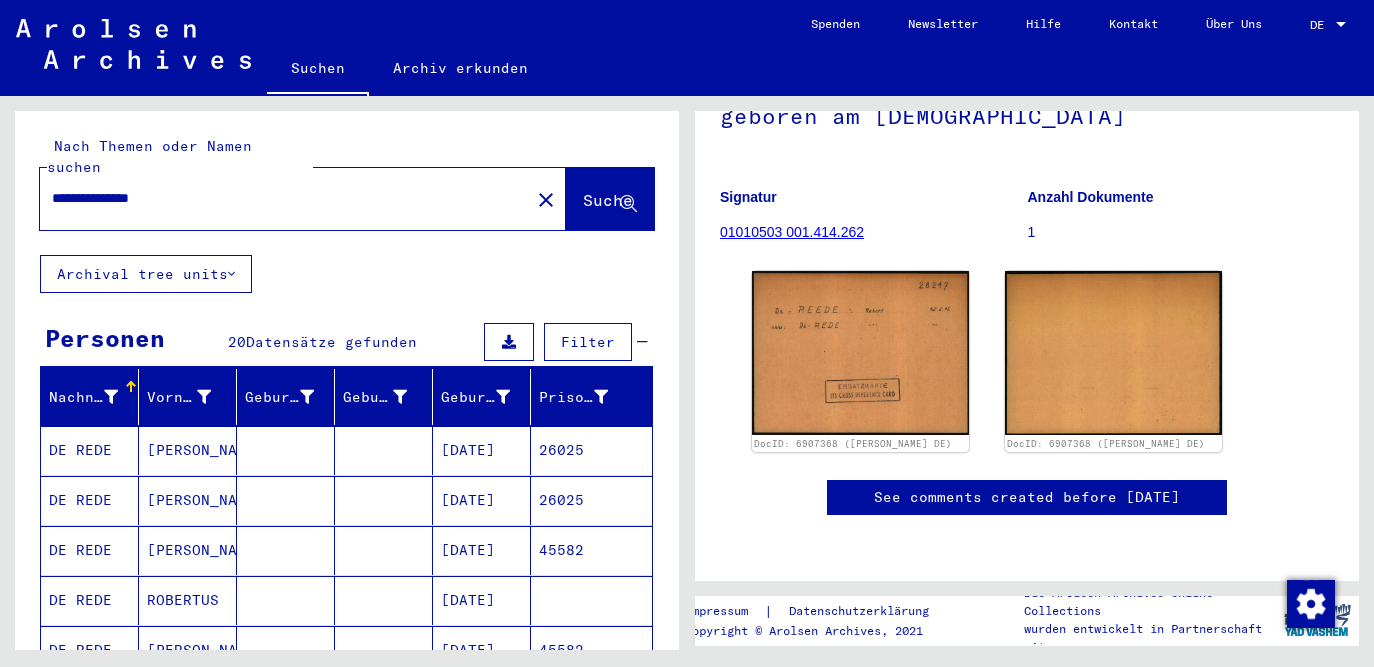 click on "**********" at bounding box center (285, 198) 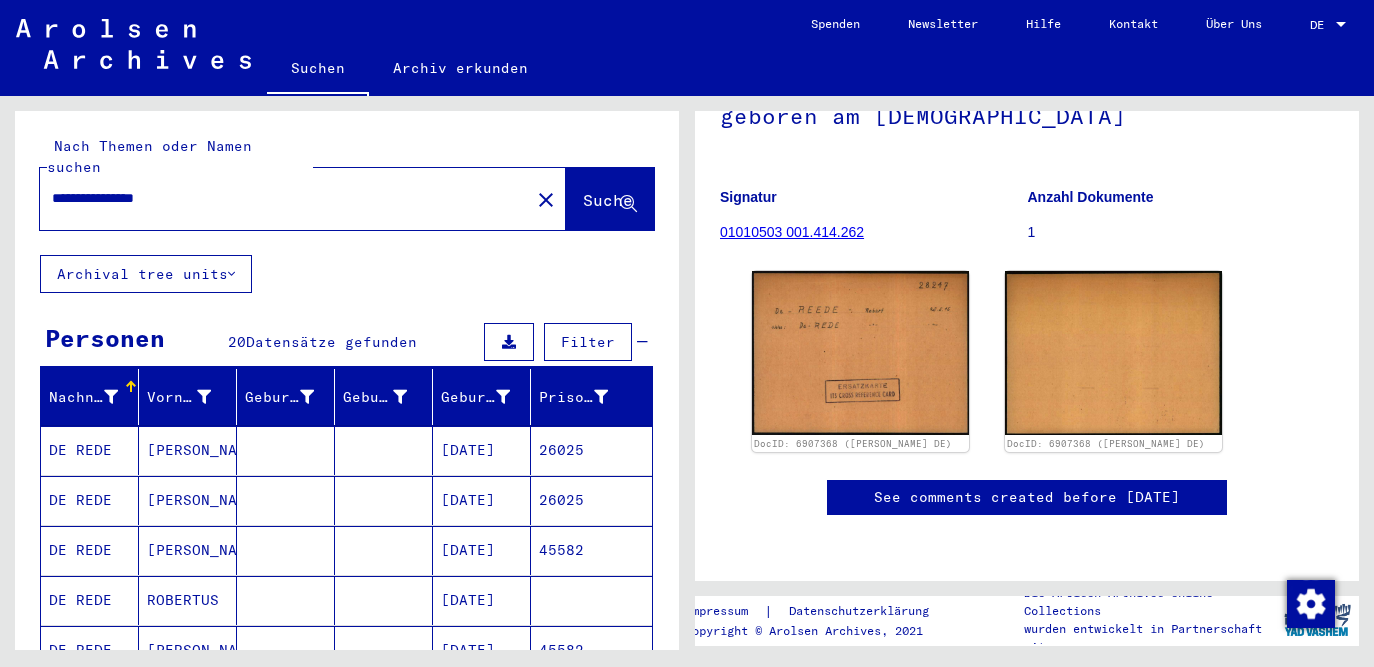 type on "**********" 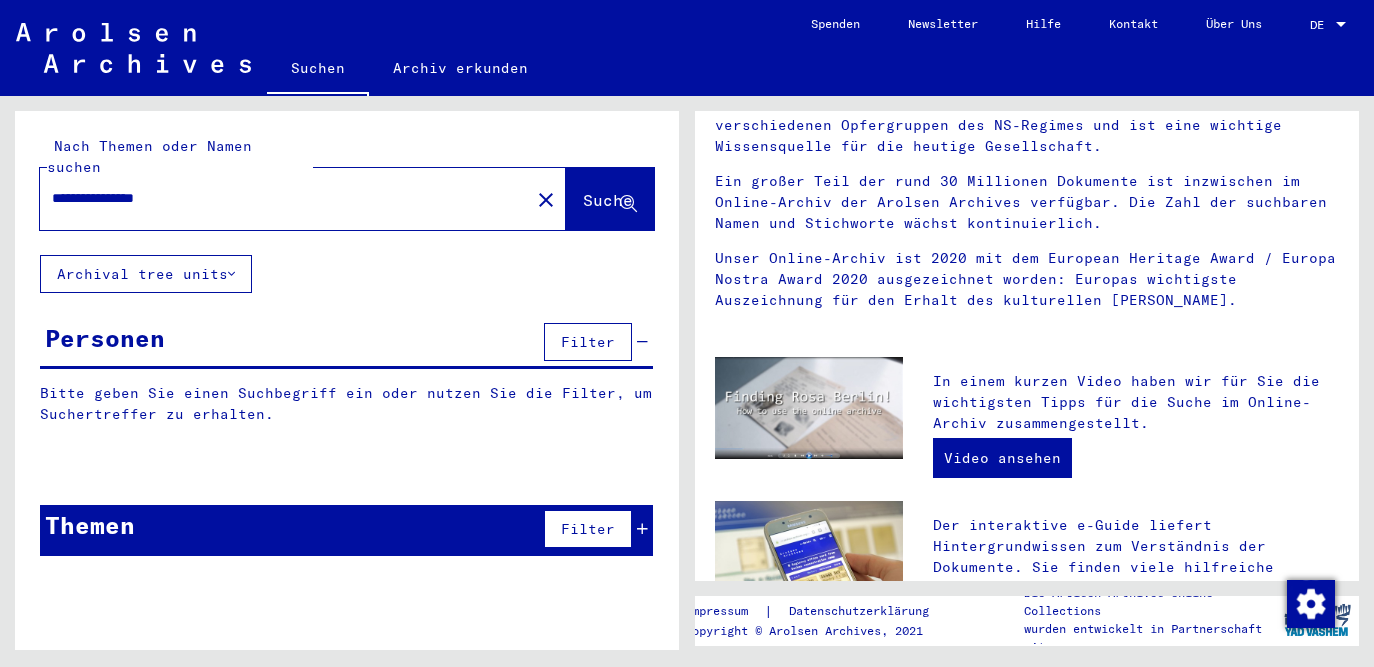 scroll, scrollTop: 0, scrollLeft: 0, axis: both 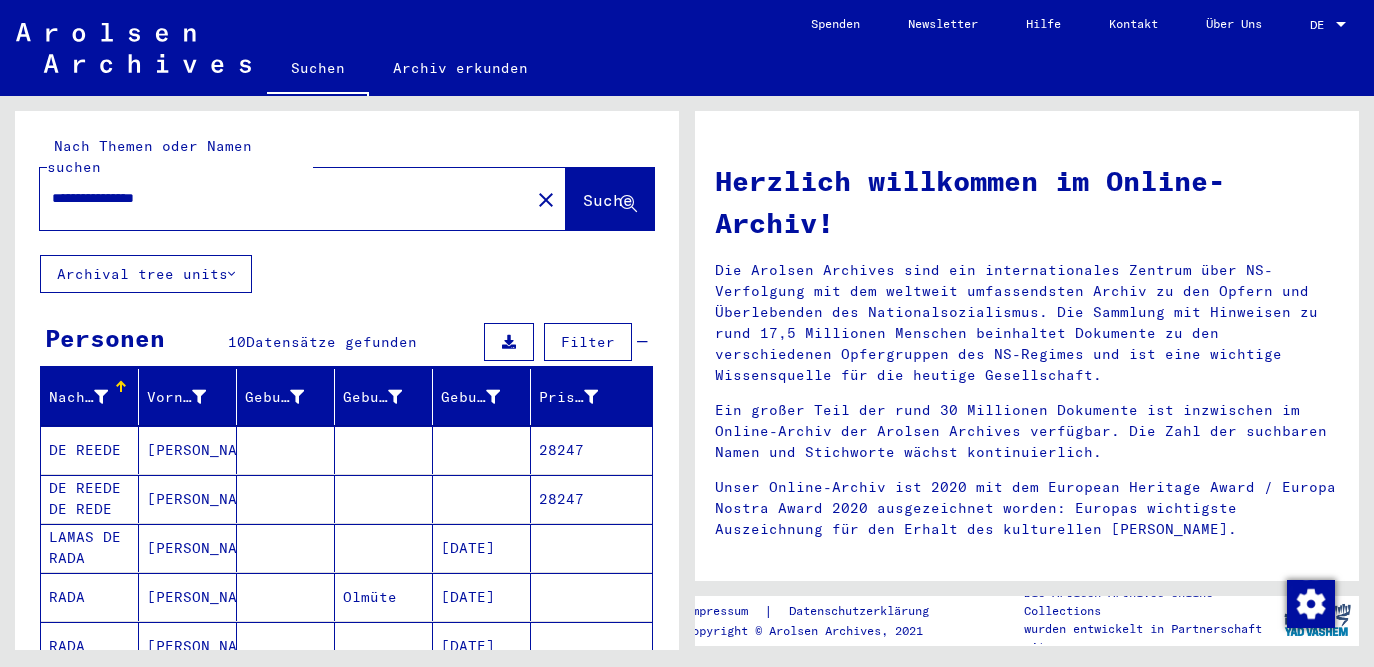 click on "DE REEDE" at bounding box center (90, 499) 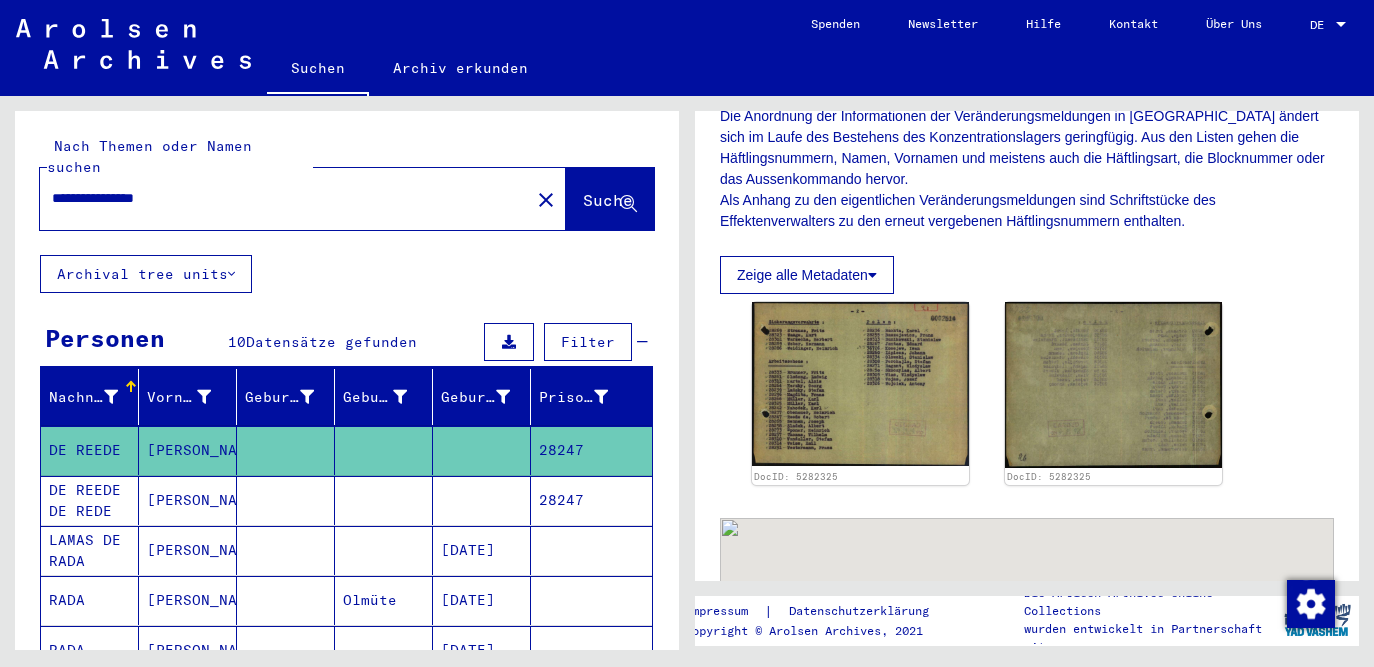 scroll, scrollTop: 369, scrollLeft: 0, axis: vertical 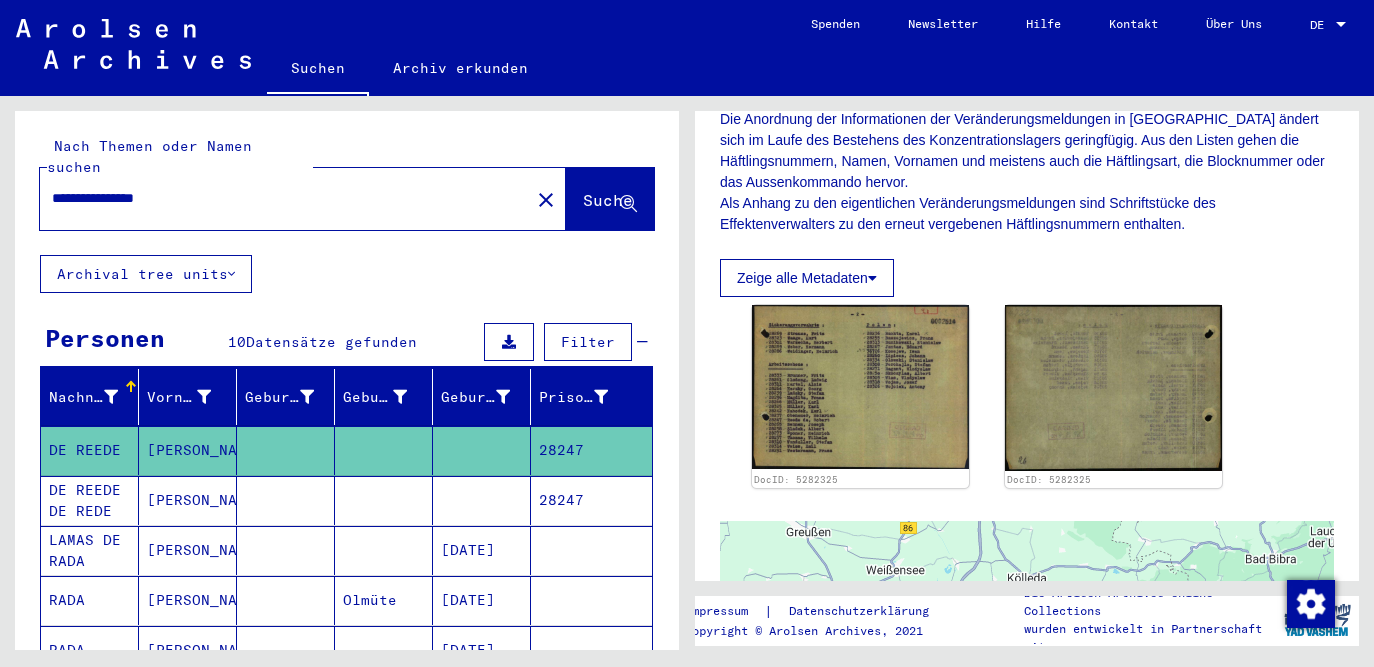 click at bounding box center (482, 550) 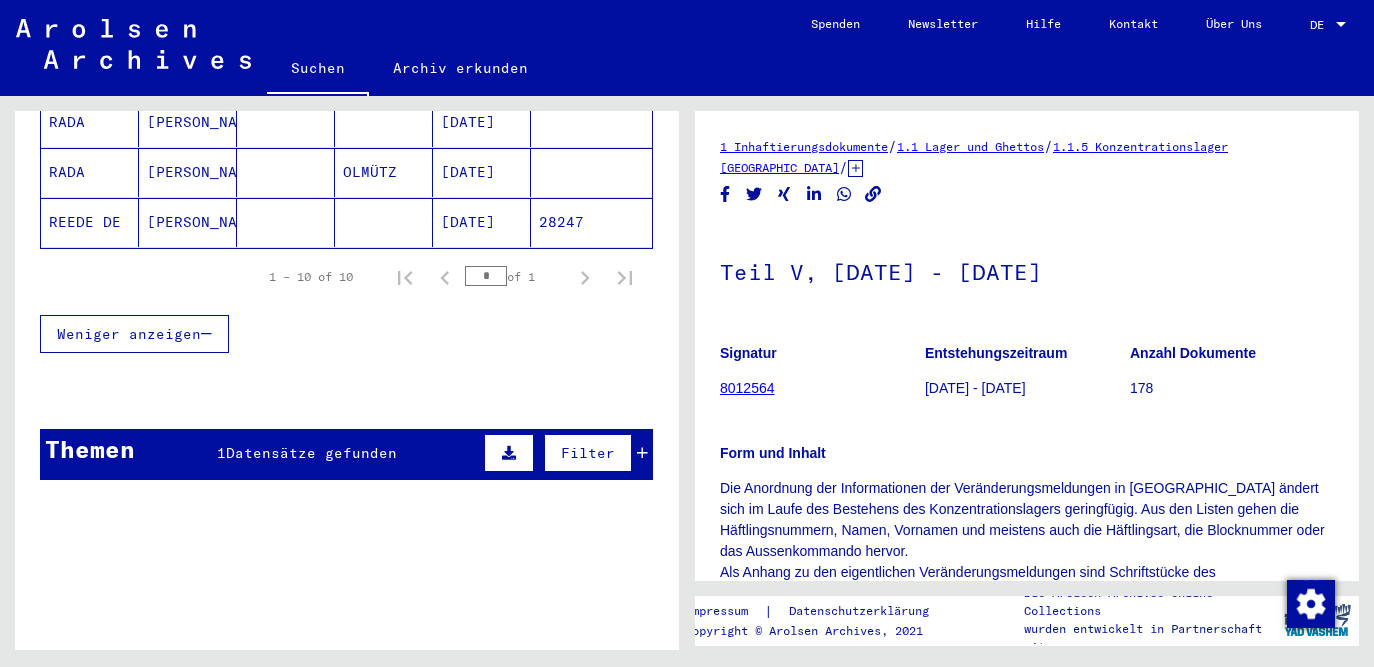 scroll, scrollTop: 662, scrollLeft: 0, axis: vertical 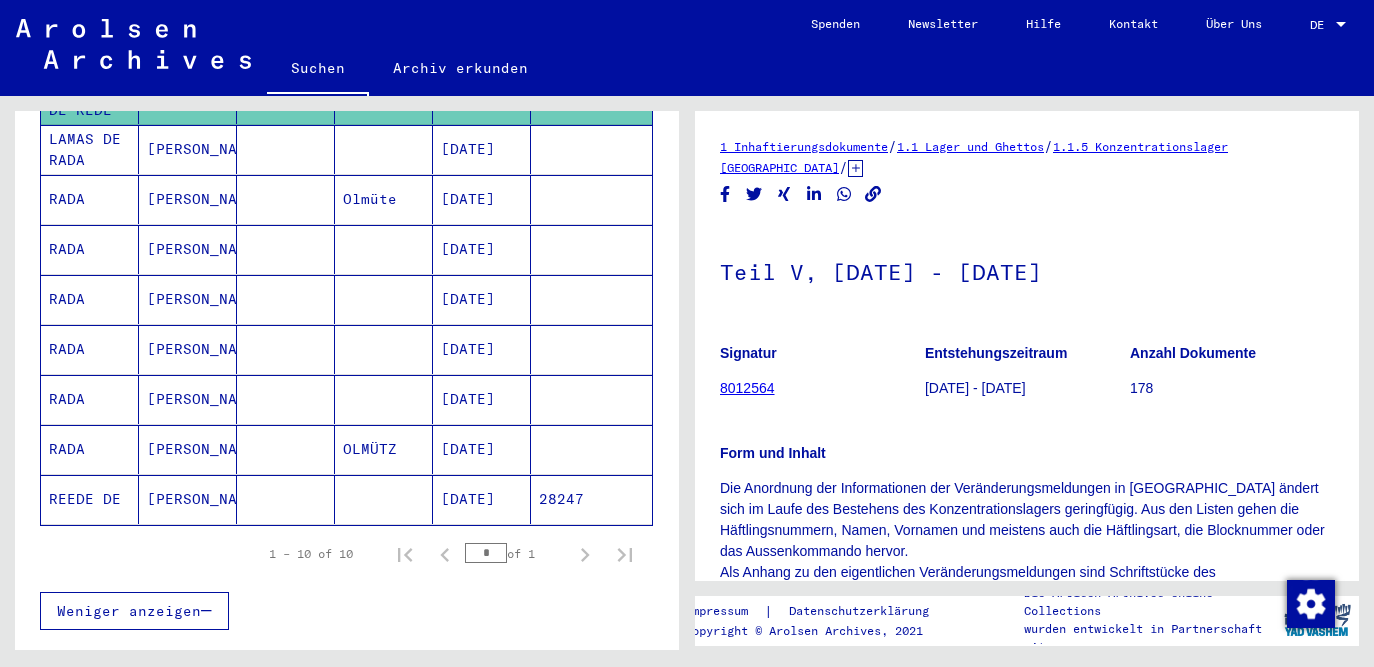 click on "[DATE]" 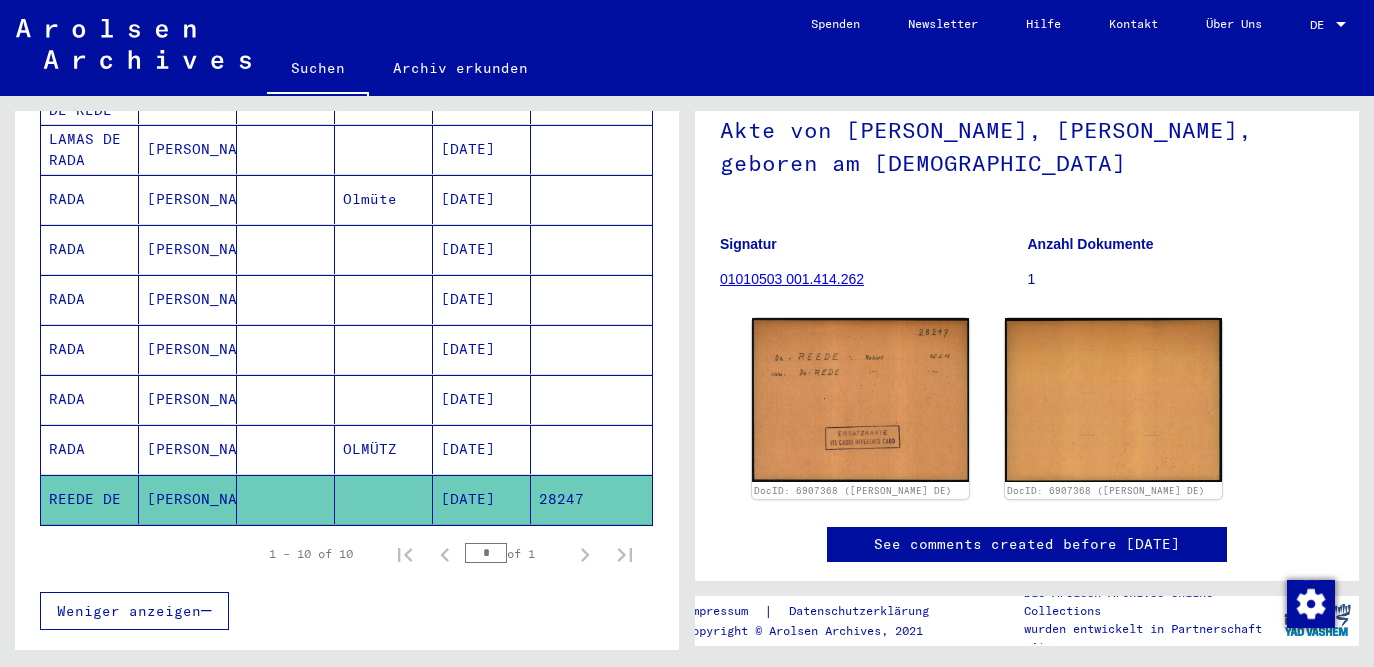 scroll, scrollTop: -2, scrollLeft: 0, axis: vertical 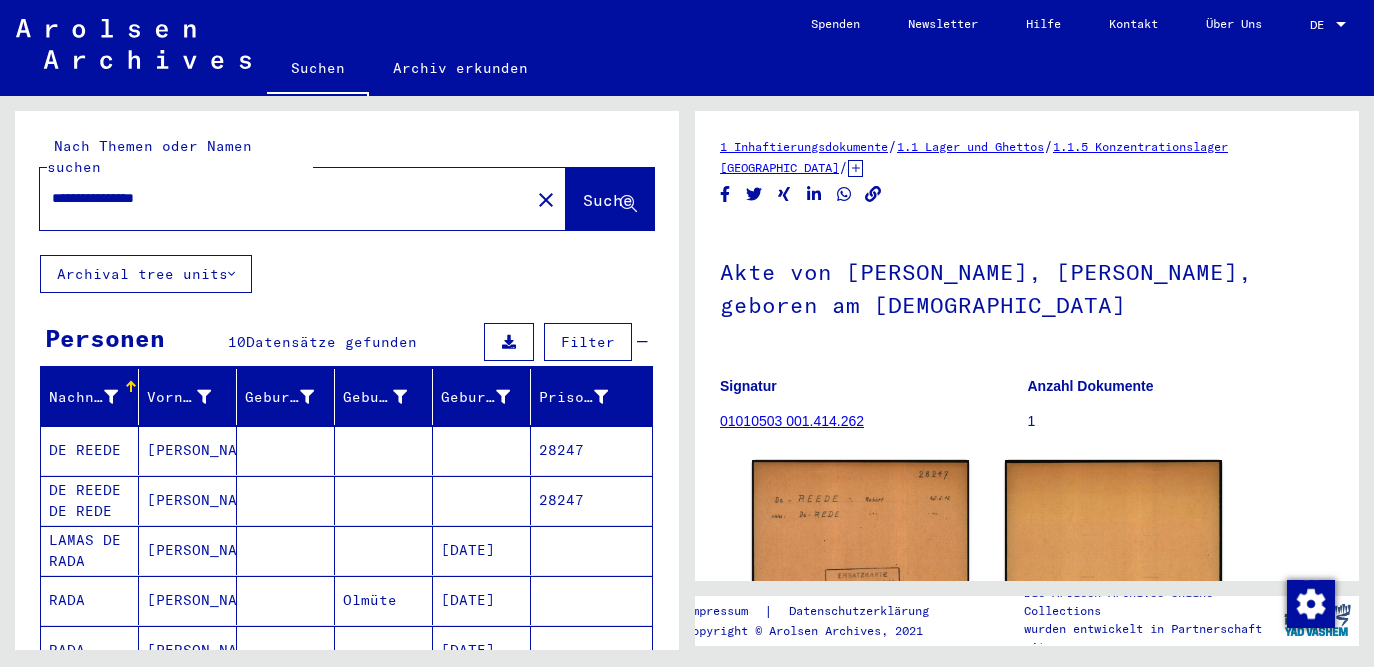 click on "close" 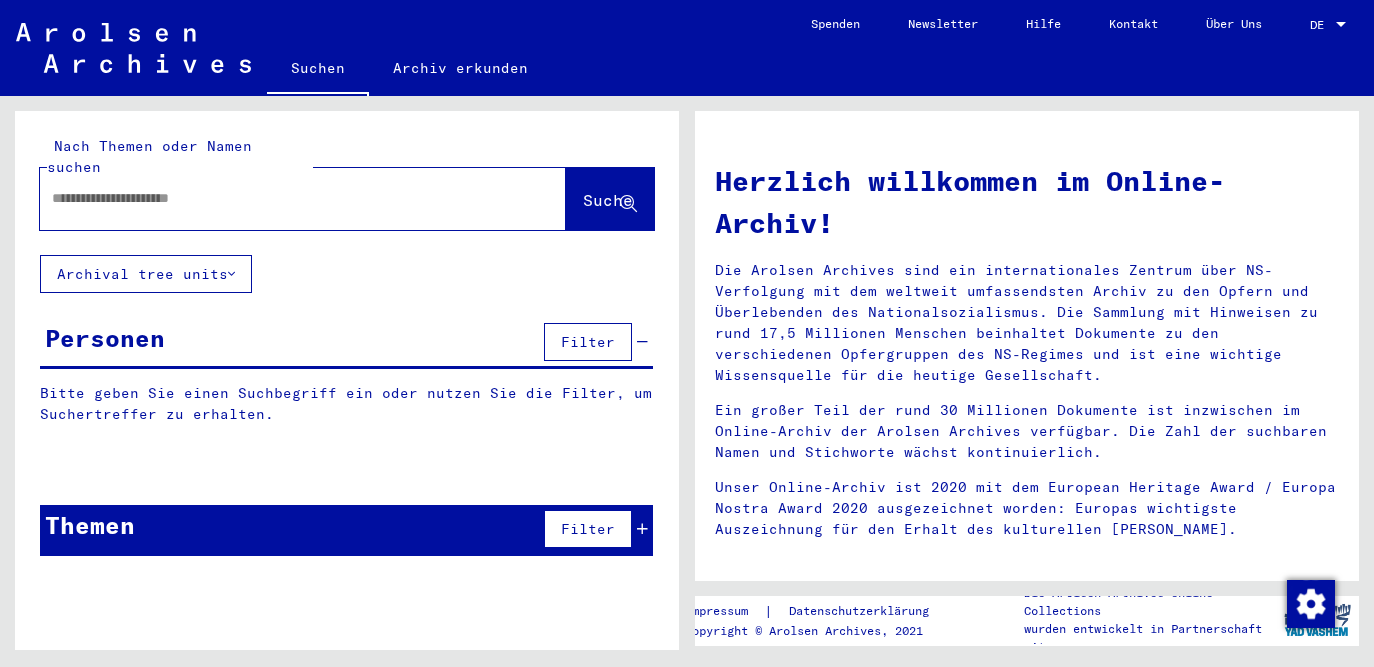 click 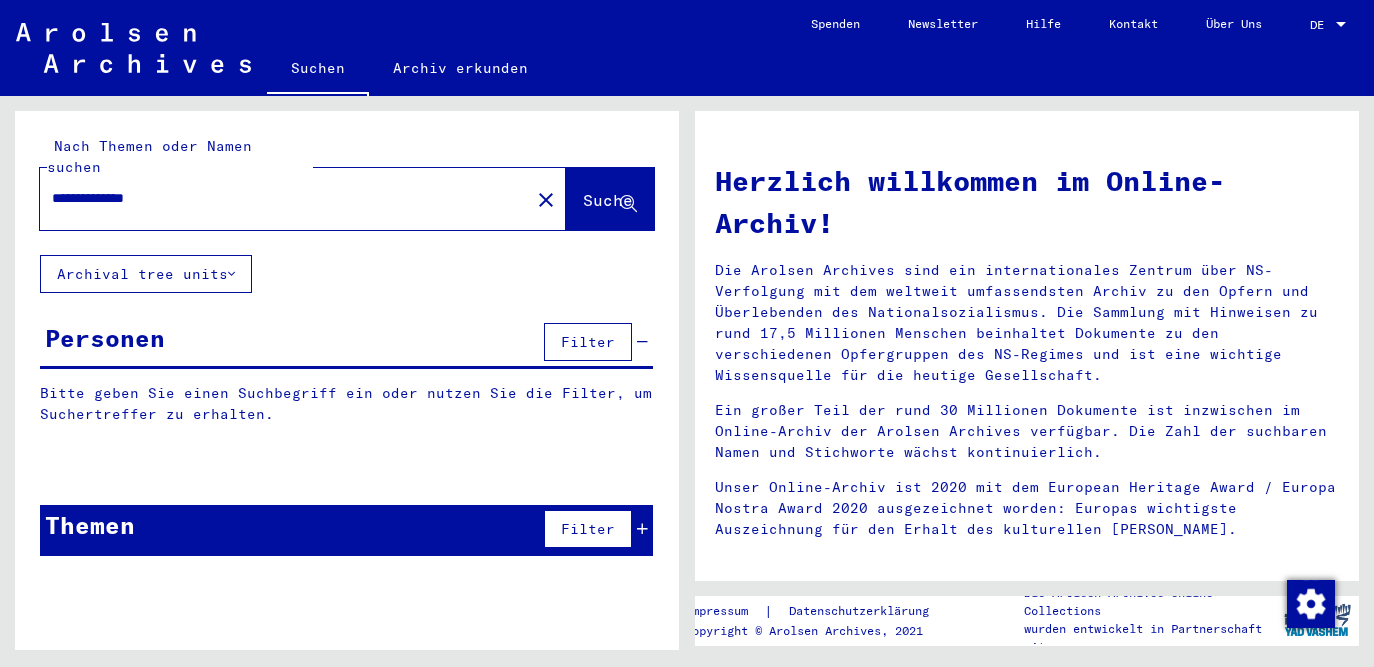 type on "**********" 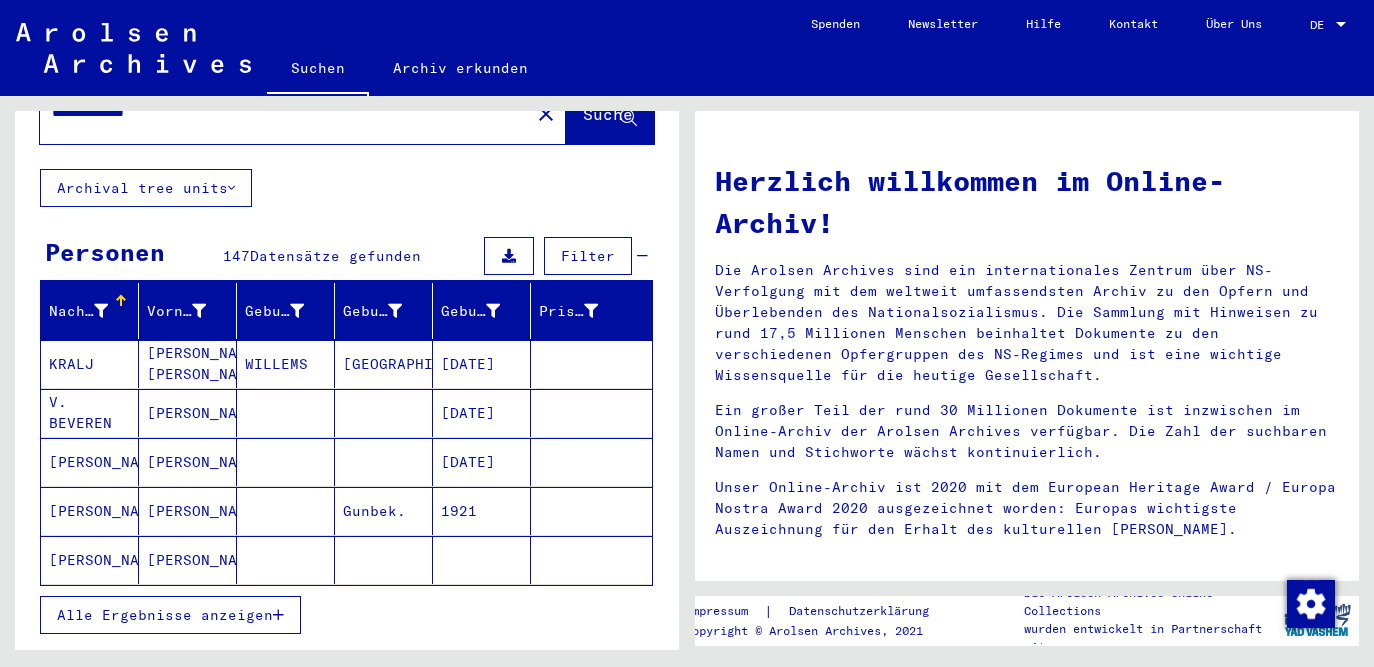 scroll, scrollTop: 181, scrollLeft: 0, axis: vertical 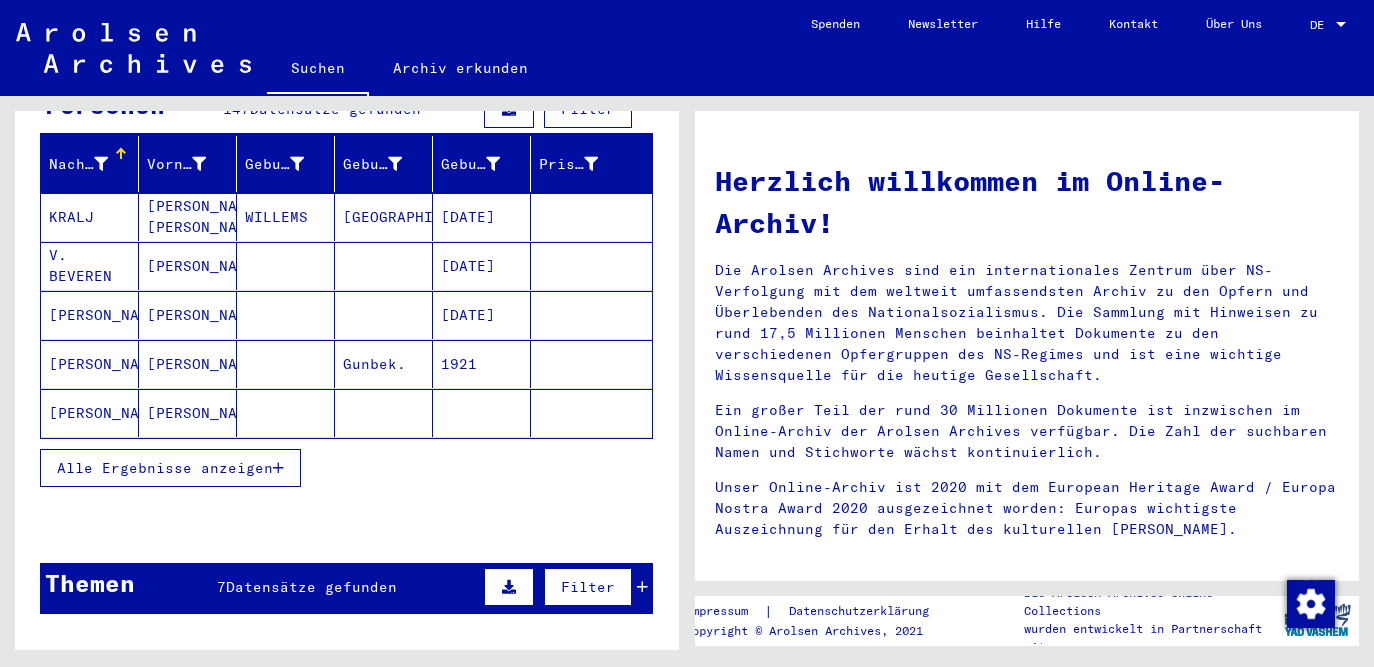 click at bounding box center [278, 468] 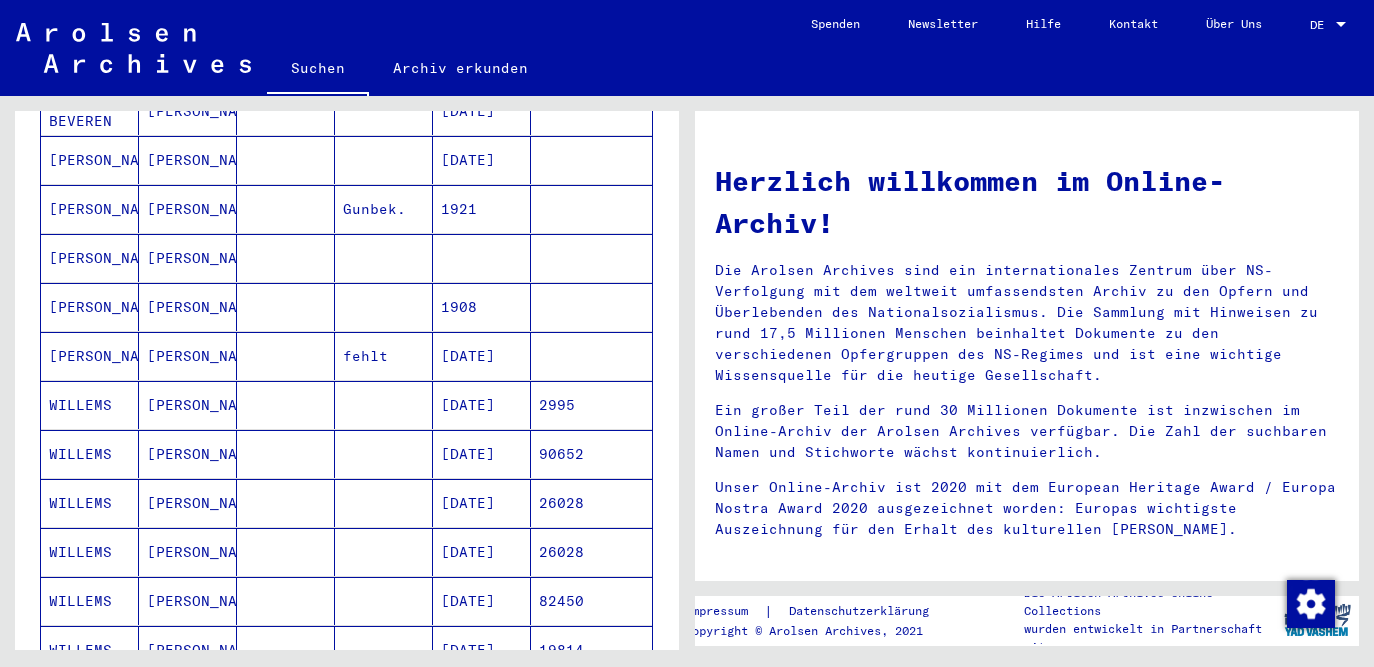 scroll, scrollTop: 408, scrollLeft: 0, axis: vertical 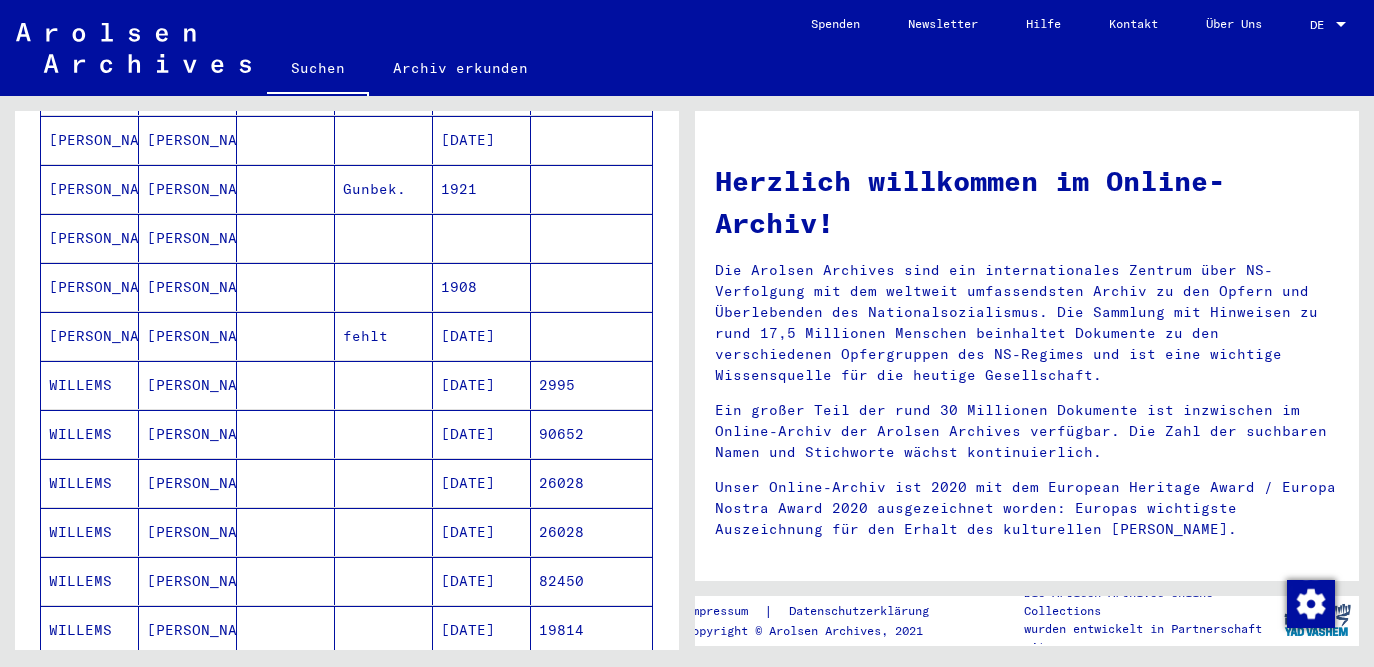 click on "[DATE]" at bounding box center [482, 483] 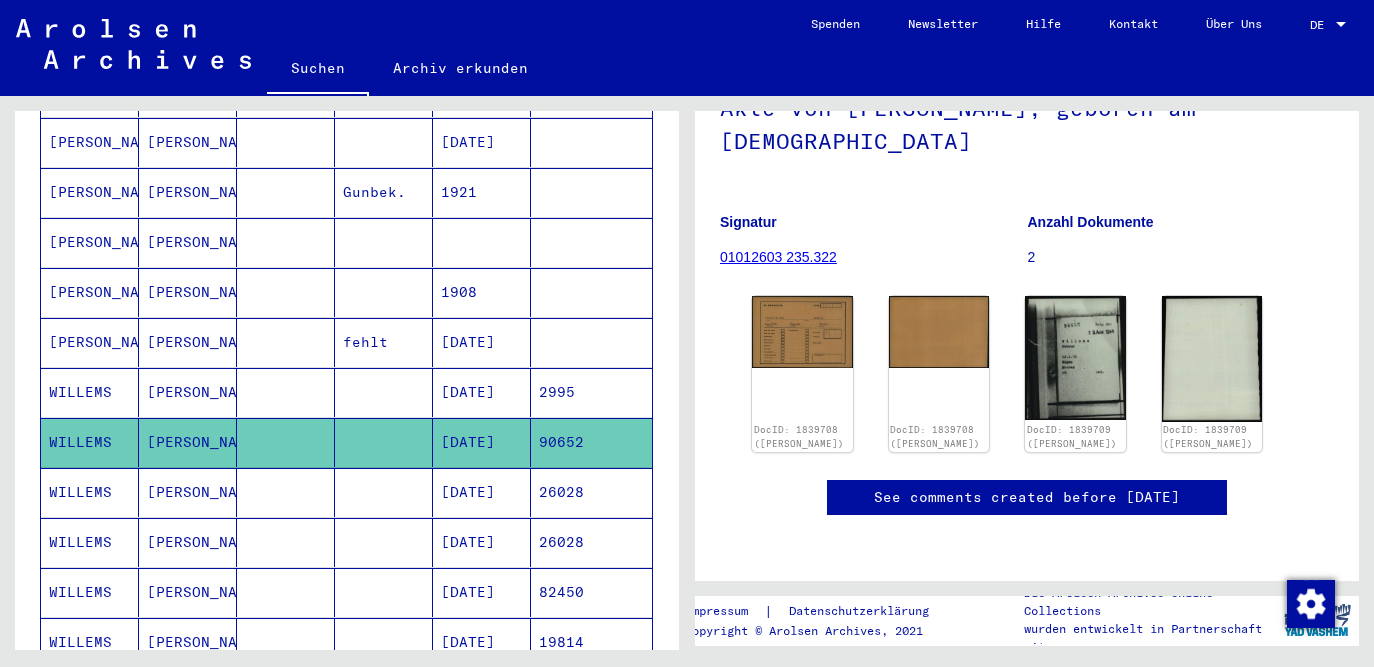scroll, scrollTop: 197, scrollLeft: 0, axis: vertical 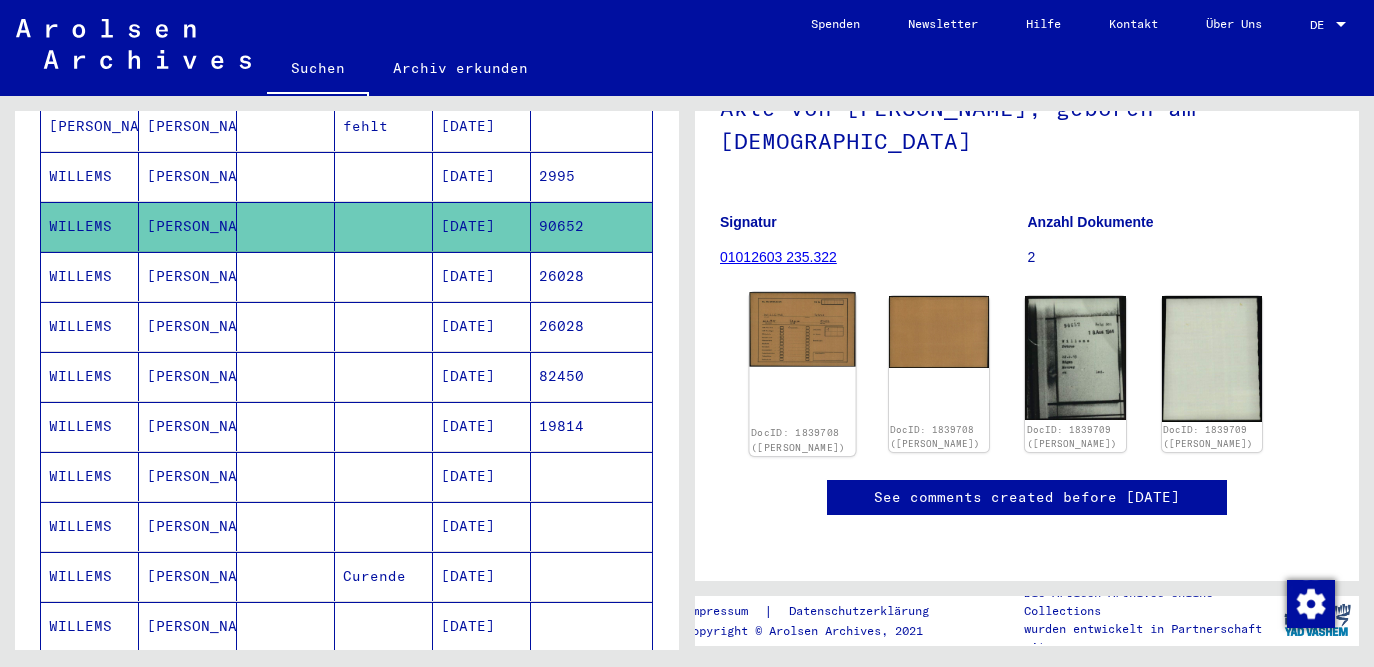 click 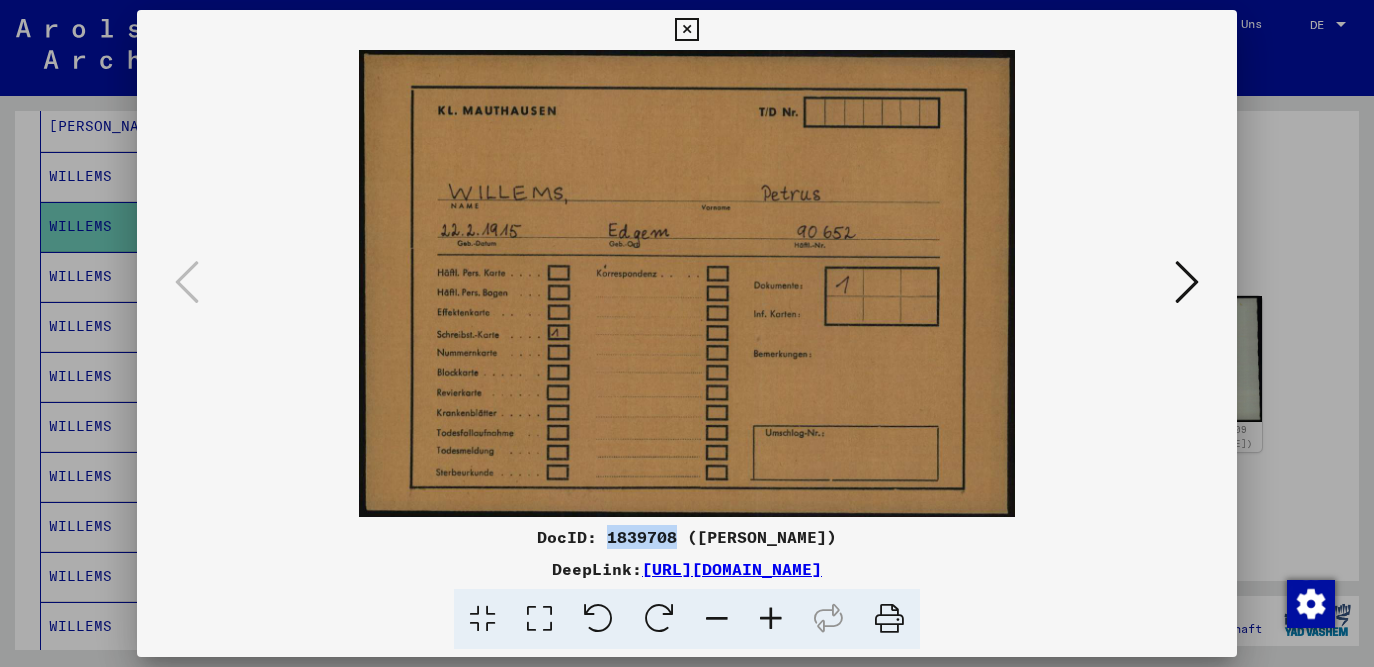 drag, startPoint x: 673, startPoint y: 540, endPoint x: 606, endPoint y: 540, distance: 67 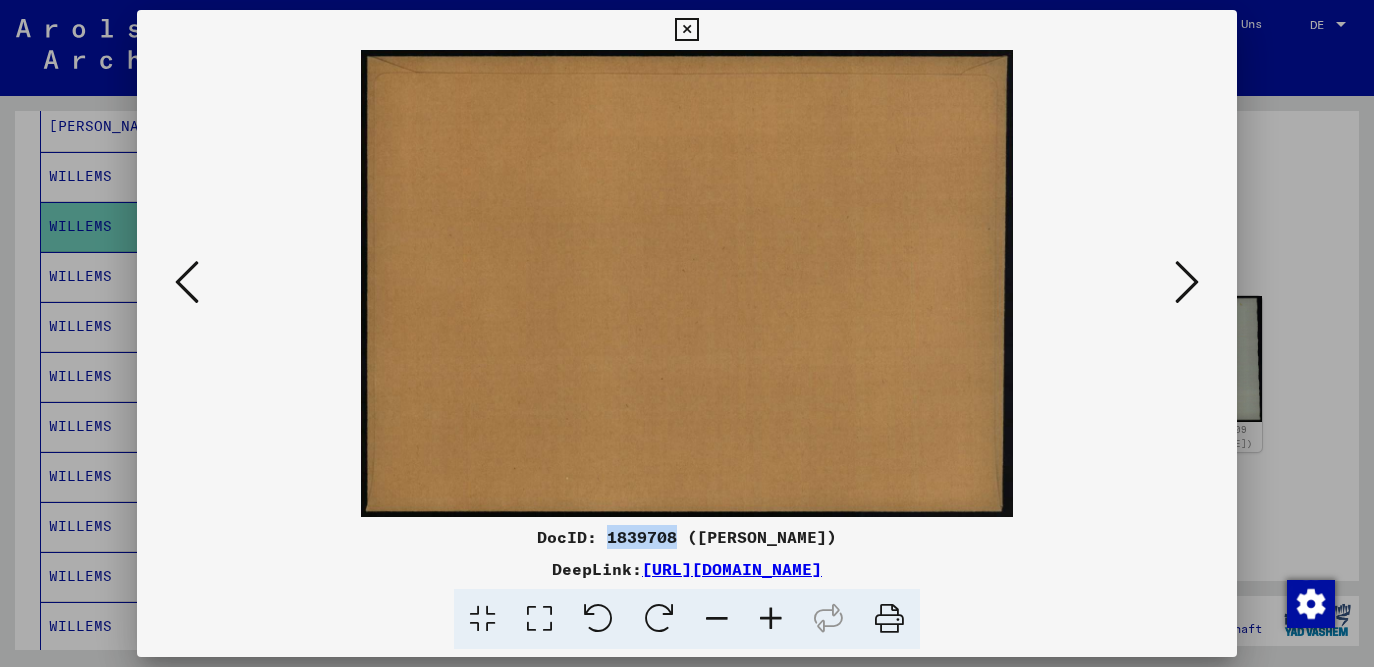 click at bounding box center [1187, 282] 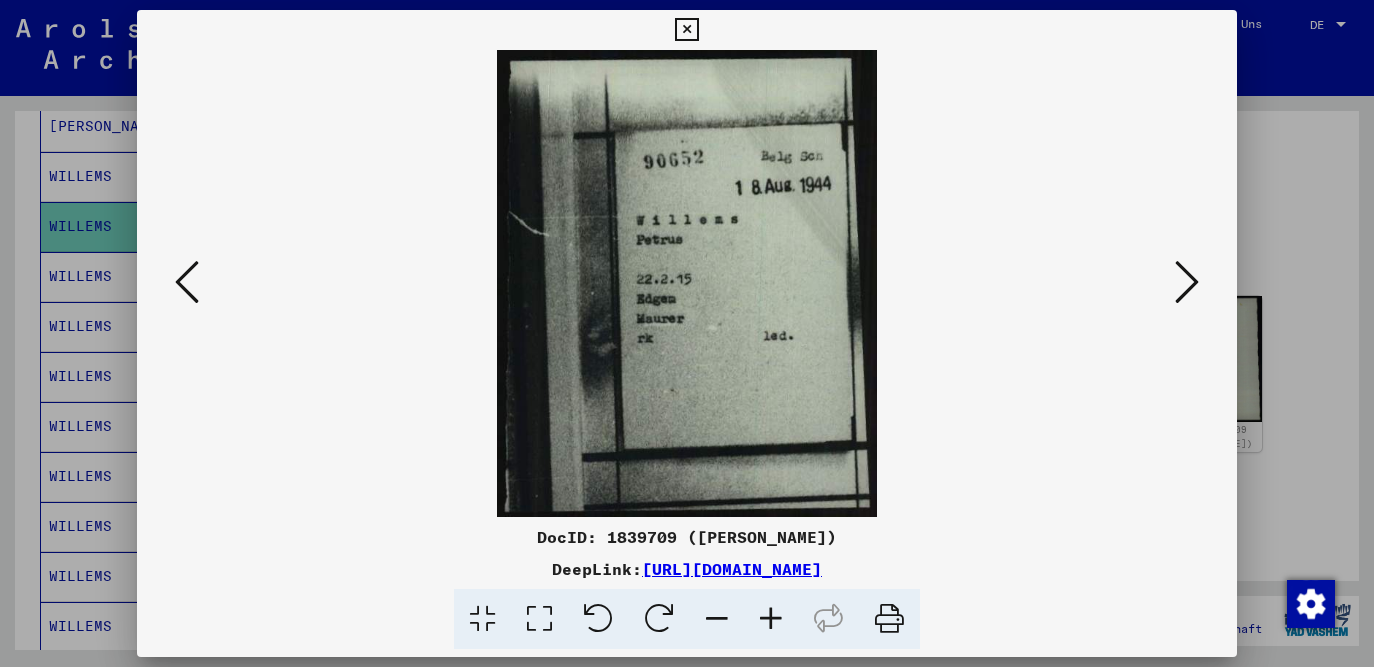 click at bounding box center (1187, 282) 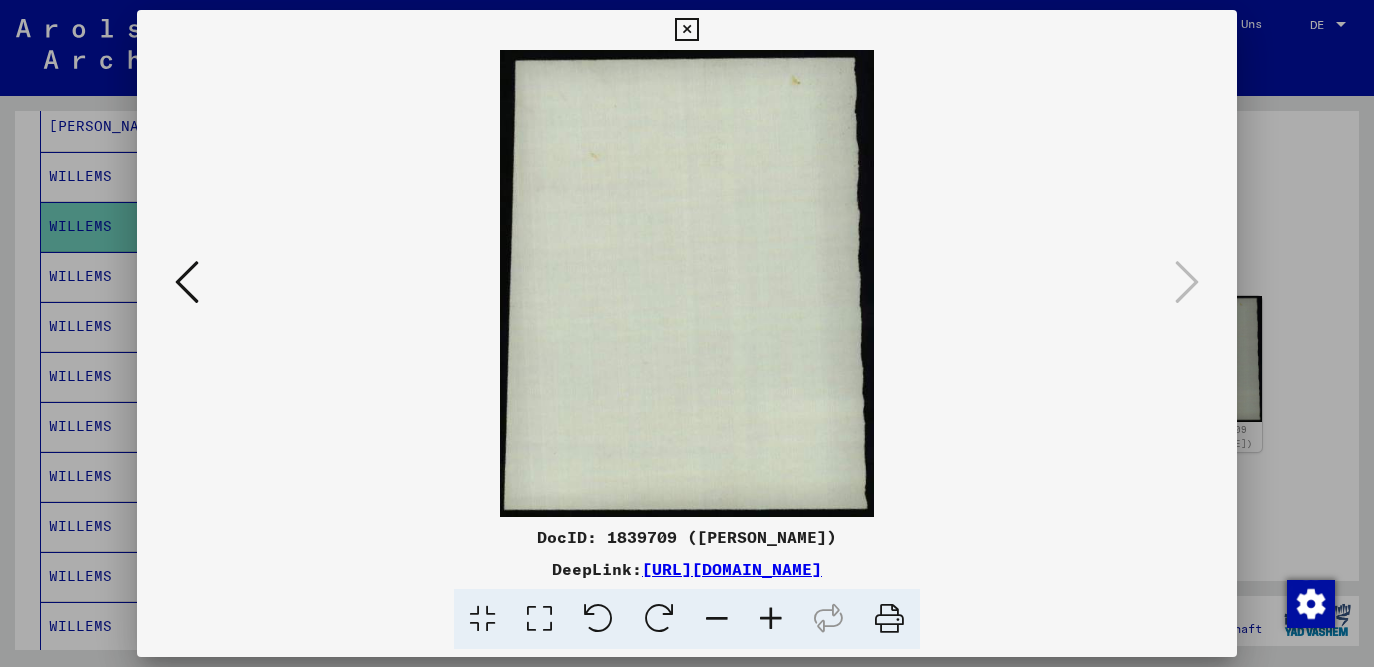 click at bounding box center (686, 30) 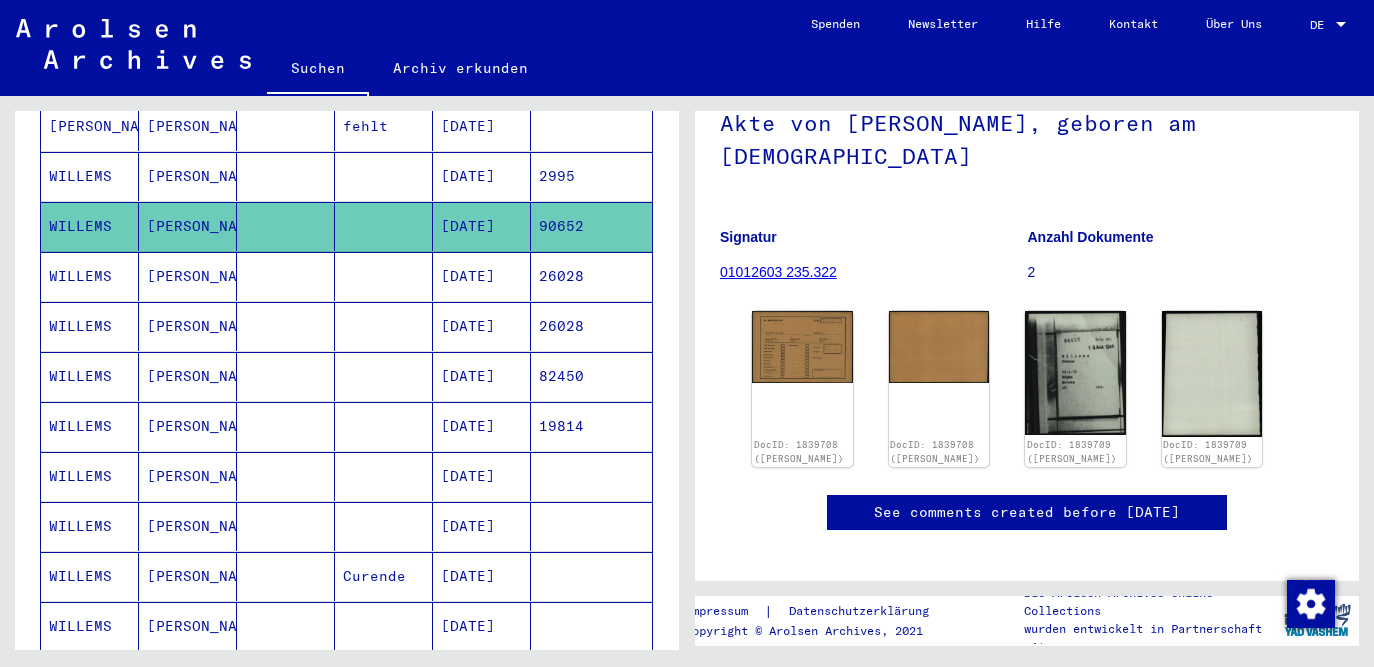 scroll, scrollTop: 5, scrollLeft: 0, axis: vertical 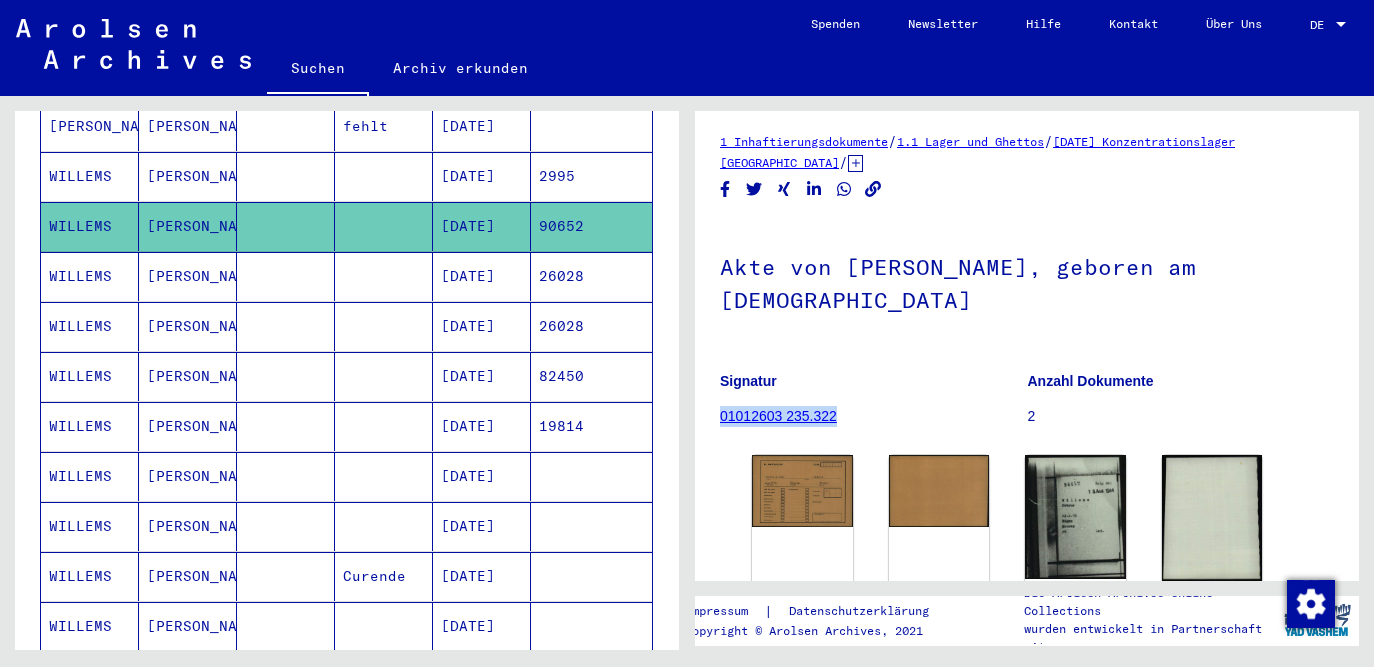 drag, startPoint x: 842, startPoint y: 412, endPoint x: 721, endPoint y: 418, distance: 121.14867 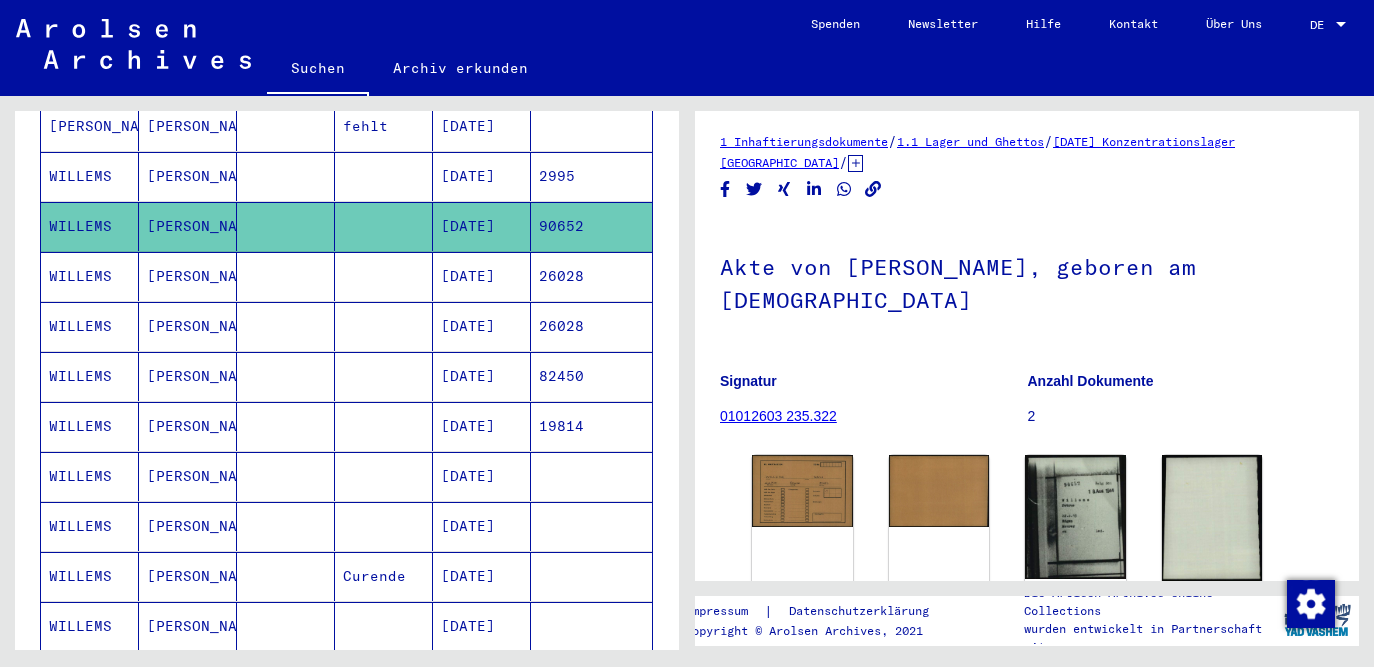 click on "[DATE]" at bounding box center [482, 326] 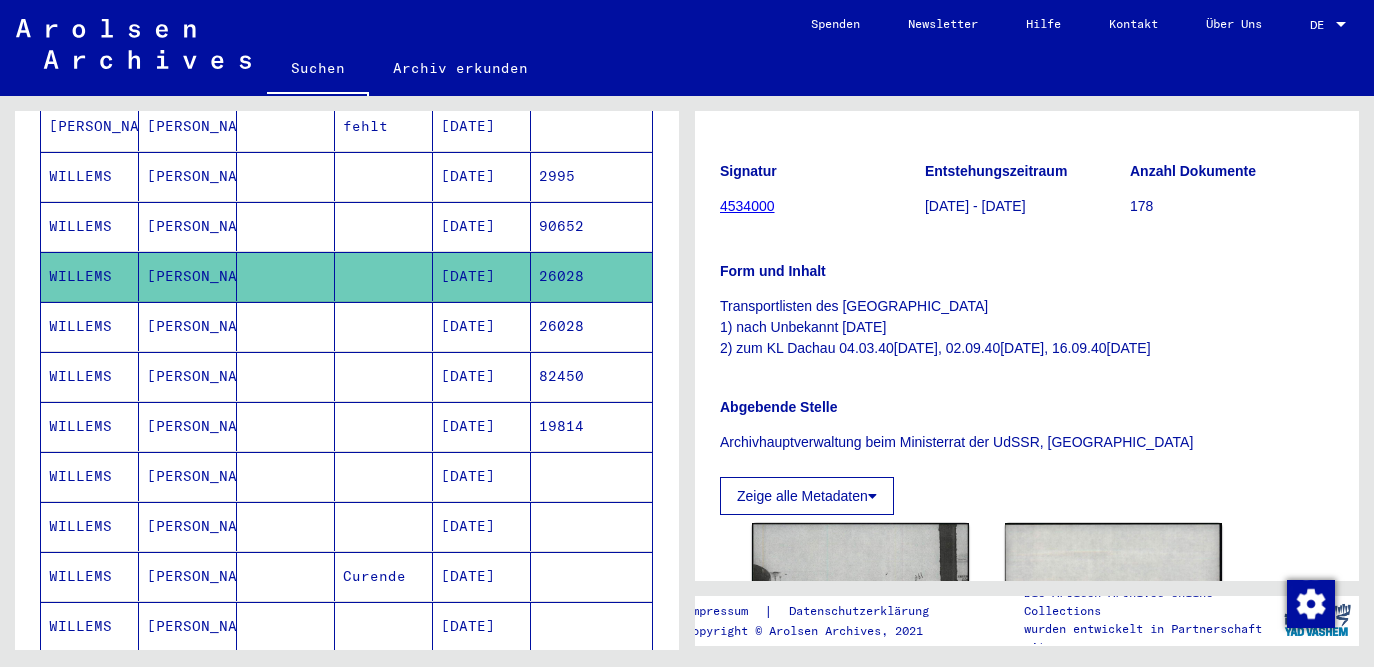 scroll, scrollTop: 503, scrollLeft: 0, axis: vertical 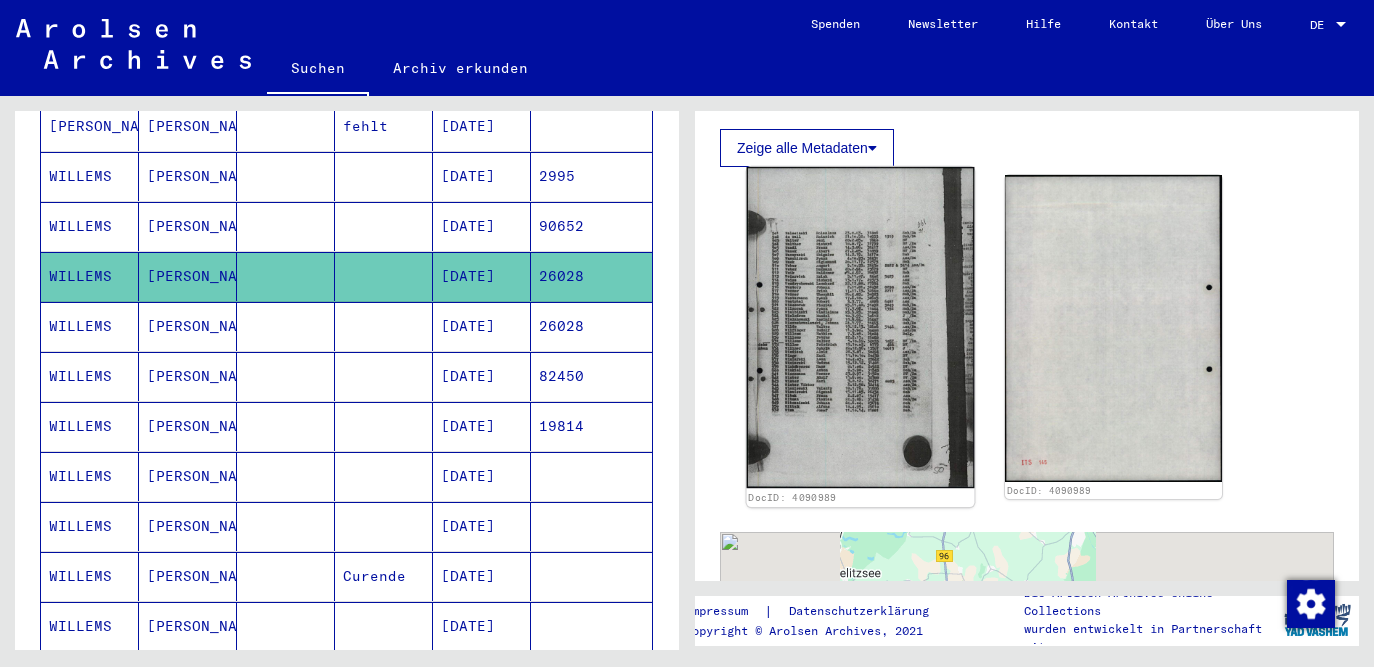 click 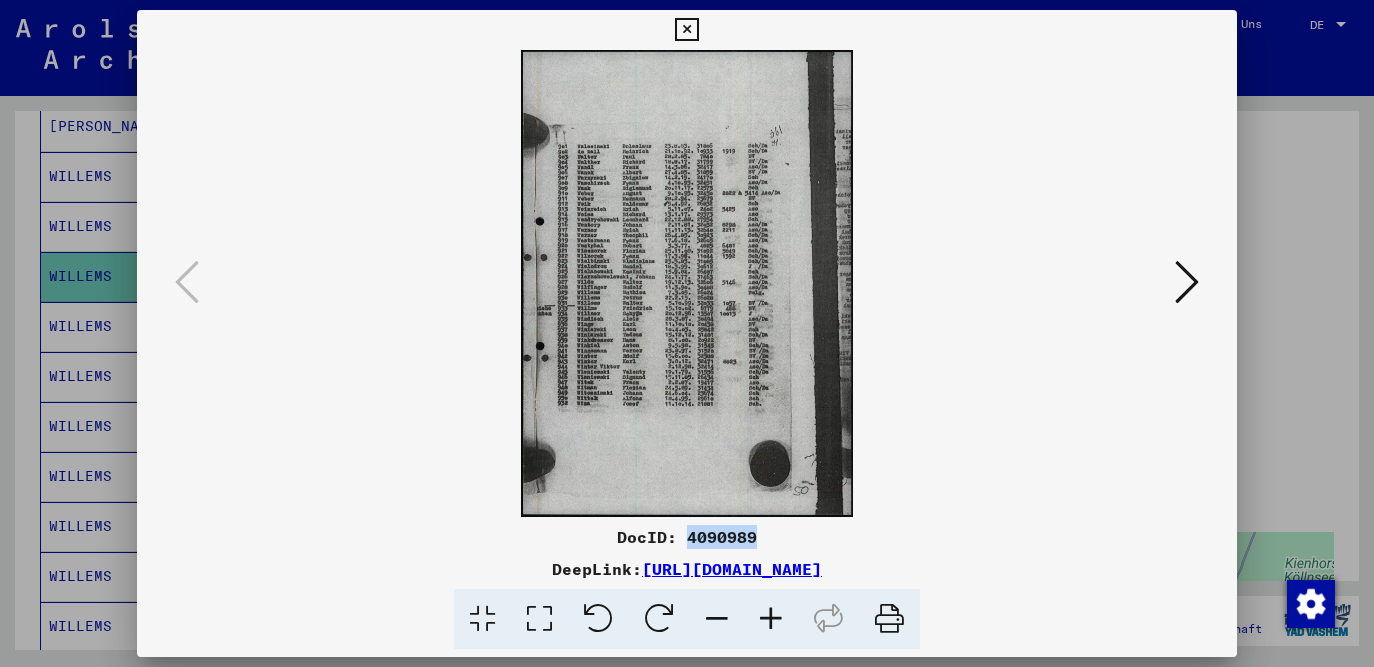 drag, startPoint x: 688, startPoint y: 532, endPoint x: 763, endPoint y: 535, distance: 75.059975 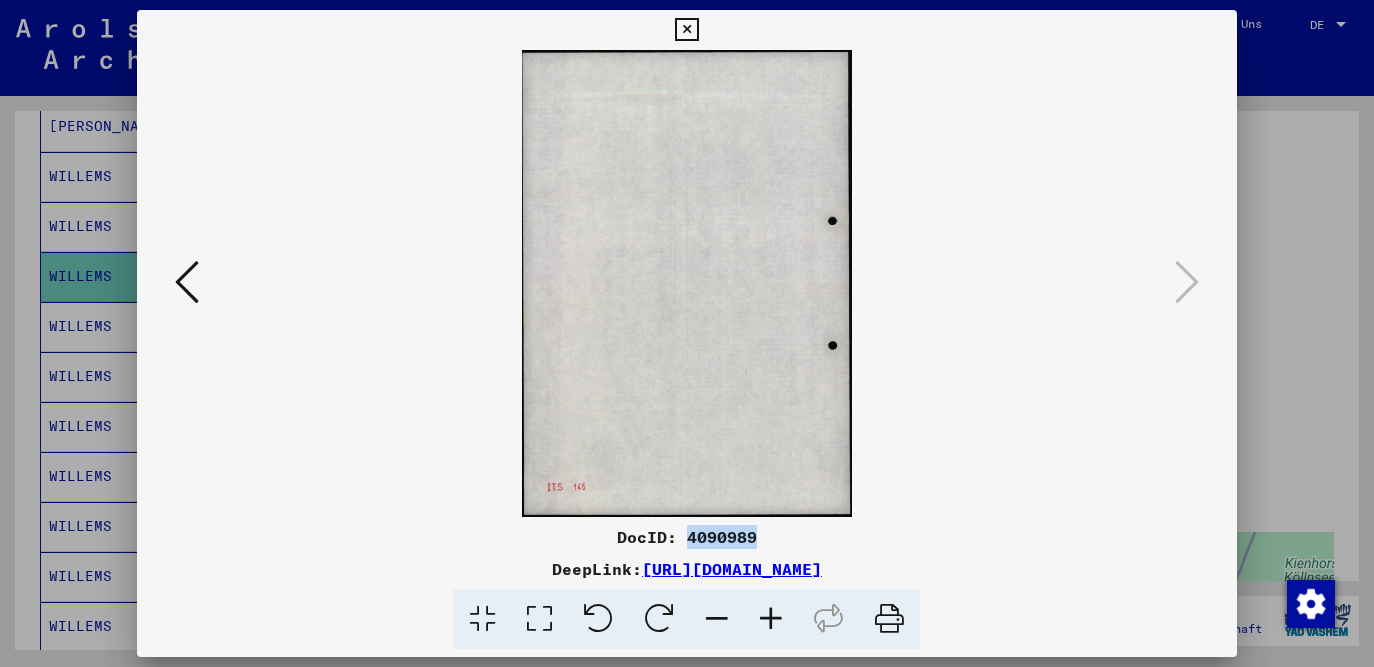 click at bounding box center (686, 30) 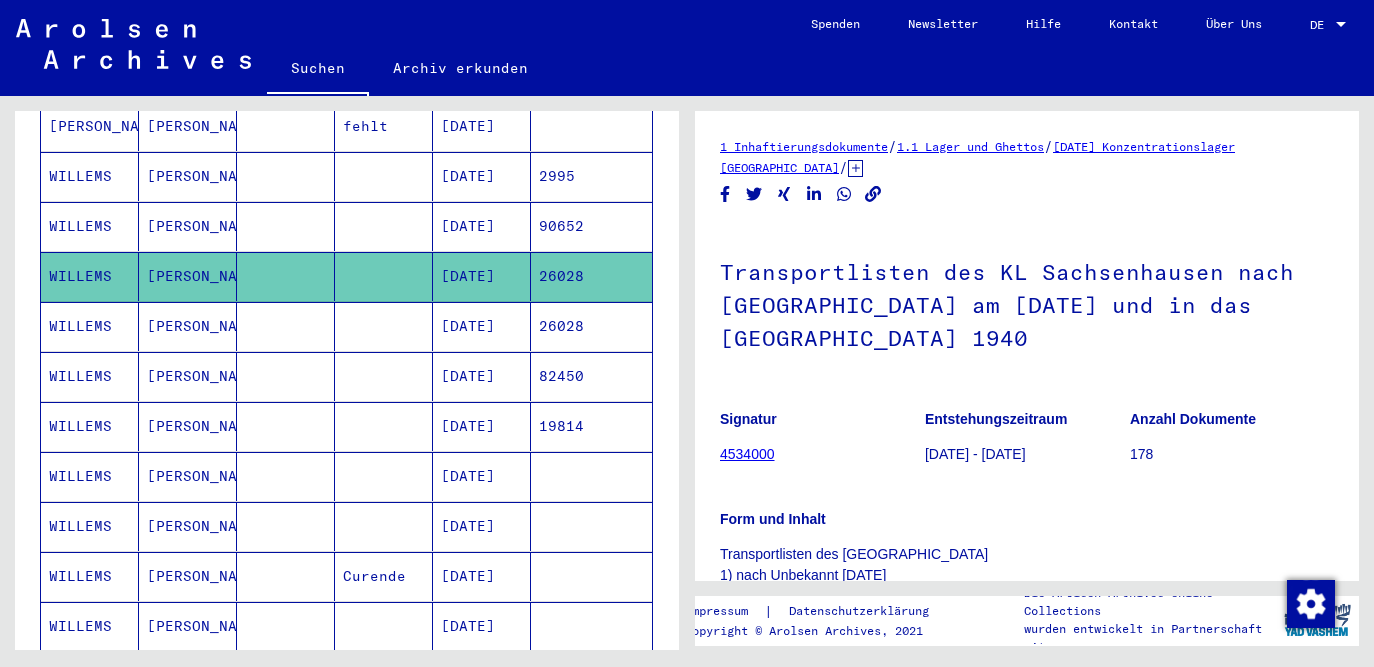scroll, scrollTop: 0, scrollLeft: 0, axis: both 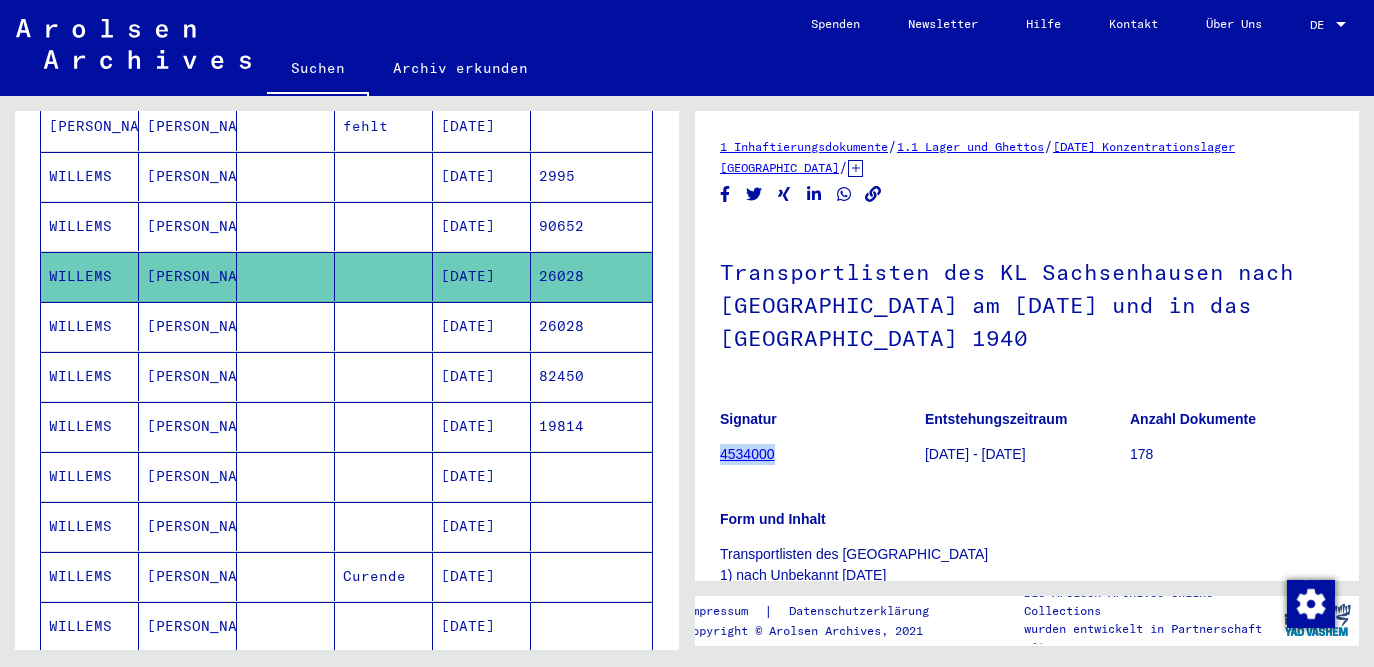 drag, startPoint x: 790, startPoint y: 461, endPoint x: 721, endPoint y: 459, distance: 69.02898 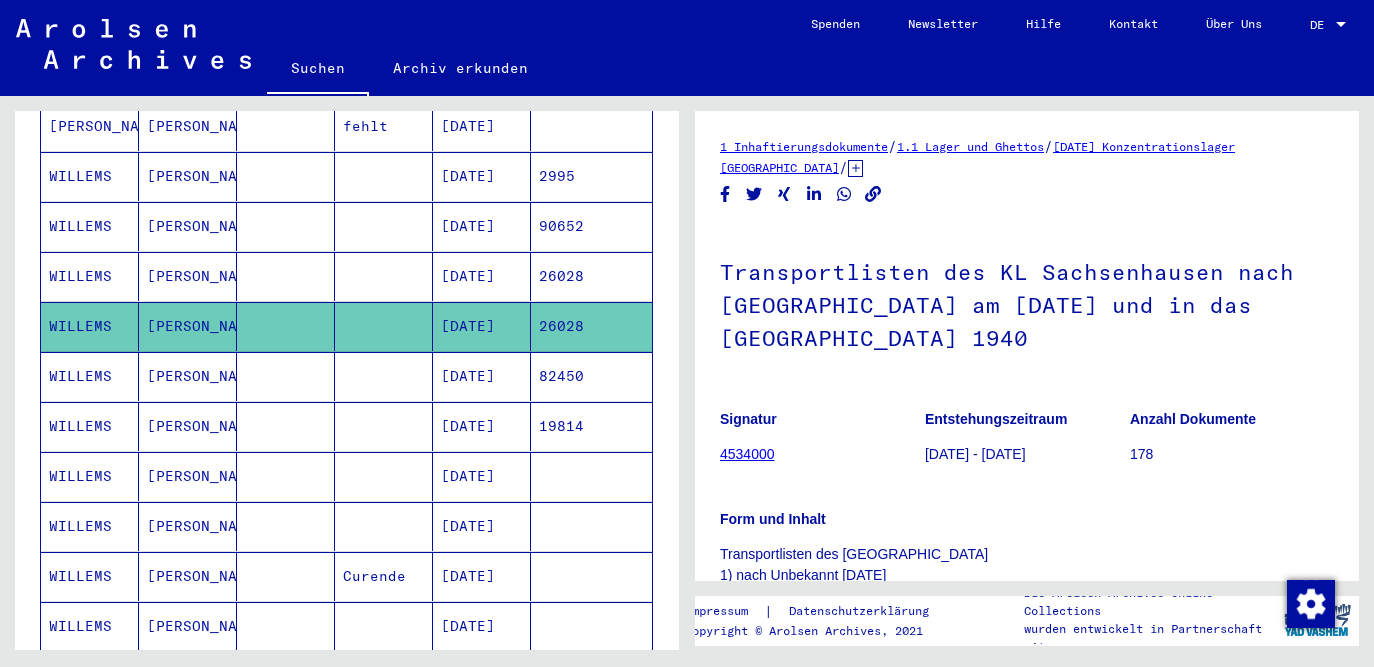 scroll, scrollTop: 600, scrollLeft: 0, axis: vertical 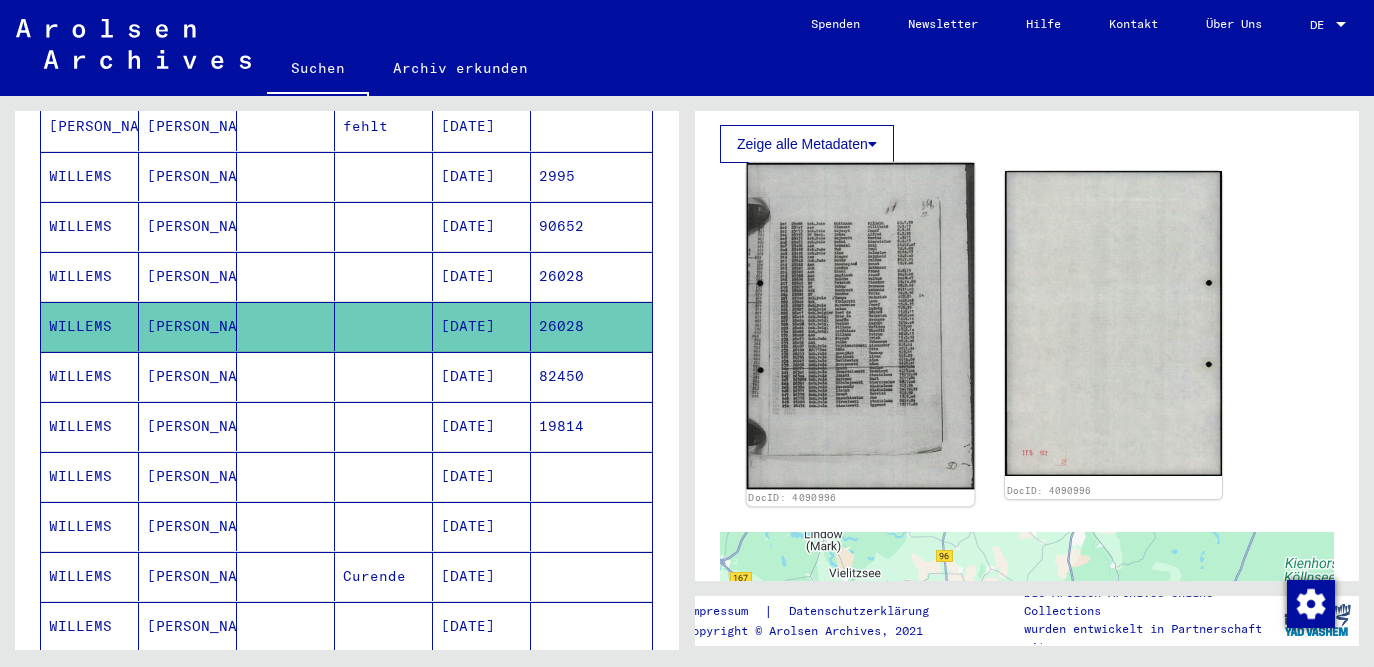 click 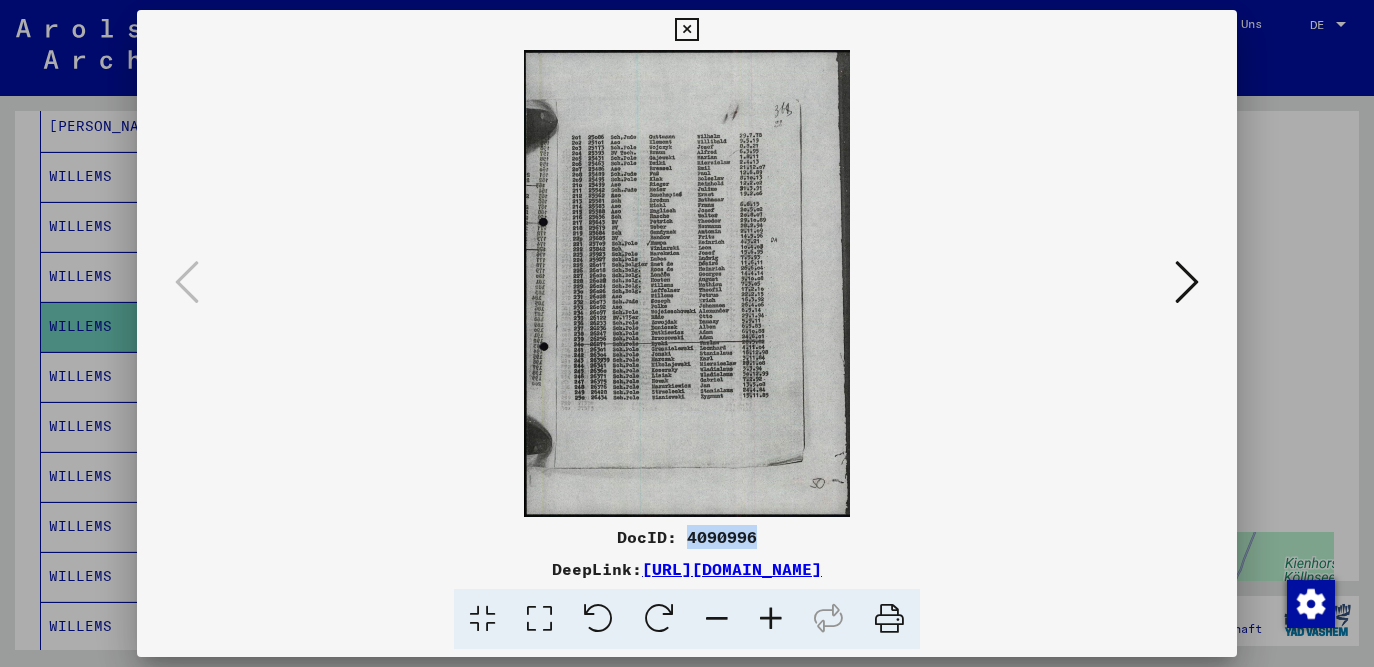 drag, startPoint x: 760, startPoint y: 541, endPoint x: 689, endPoint y: 541, distance: 71 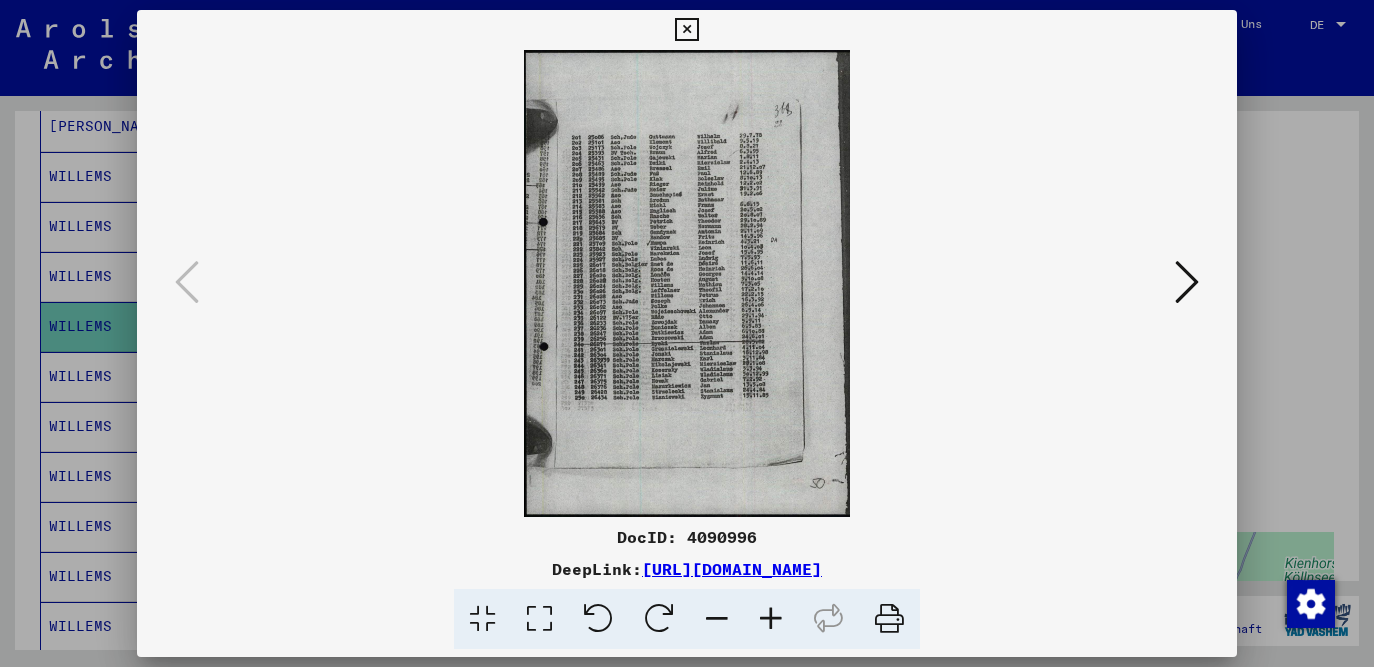 click at bounding box center [687, 333] 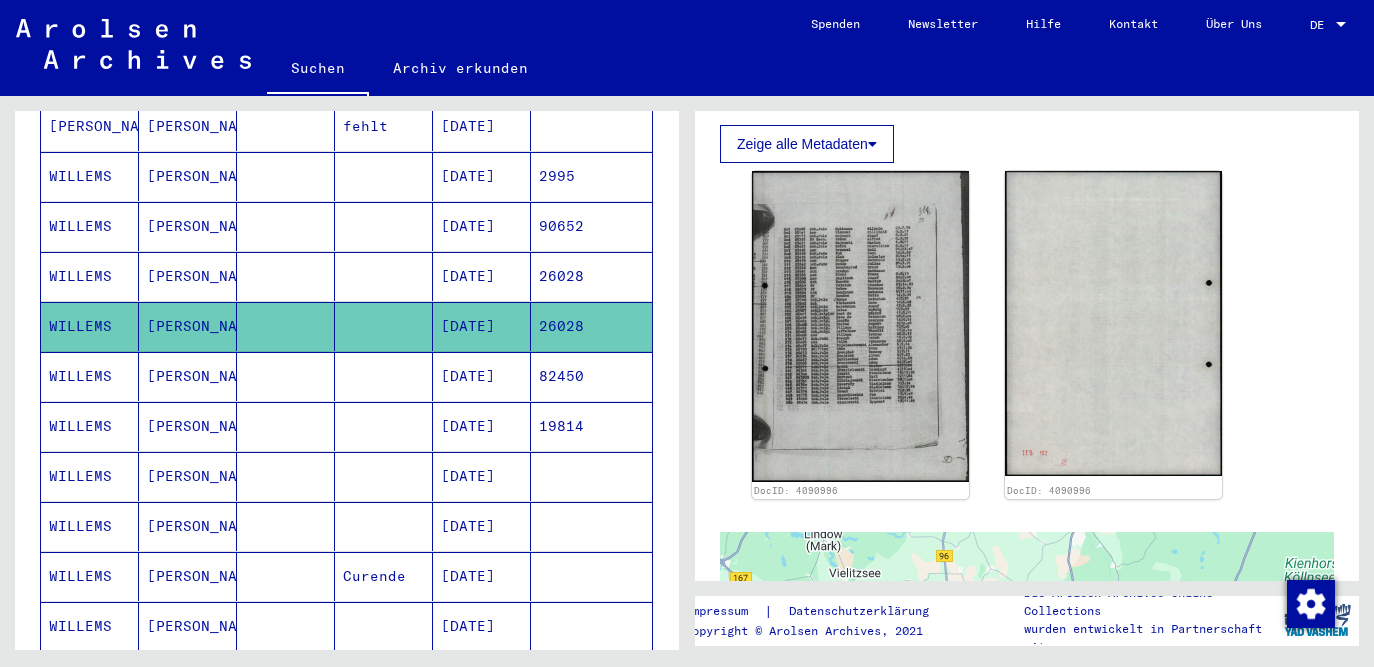 click on "[DATE]" at bounding box center [482, 476] 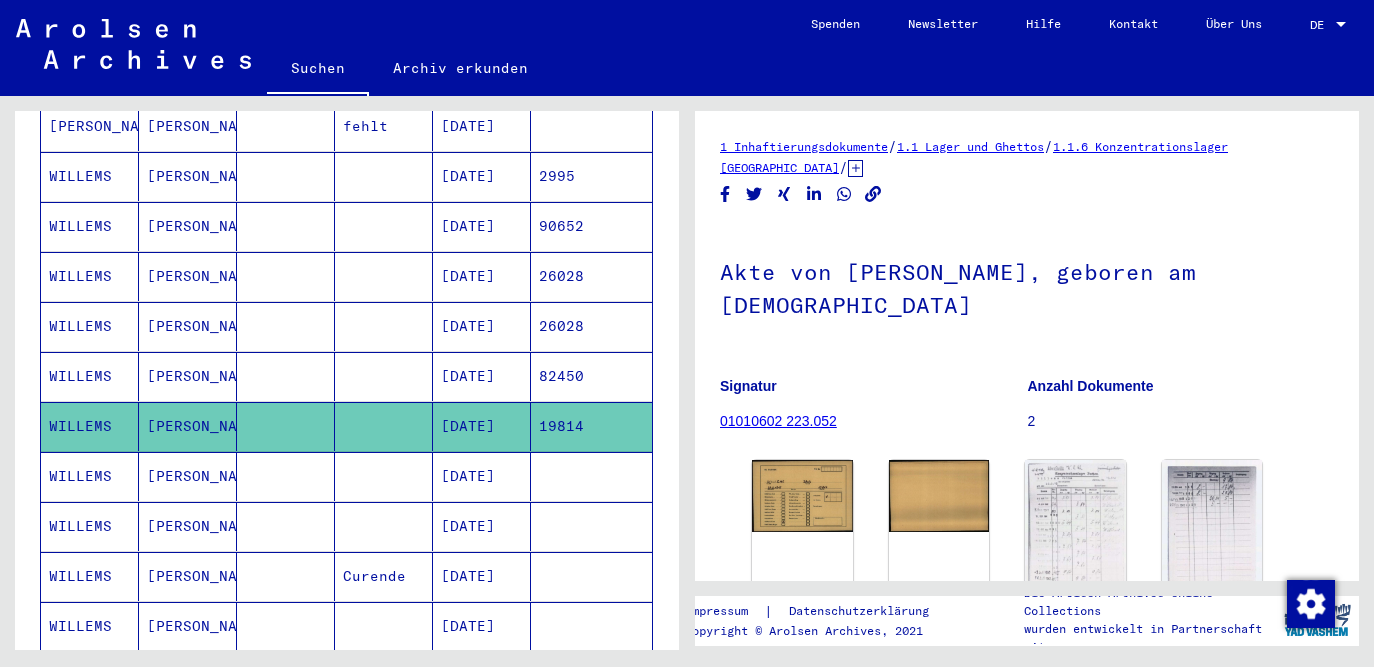 scroll, scrollTop: 0, scrollLeft: 0, axis: both 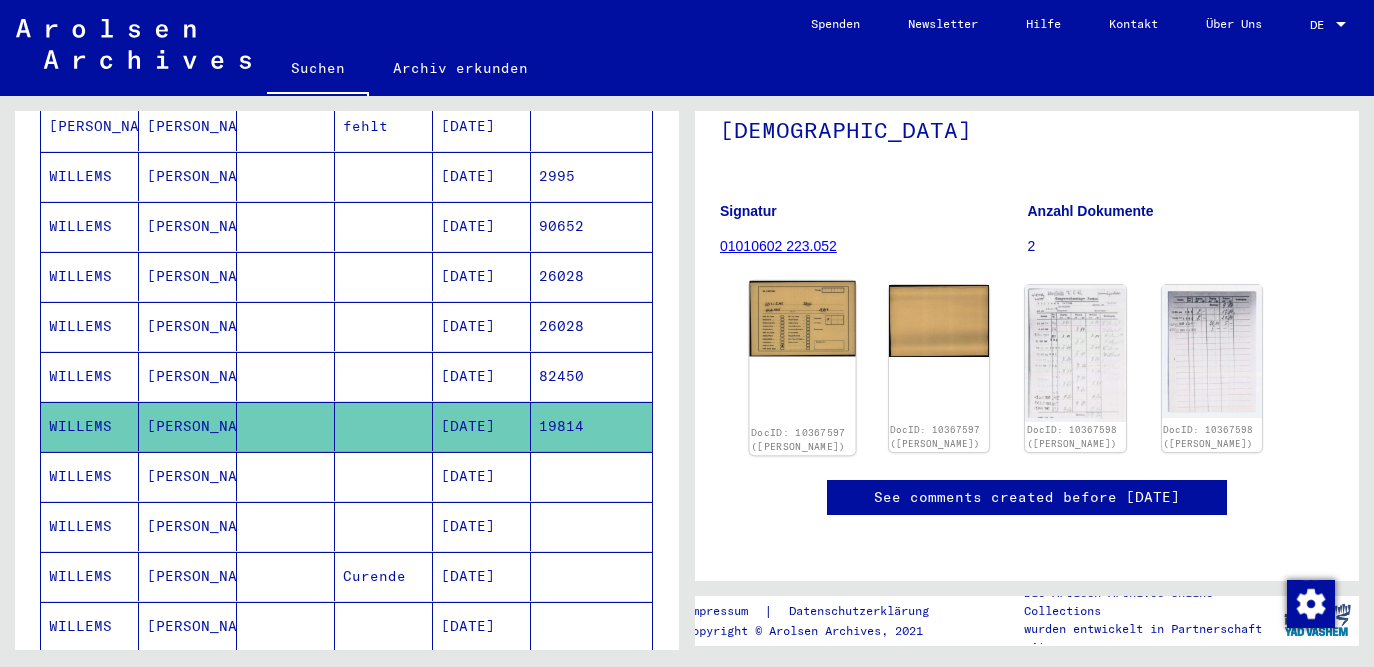 click on "DocID: 10367597 ([PERSON_NAME])" 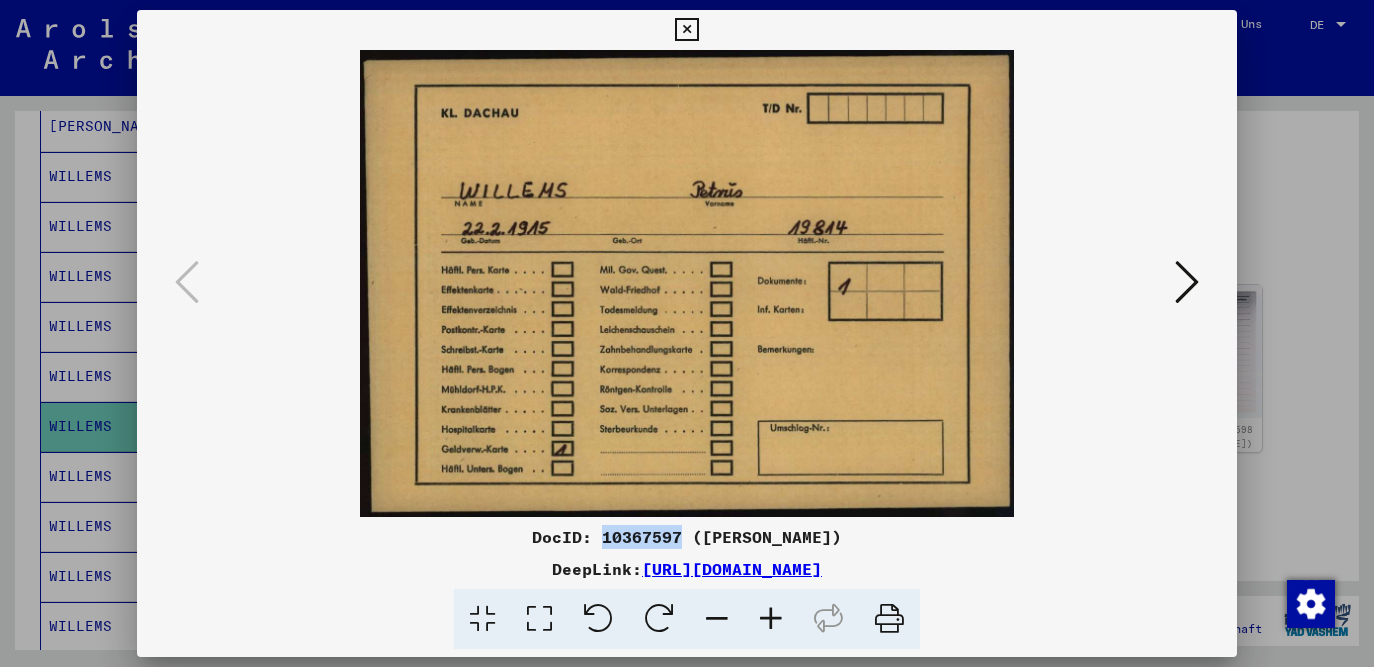 drag, startPoint x: 599, startPoint y: 536, endPoint x: 677, endPoint y: 536, distance: 78 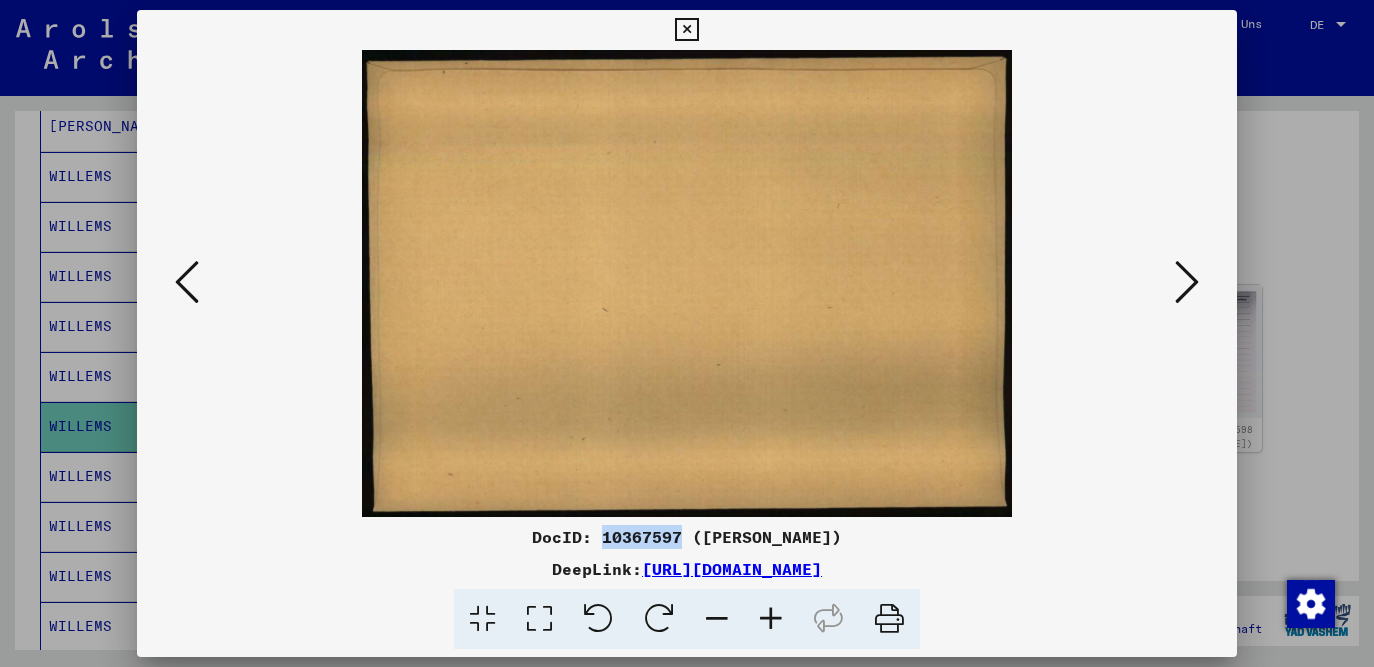 click at bounding box center (1187, 282) 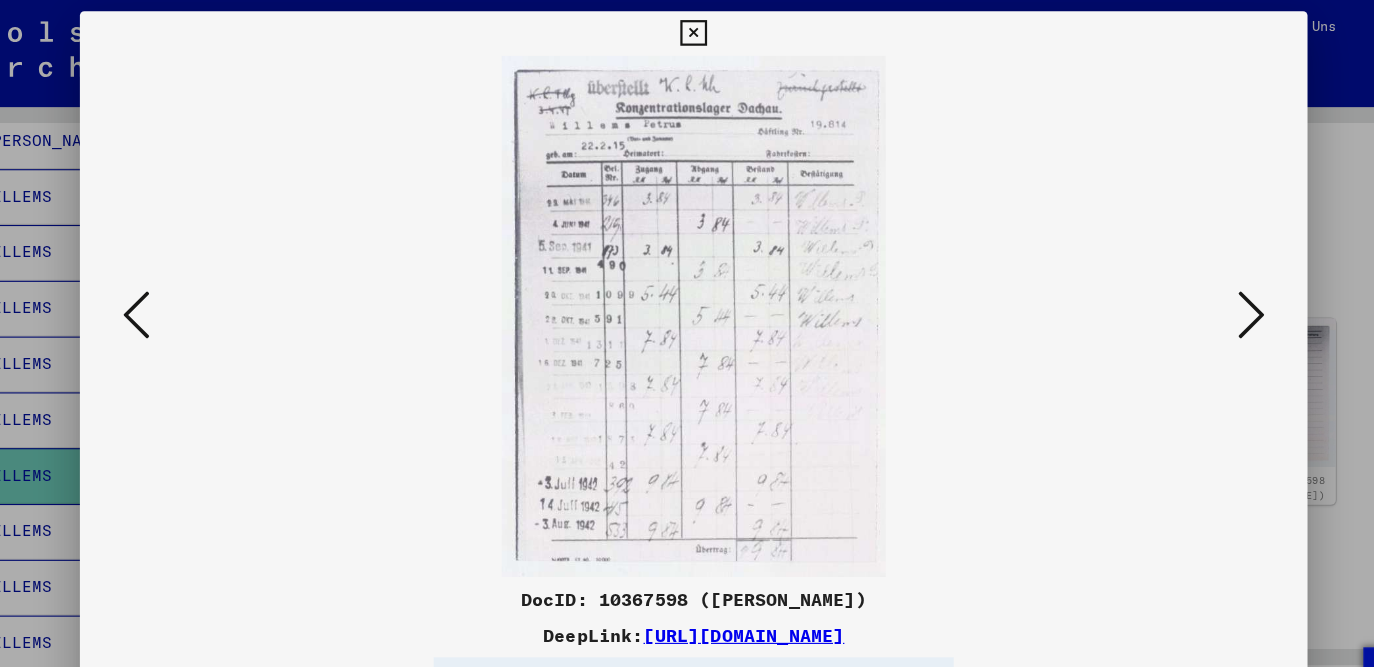 scroll, scrollTop: 0, scrollLeft: 0, axis: both 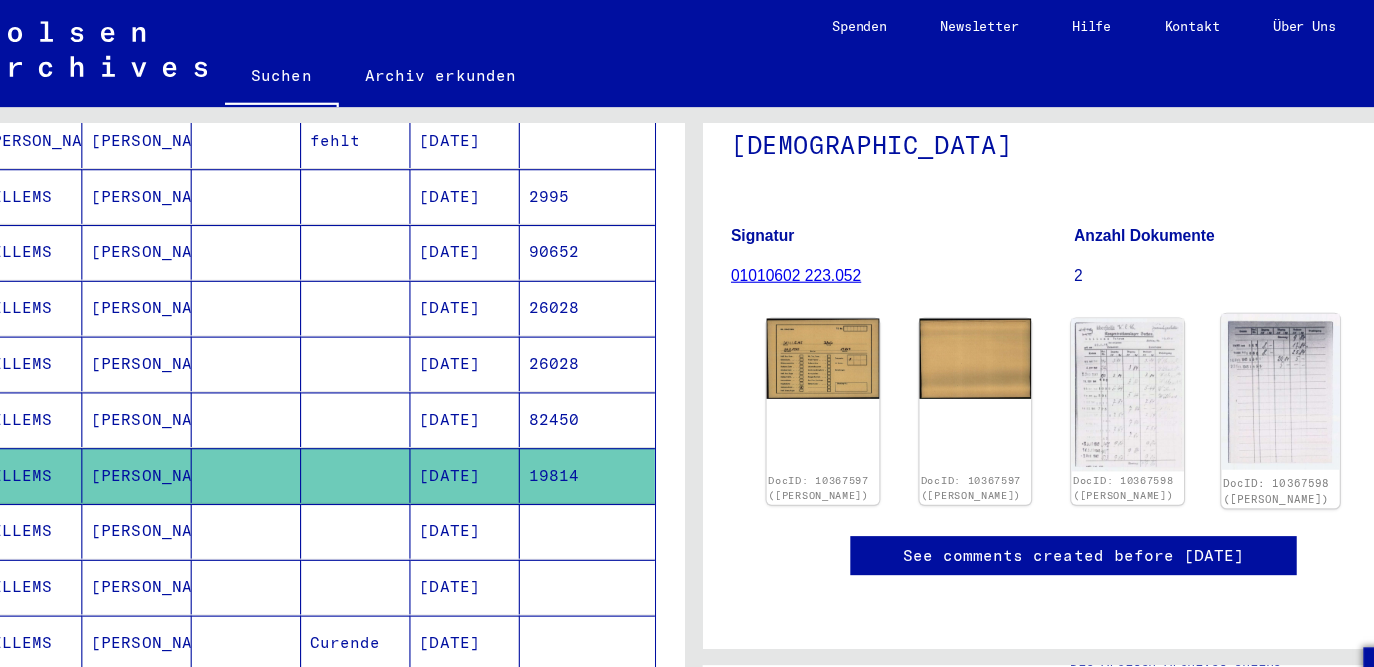 click 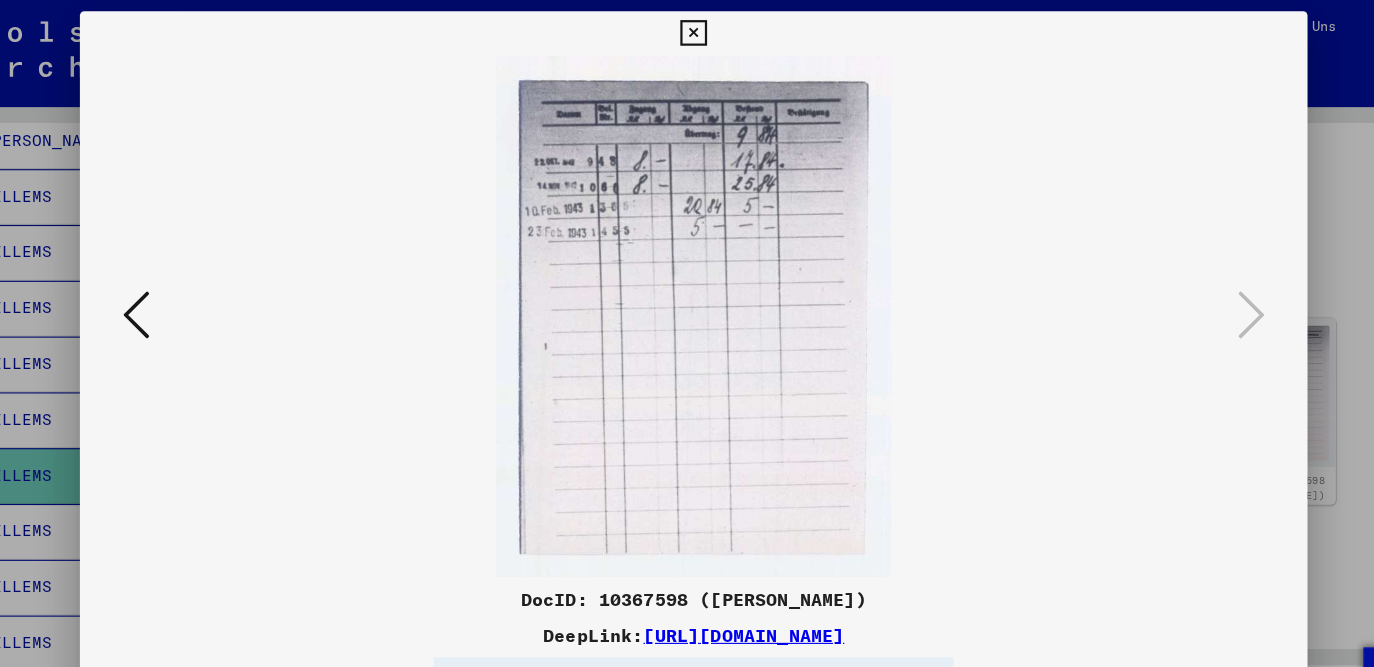 click at bounding box center [687, 333] 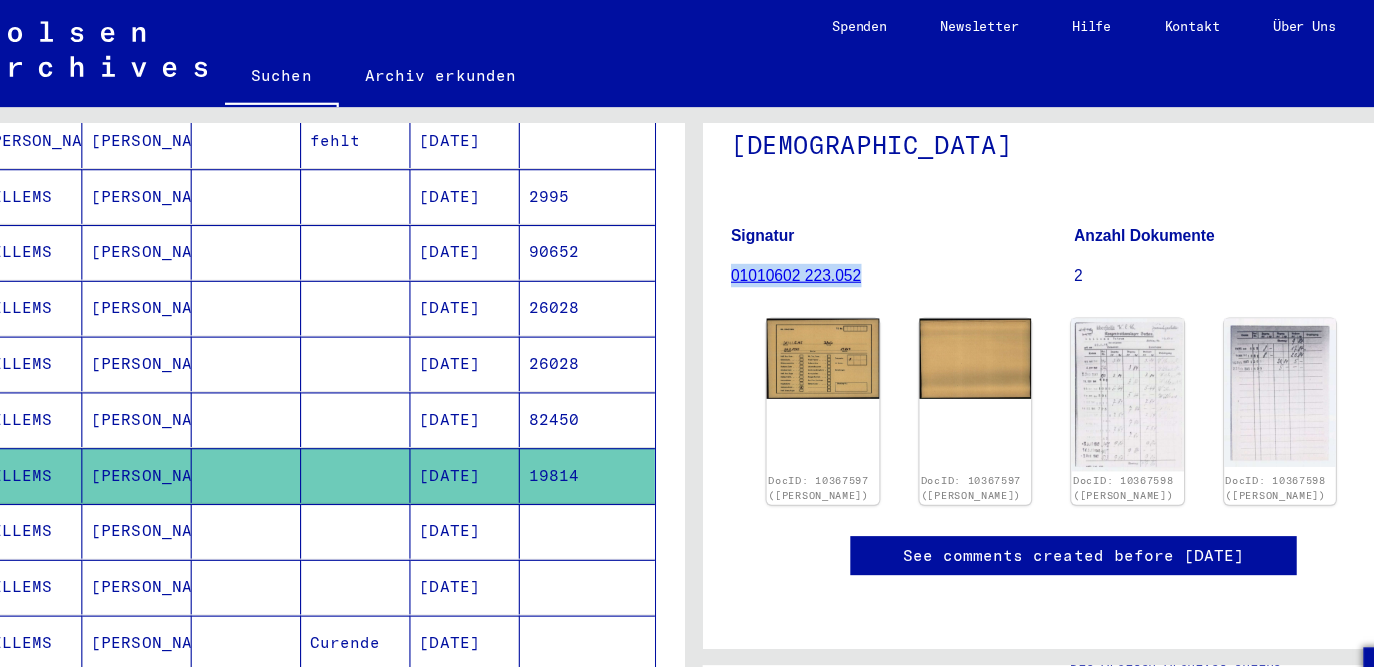 drag, startPoint x: 789, startPoint y: 243, endPoint x: 656, endPoint y: 244, distance: 133.00375 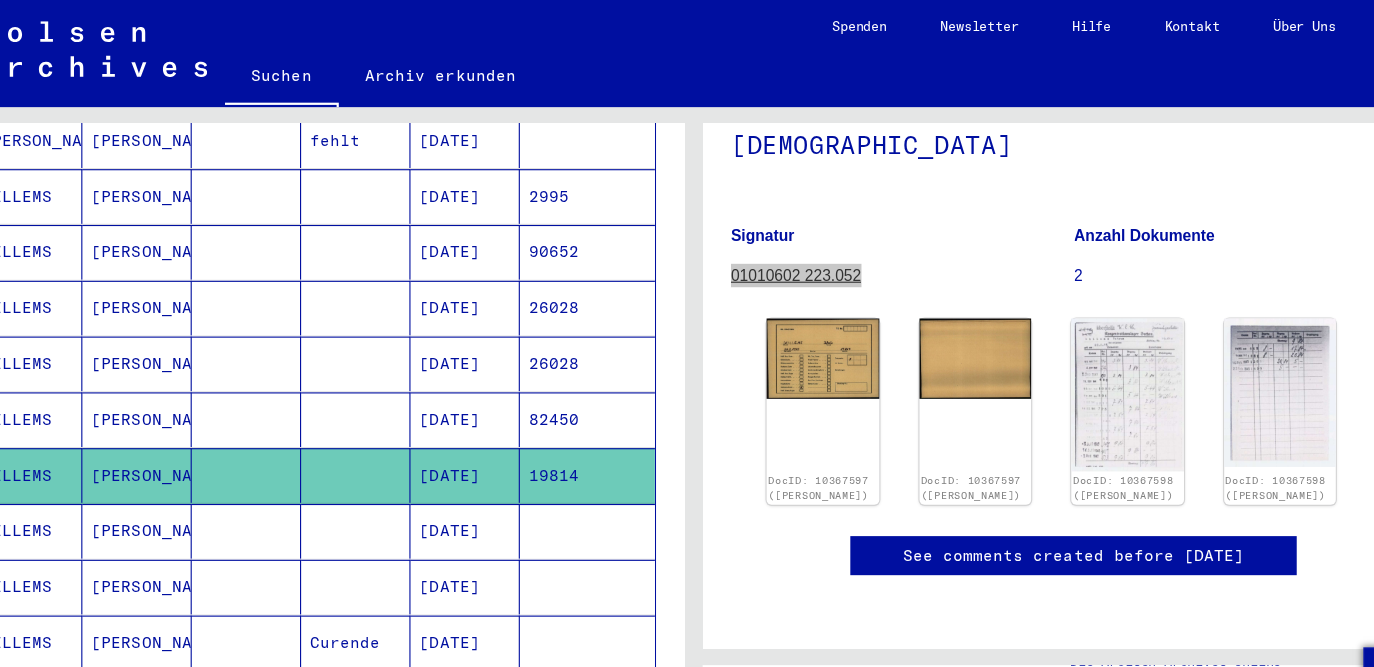 click on "Signatur 01010602 223.052" 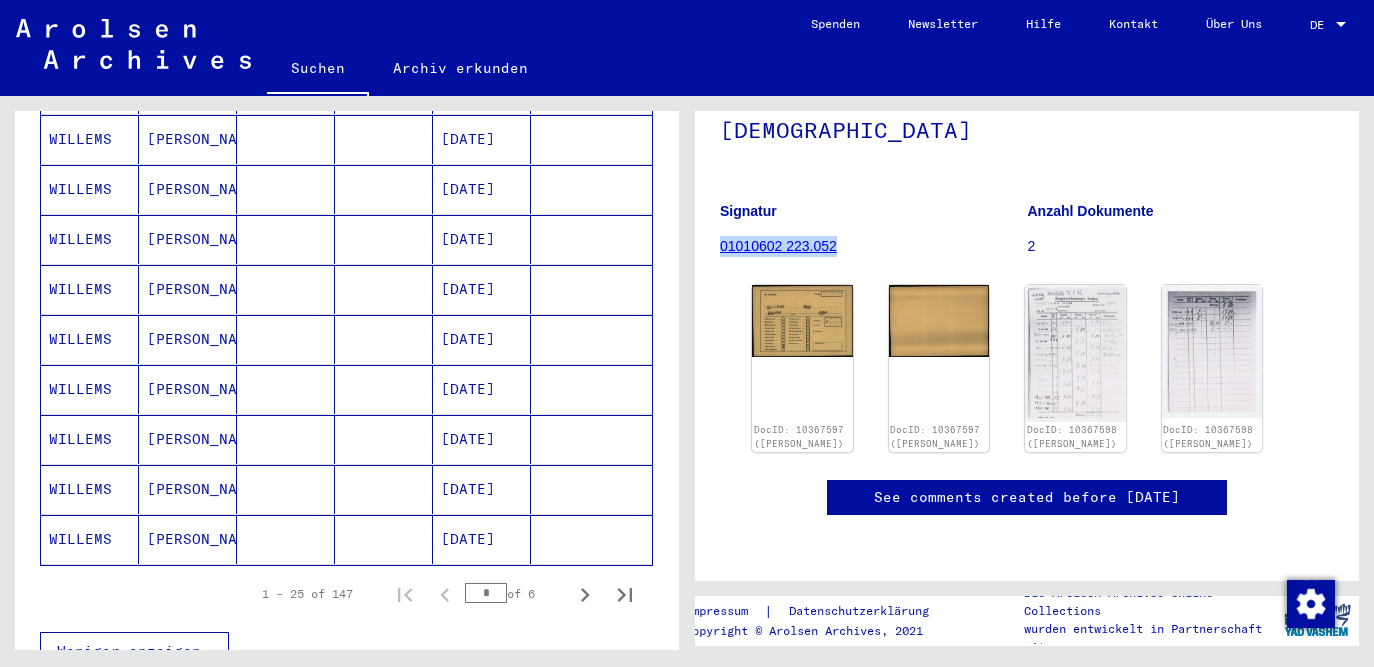 scroll, scrollTop: 1119, scrollLeft: 0, axis: vertical 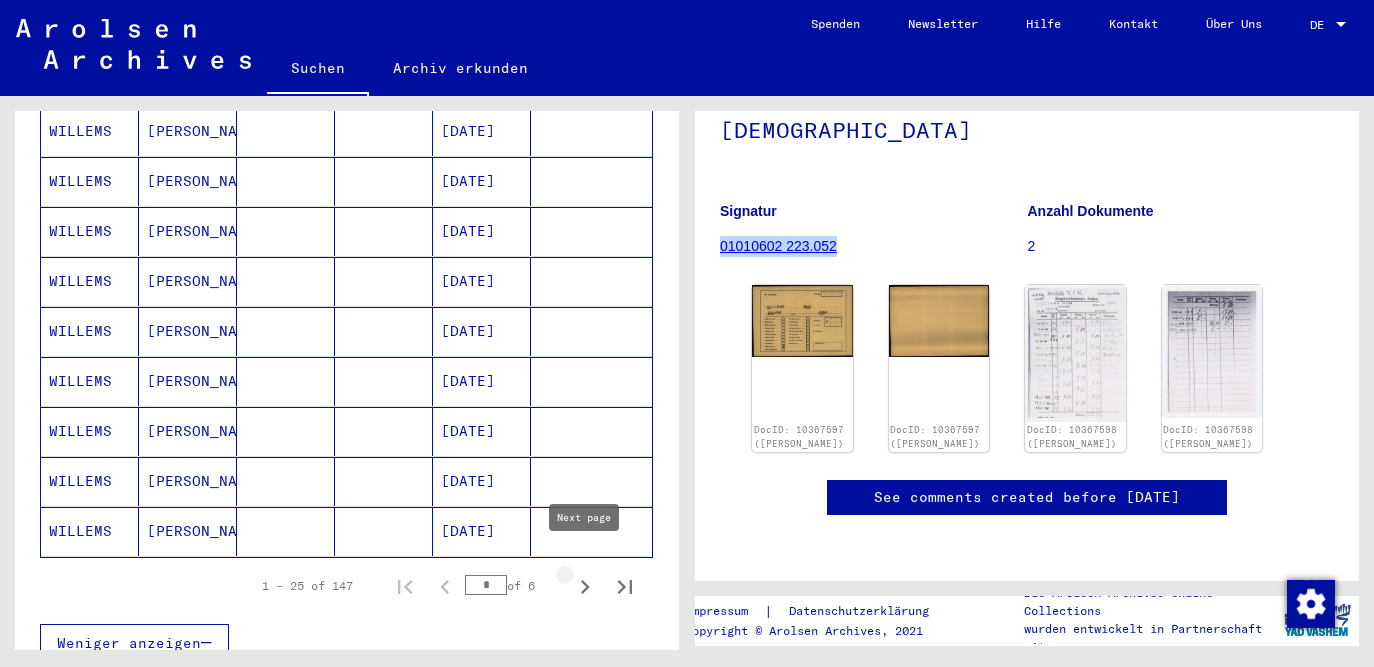 click 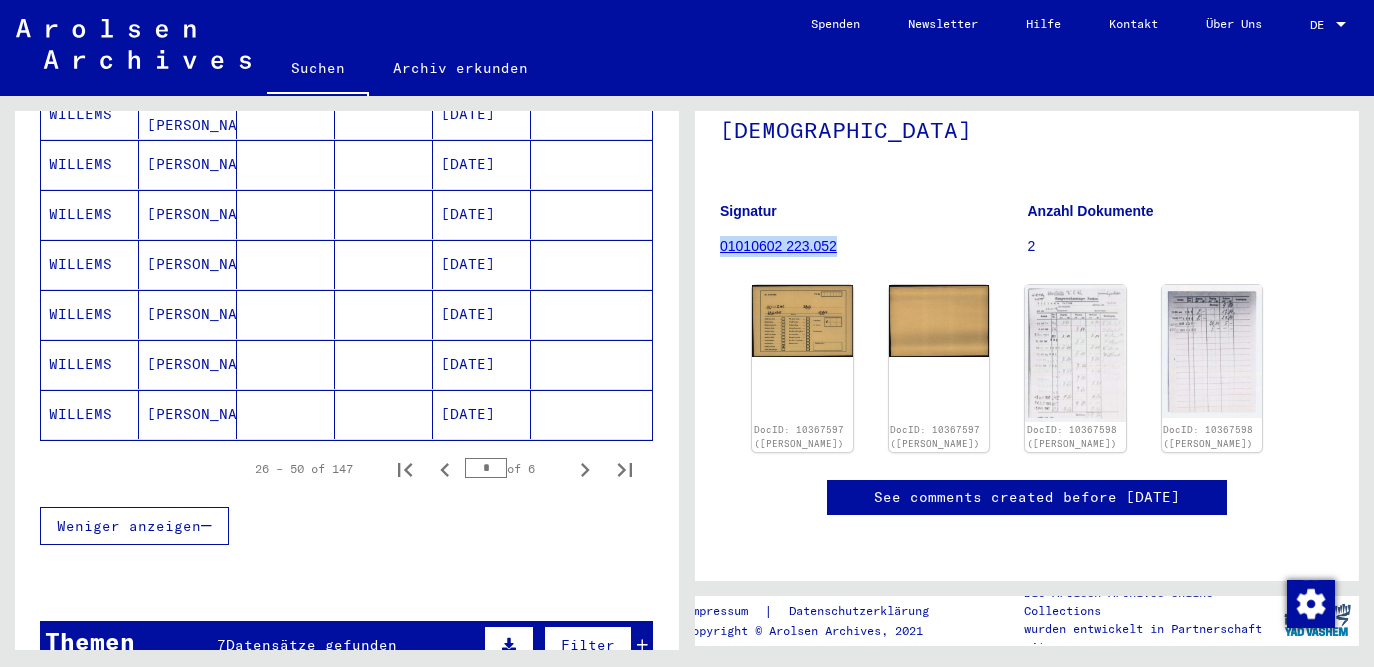 scroll, scrollTop: 1234, scrollLeft: 0, axis: vertical 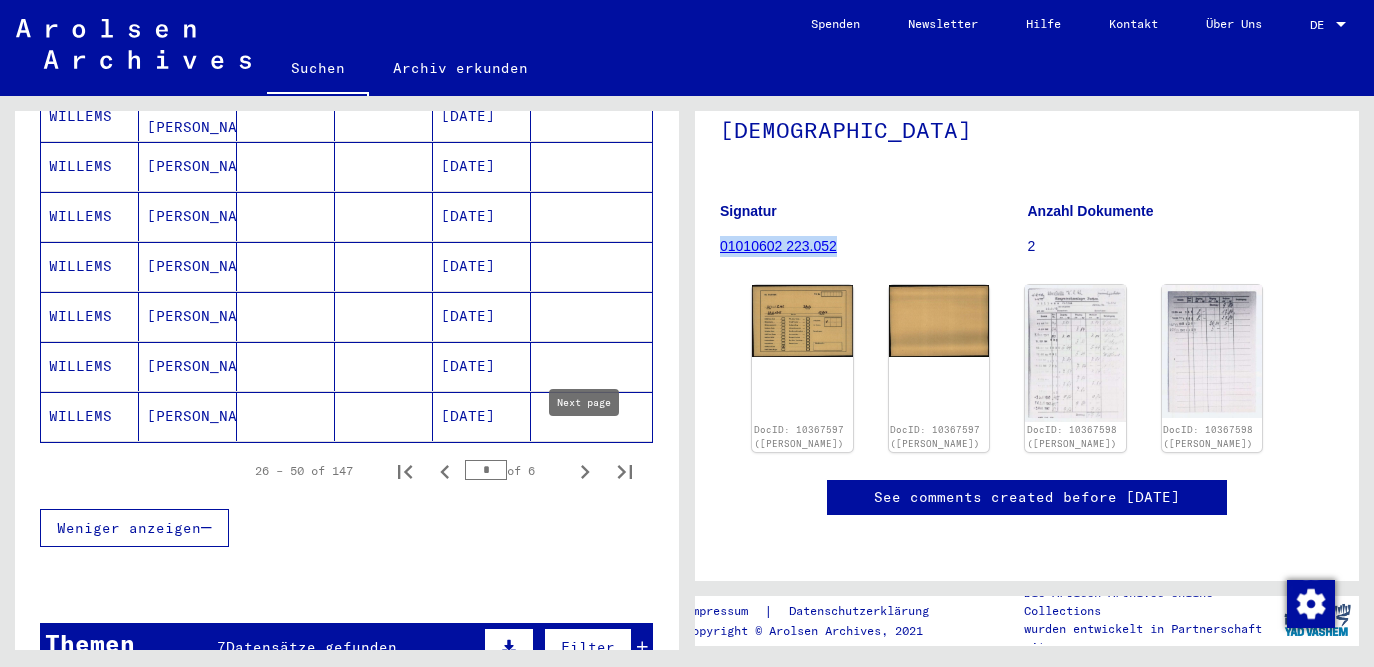 click 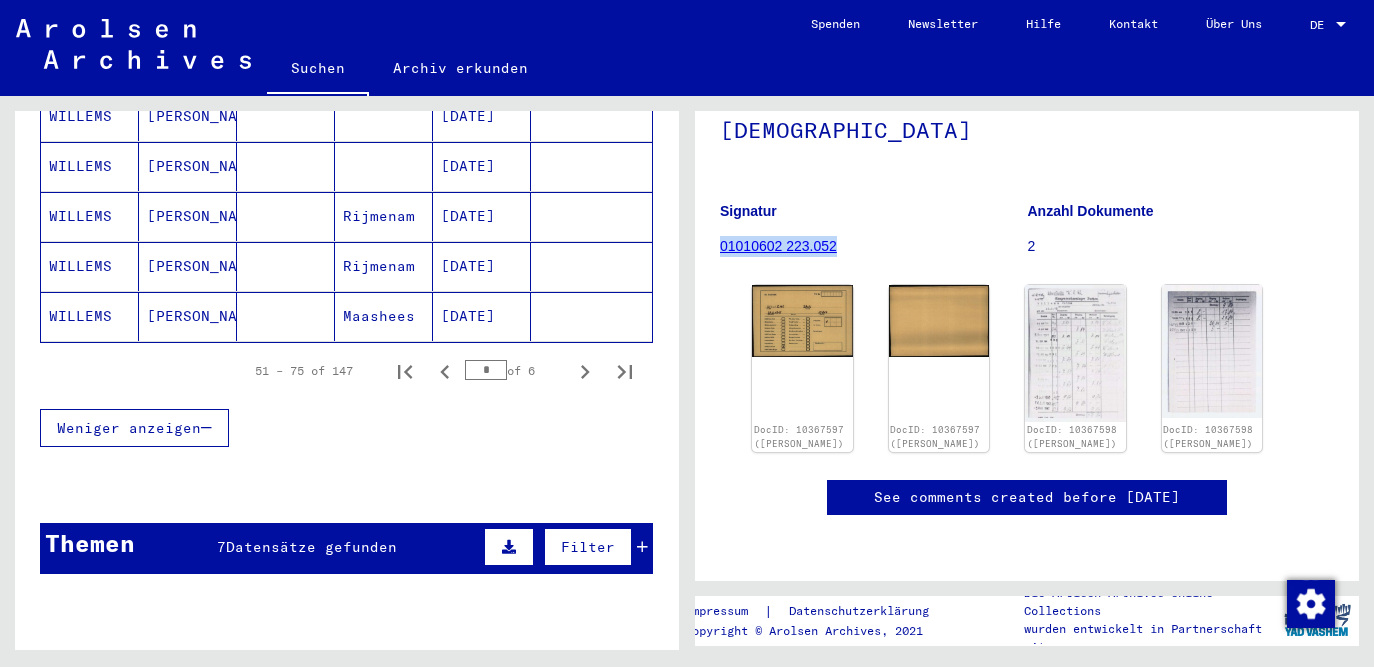 scroll, scrollTop: 1333, scrollLeft: 0, axis: vertical 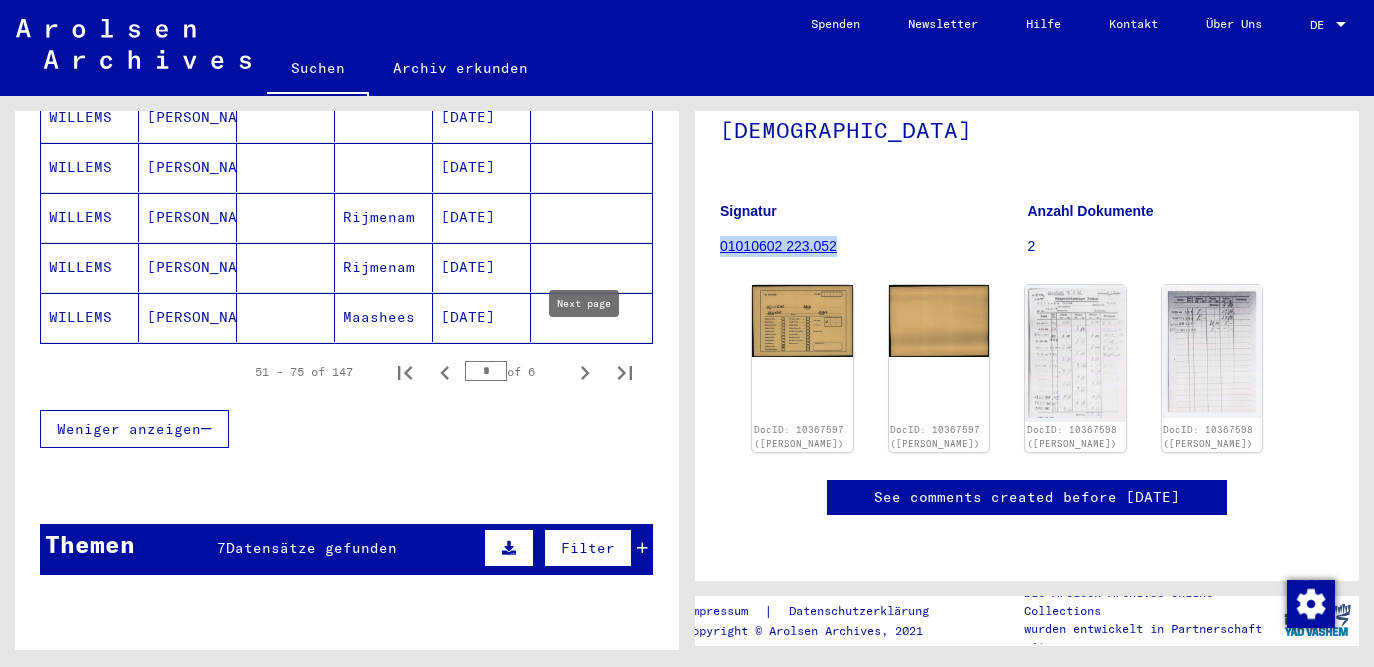 click 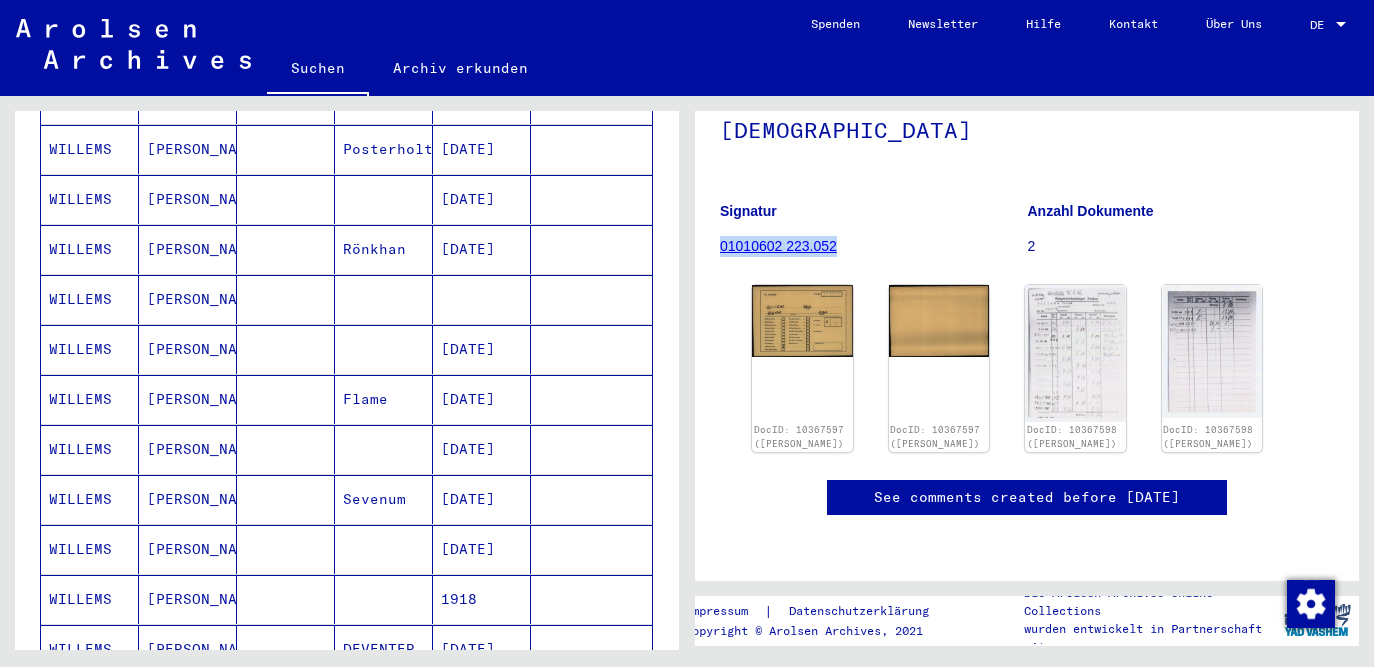 scroll, scrollTop: 859, scrollLeft: 0, axis: vertical 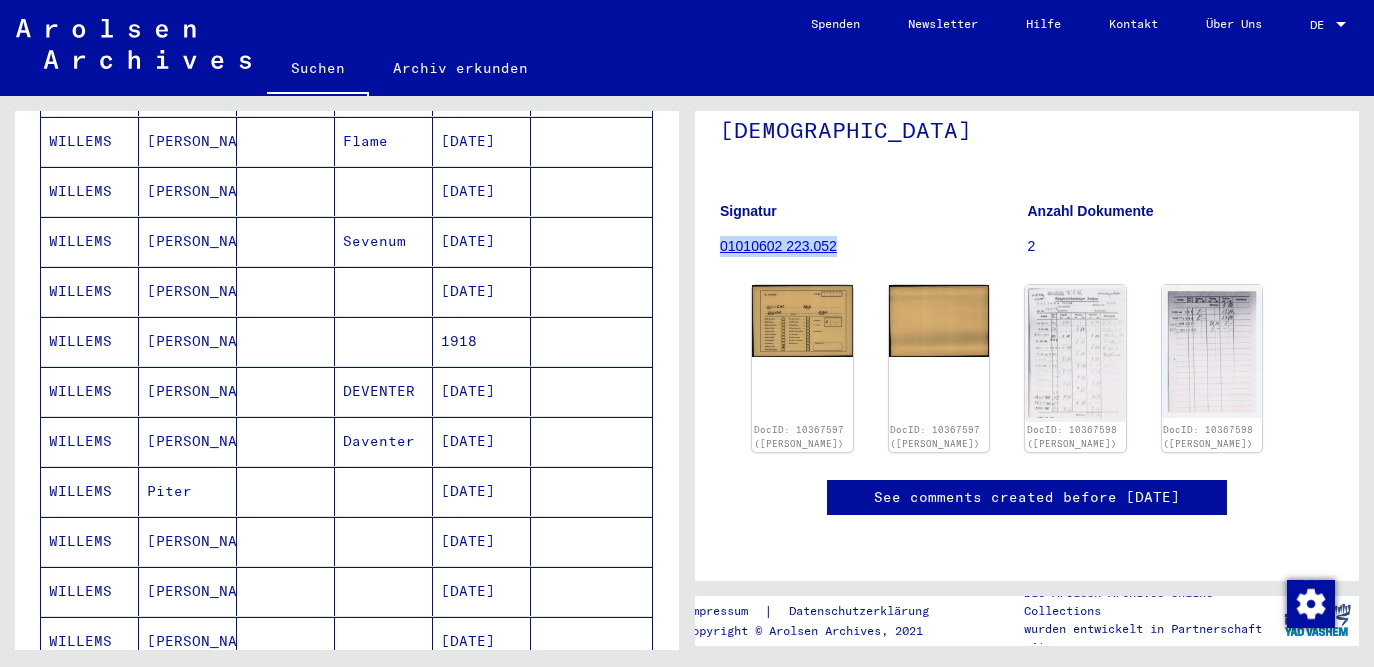 click on "1918" at bounding box center [482, 391] 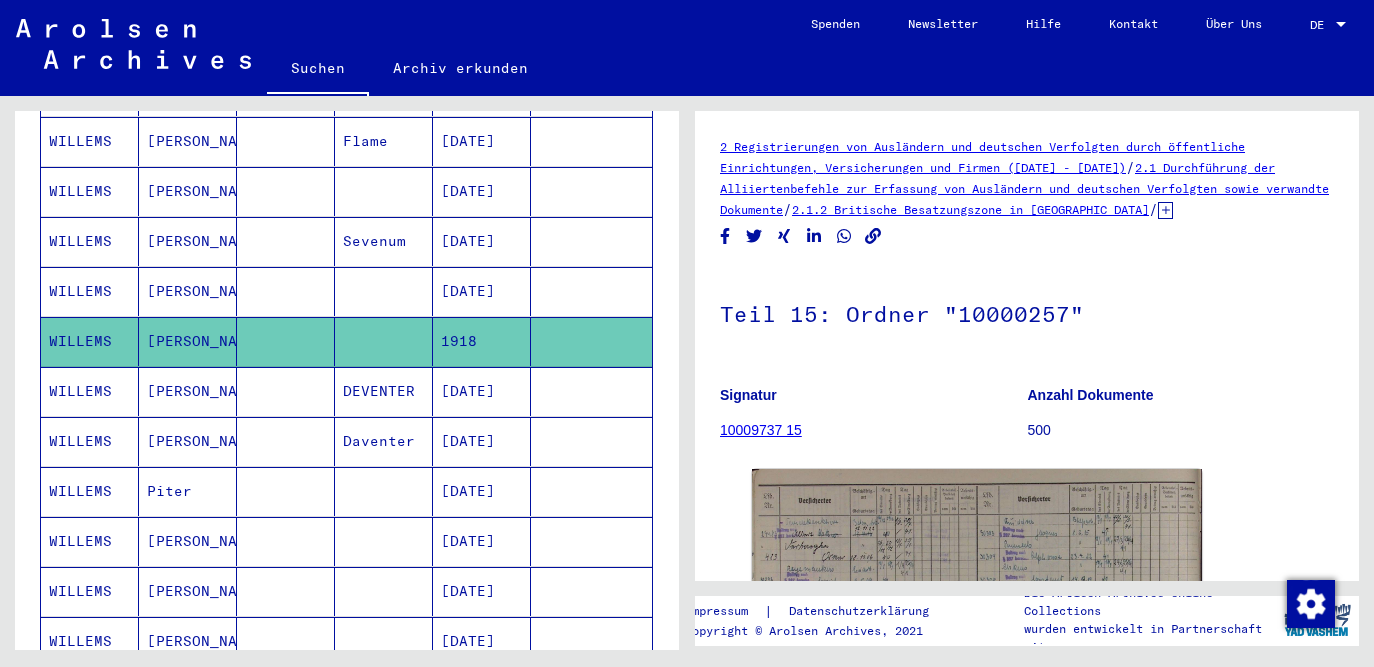 scroll, scrollTop: 331, scrollLeft: 0, axis: vertical 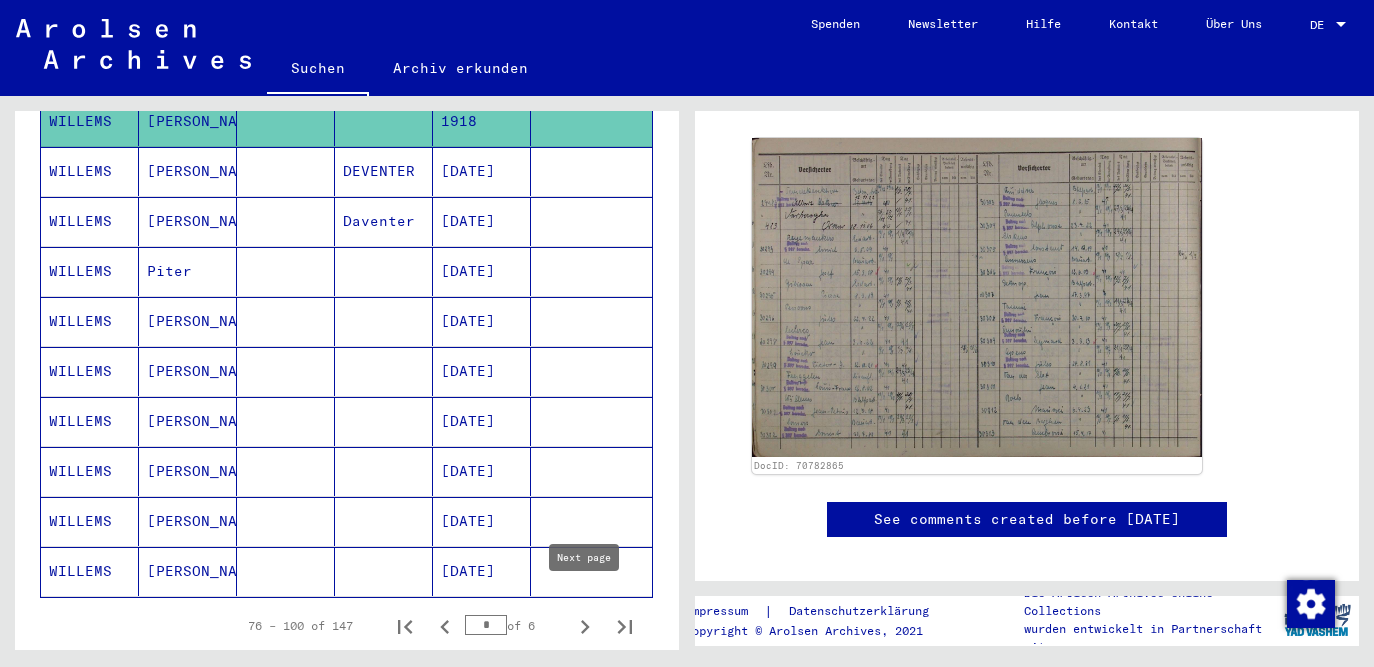 click 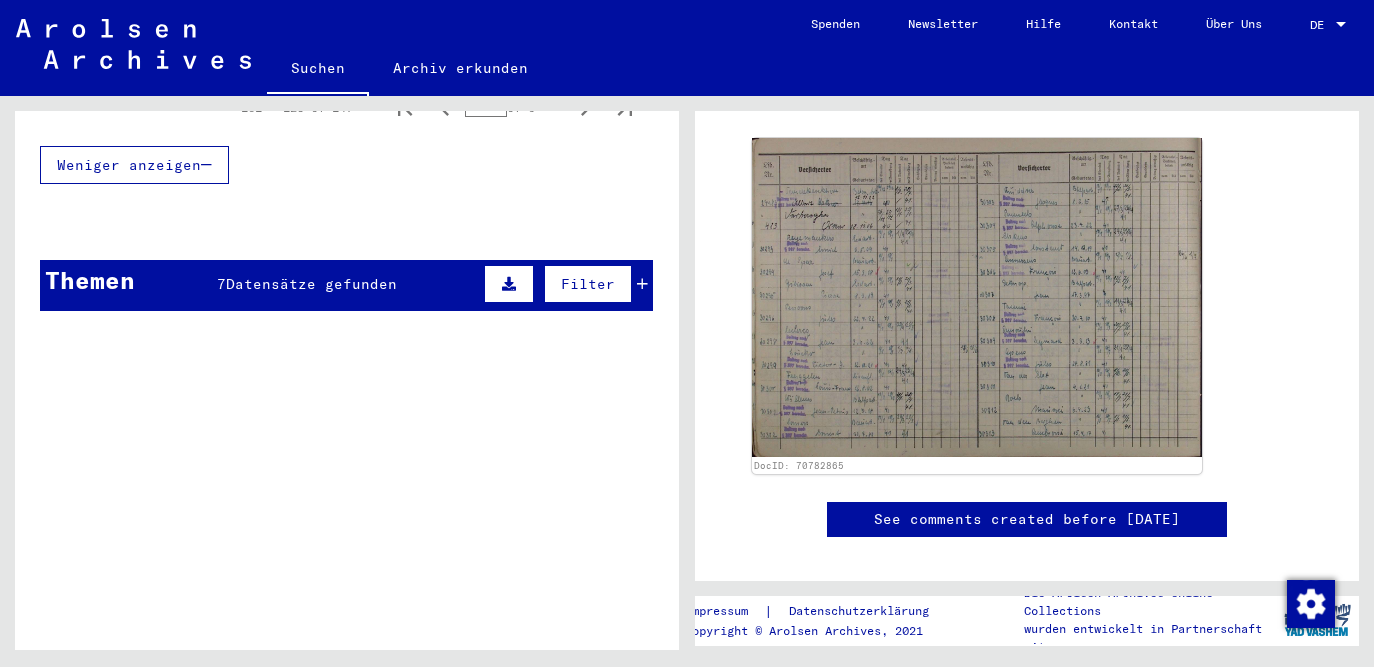 scroll, scrollTop: 1308, scrollLeft: 0, axis: vertical 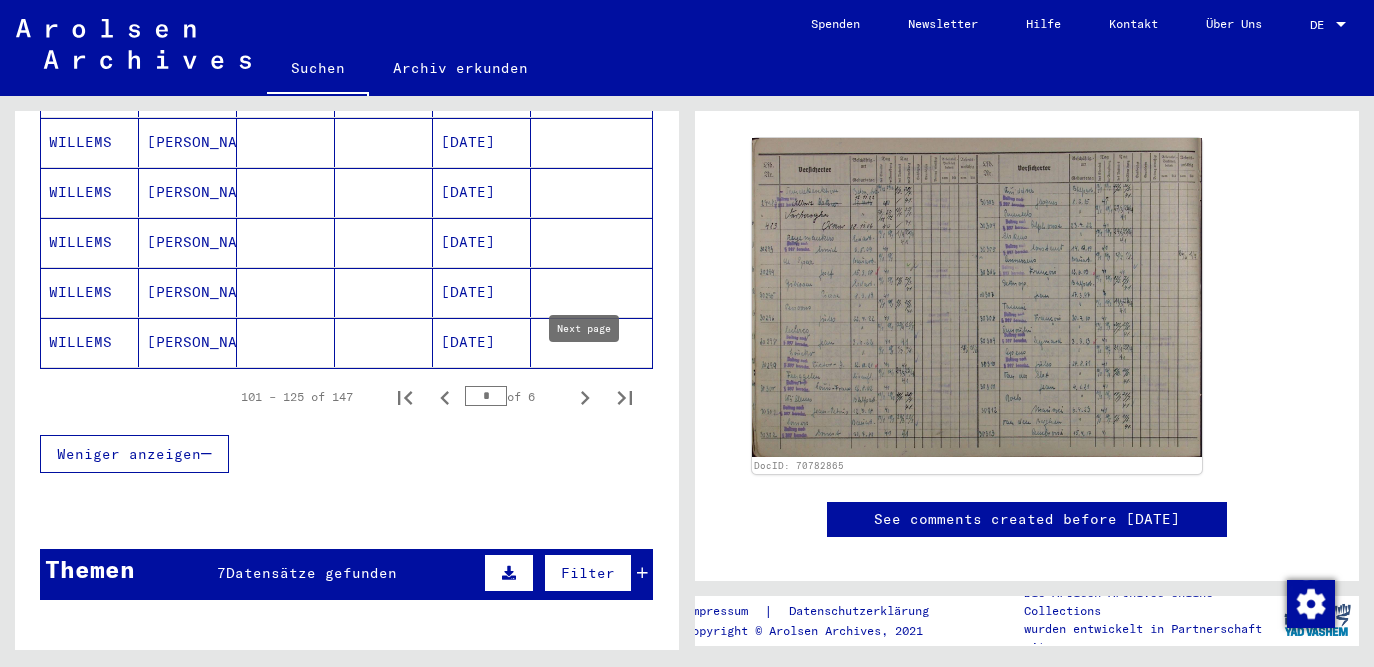 click 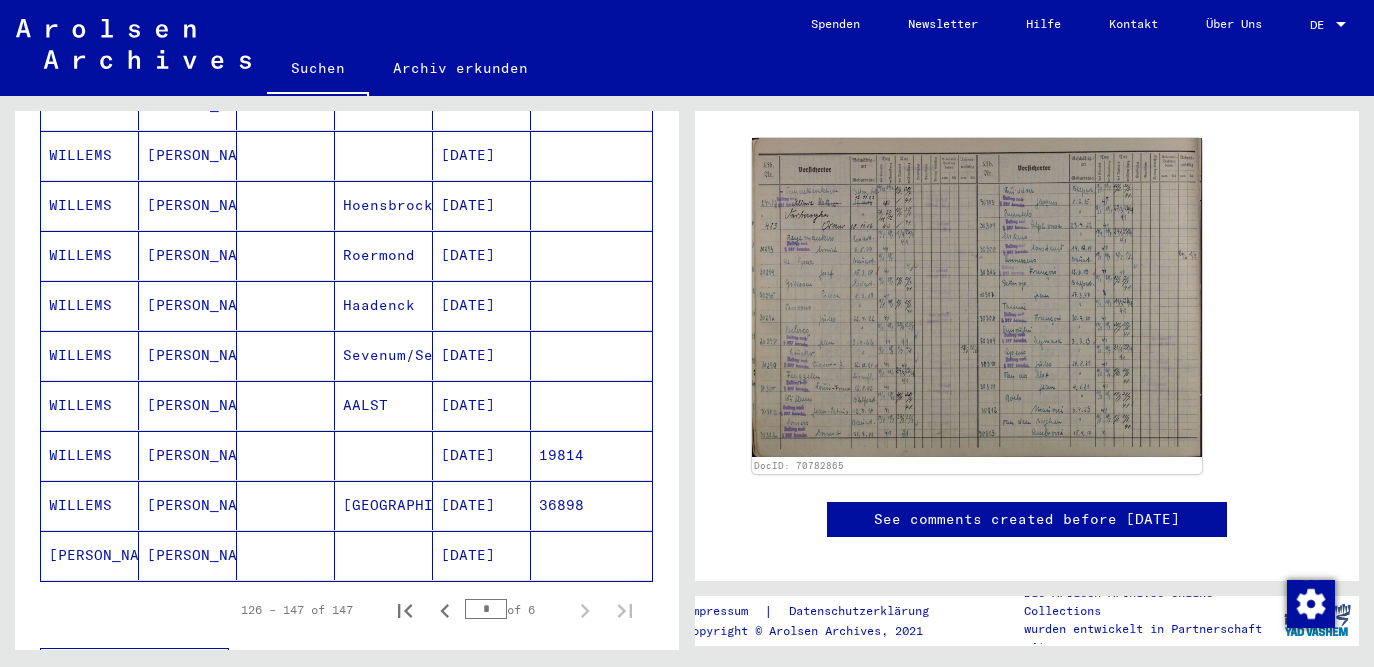 scroll, scrollTop: 946, scrollLeft: 0, axis: vertical 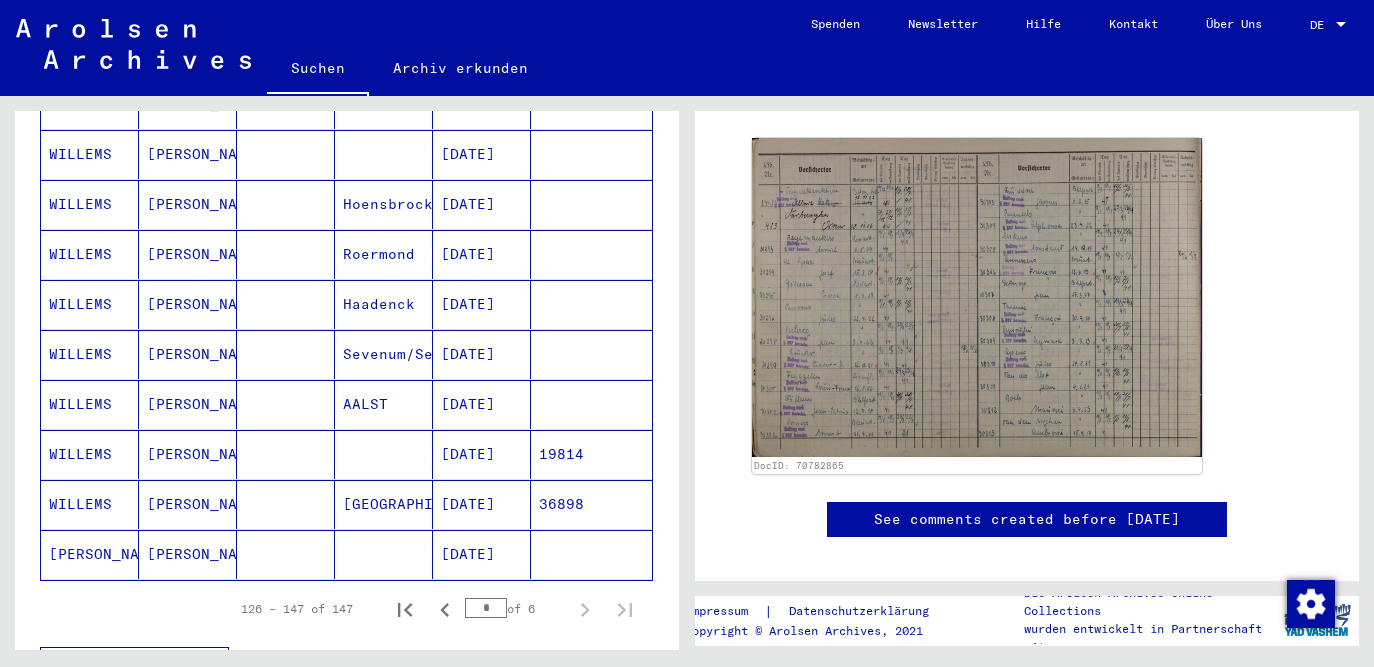 click on "[DATE]" at bounding box center (482, 504) 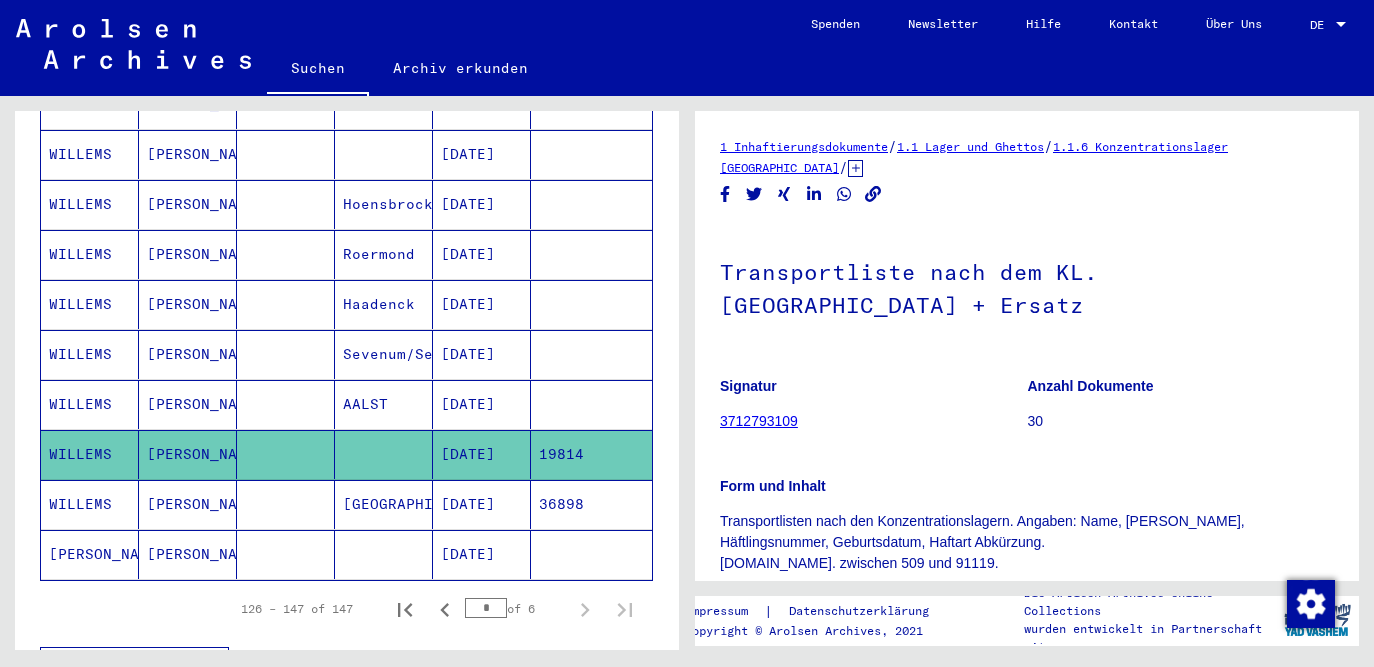 scroll, scrollTop: 0, scrollLeft: 0, axis: both 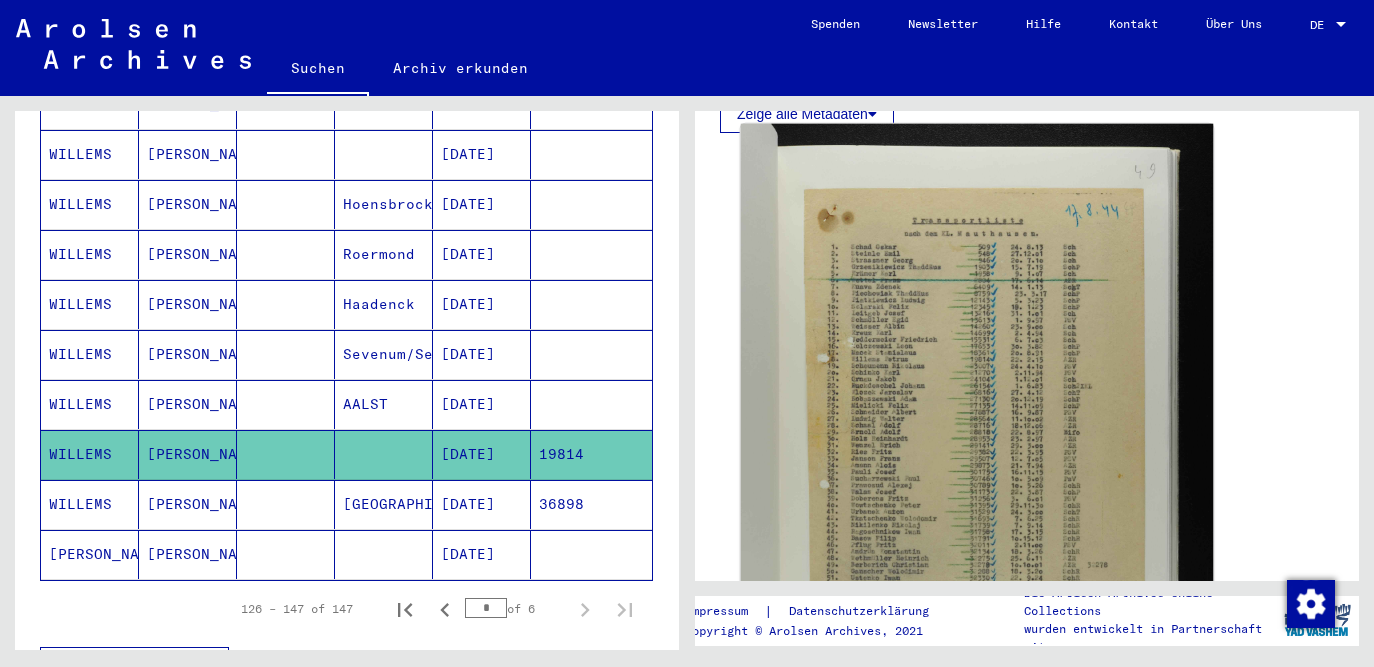 click 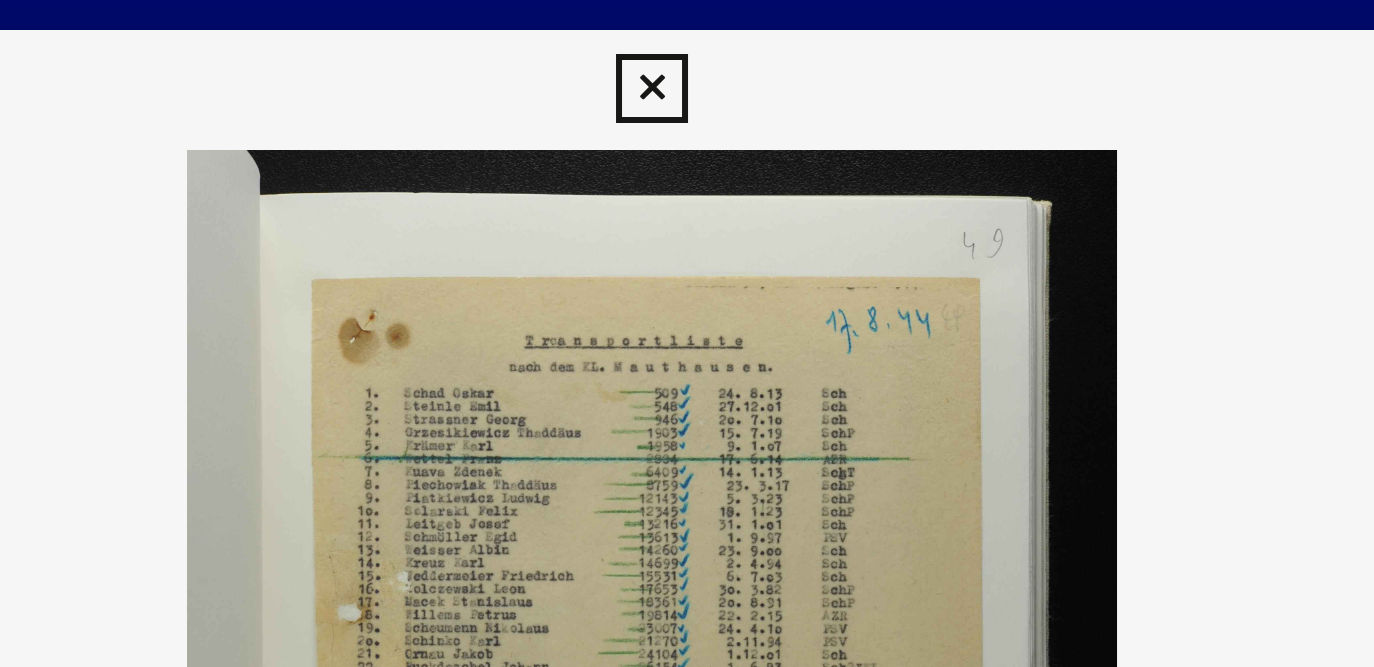scroll, scrollTop: 0, scrollLeft: 0, axis: both 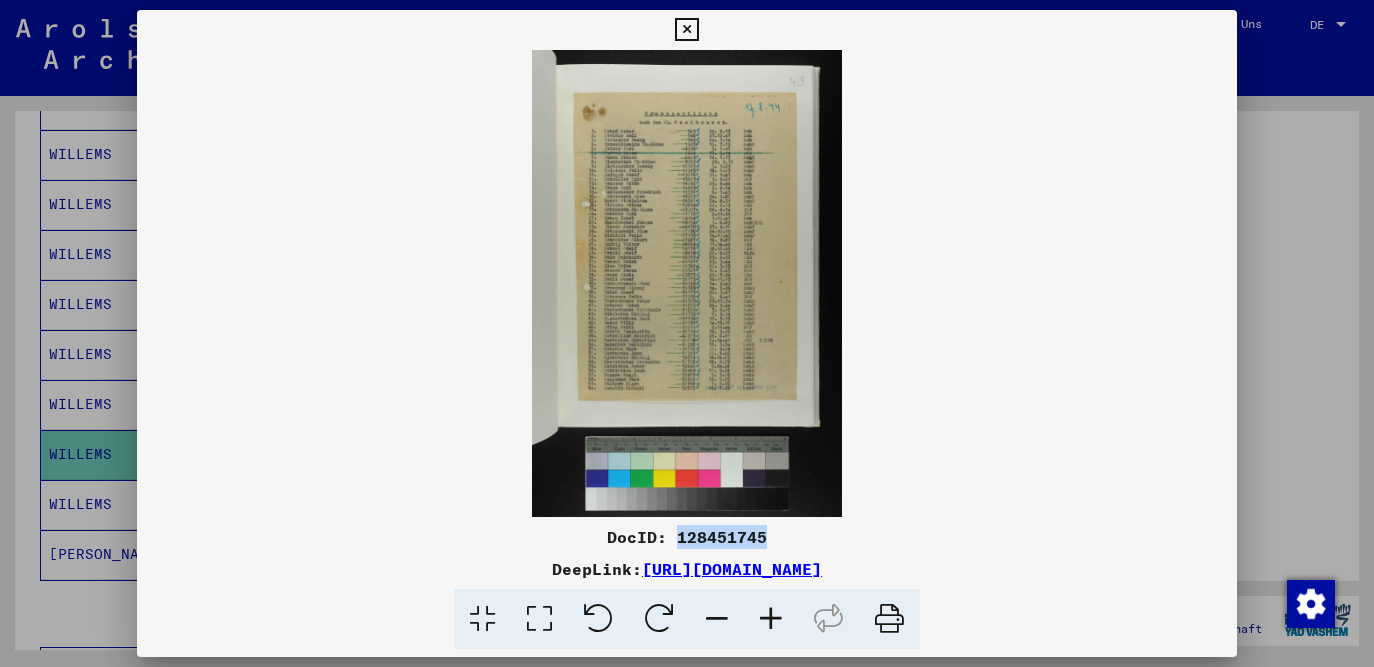 drag, startPoint x: 676, startPoint y: 539, endPoint x: 767, endPoint y: 539, distance: 91 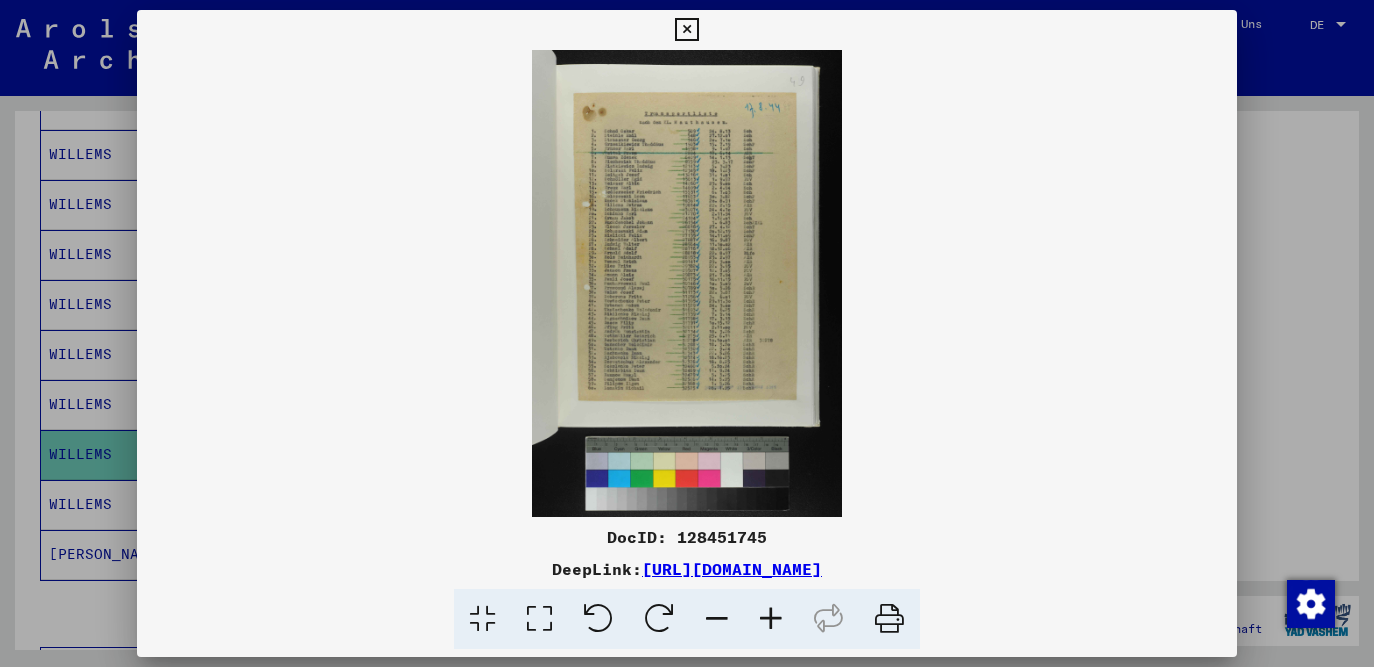 click at bounding box center (687, 333) 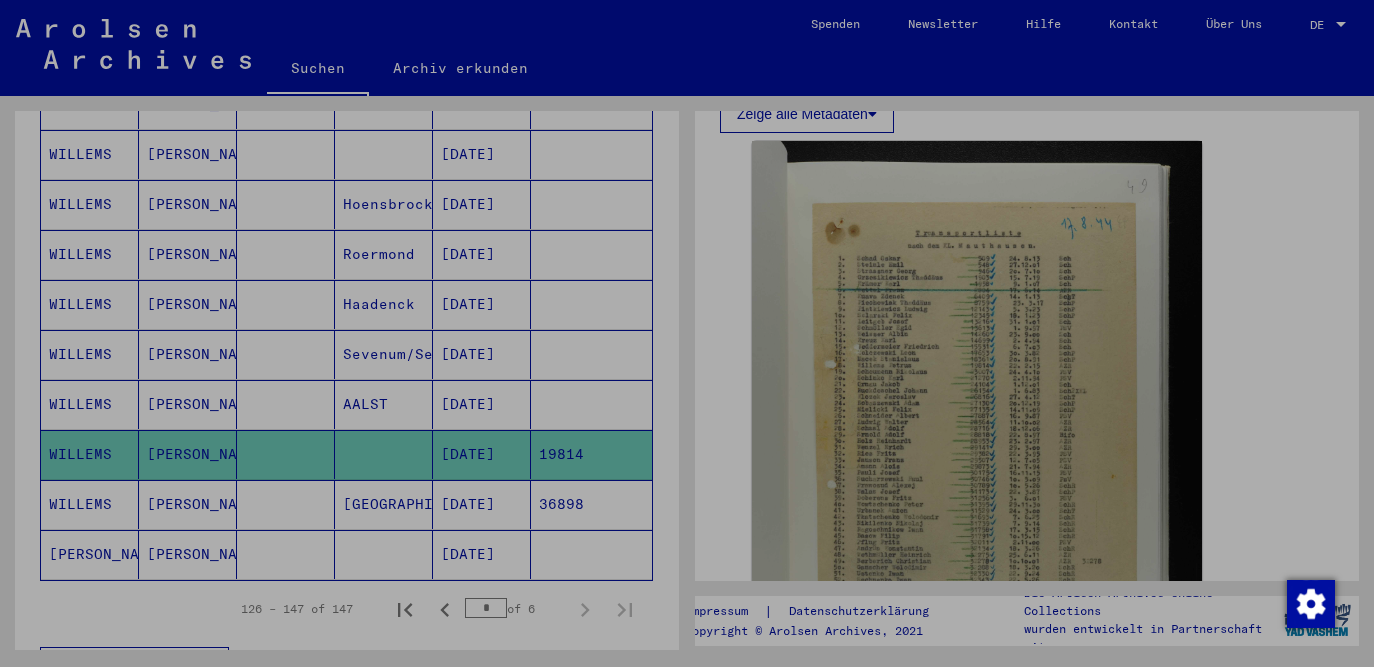 click on "DocID: 128451745" 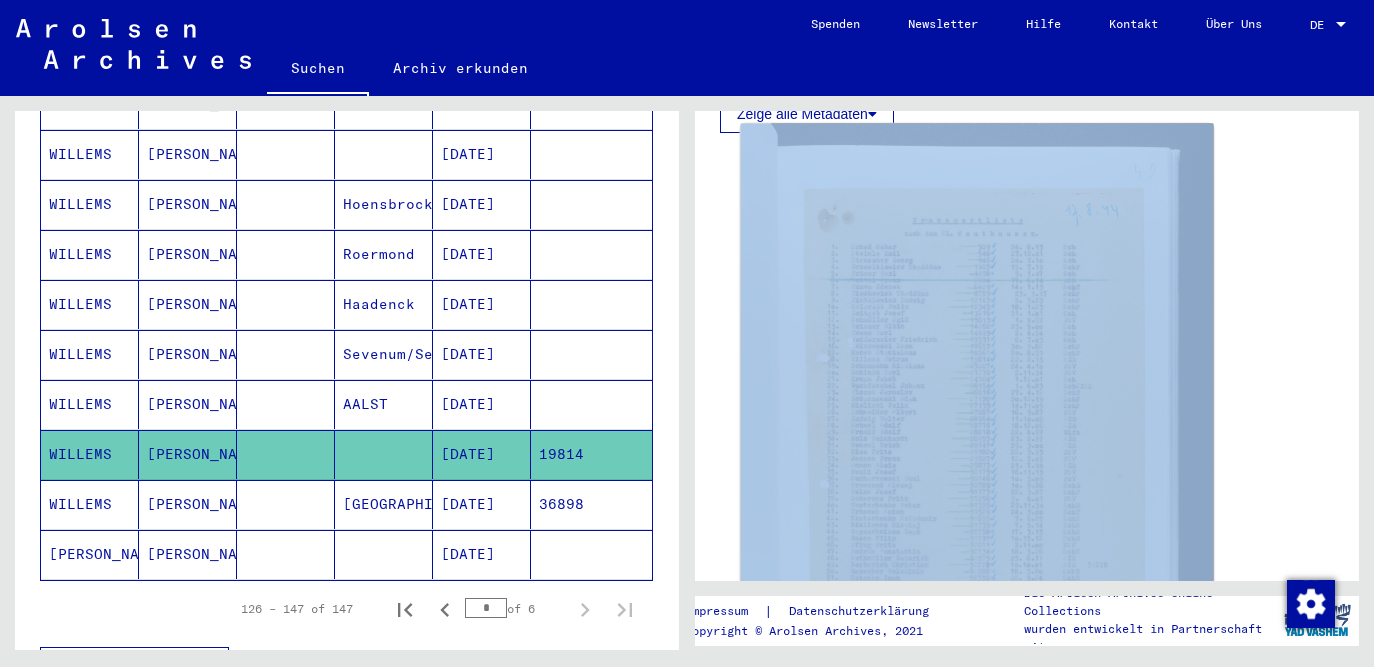 scroll, scrollTop: 196, scrollLeft: 0, axis: vertical 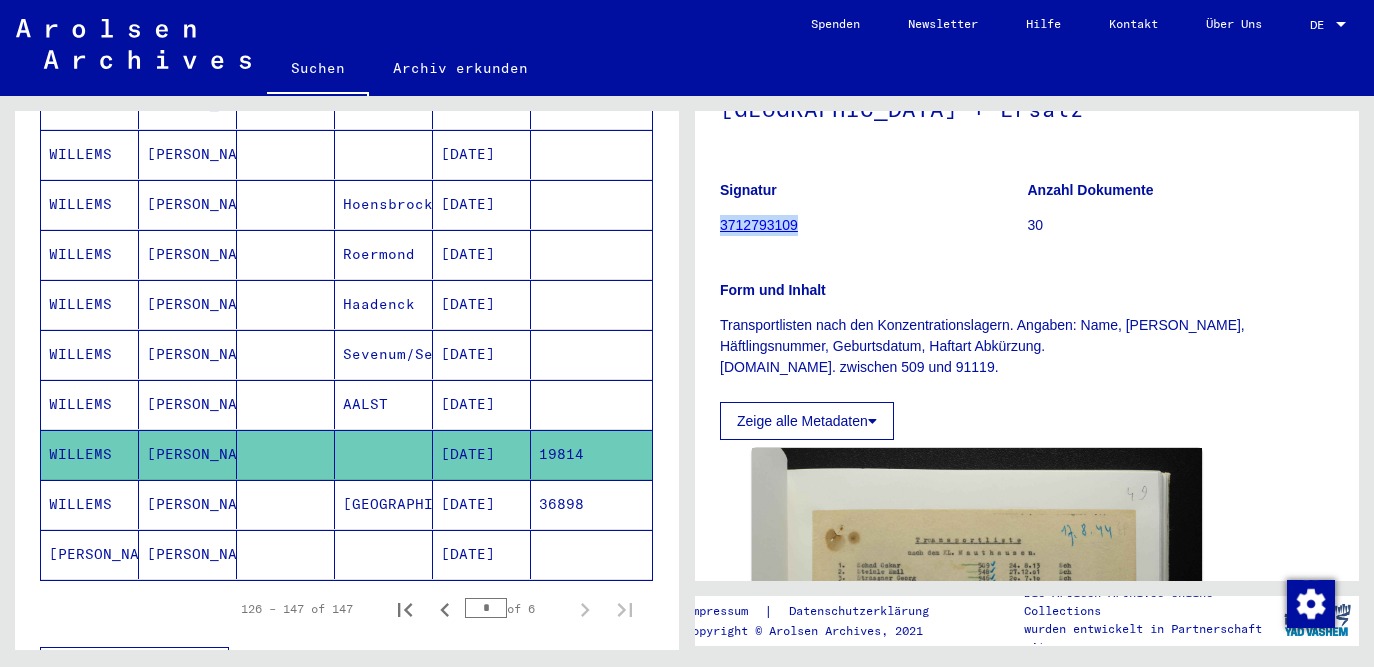drag, startPoint x: 813, startPoint y: 226, endPoint x: 721, endPoint y: 229, distance: 92.0489 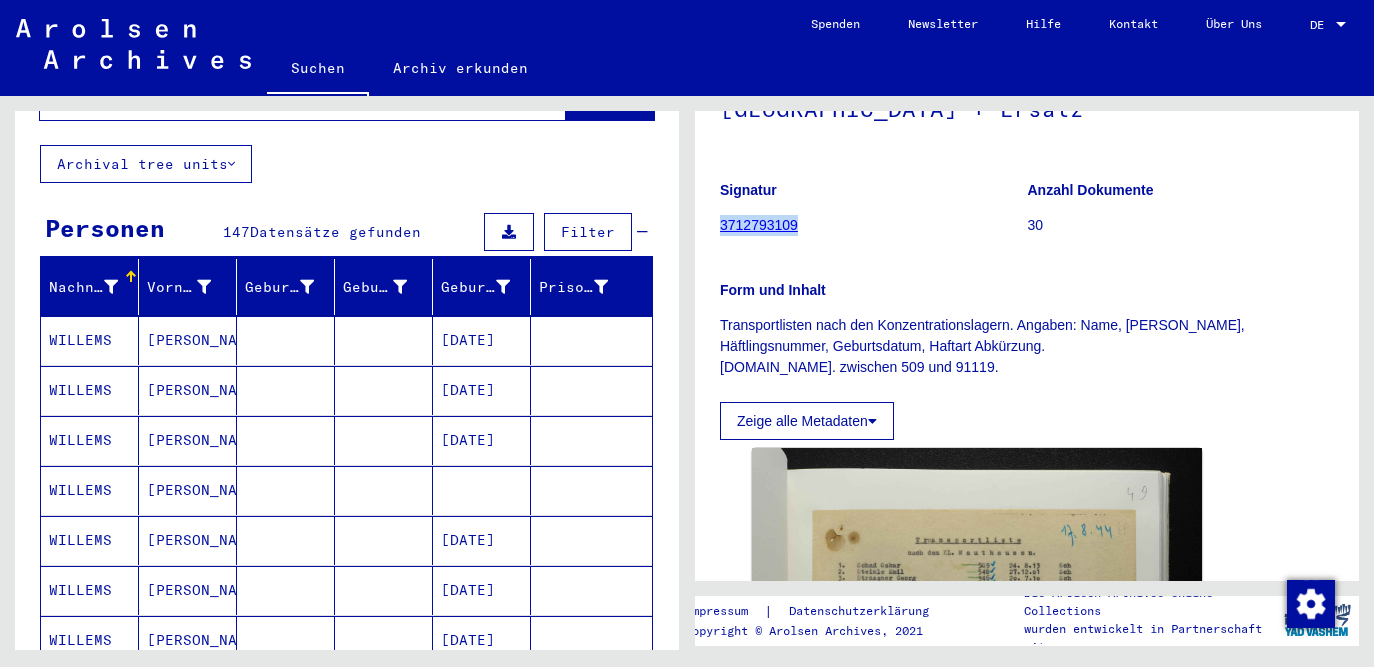scroll, scrollTop: 30, scrollLeft: 0, axis: vertical 